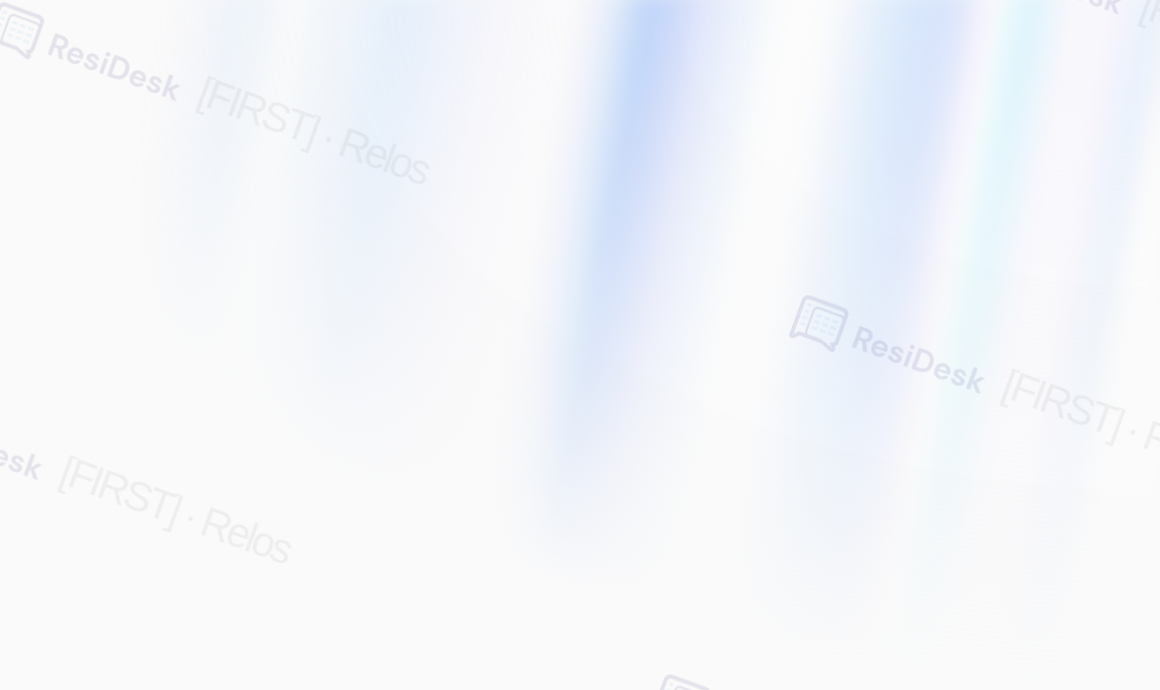 scroll, scrollTop: 0, scrollLeft: 0, axis: both 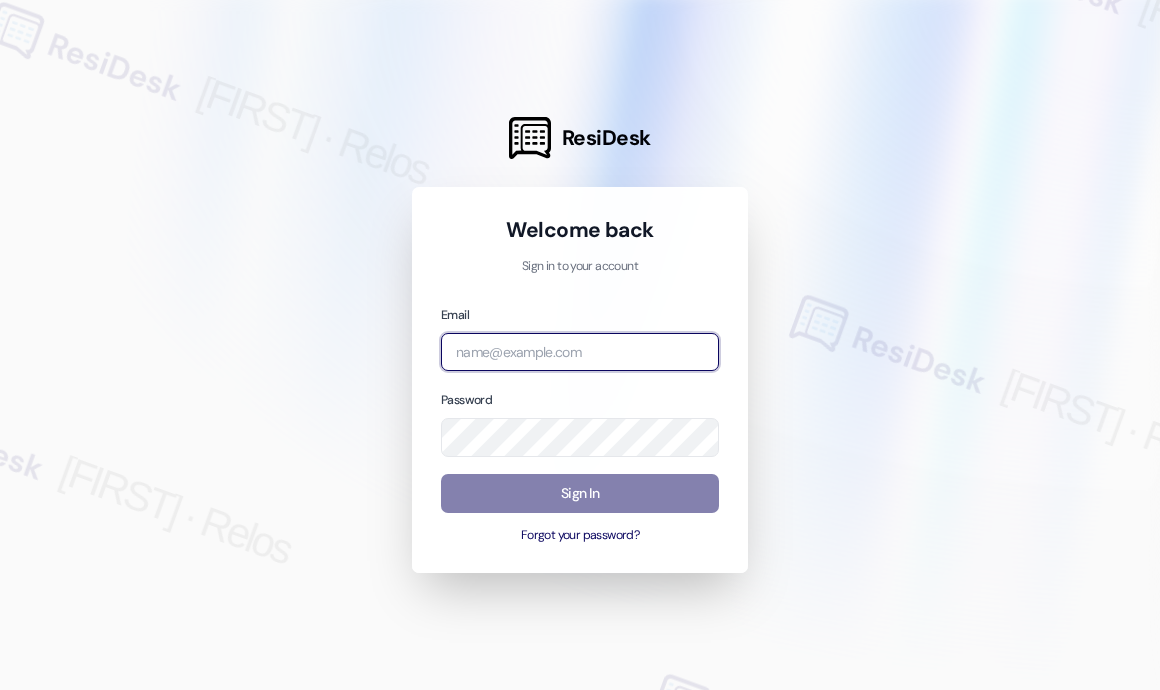 click at bounding box center (580, 352) 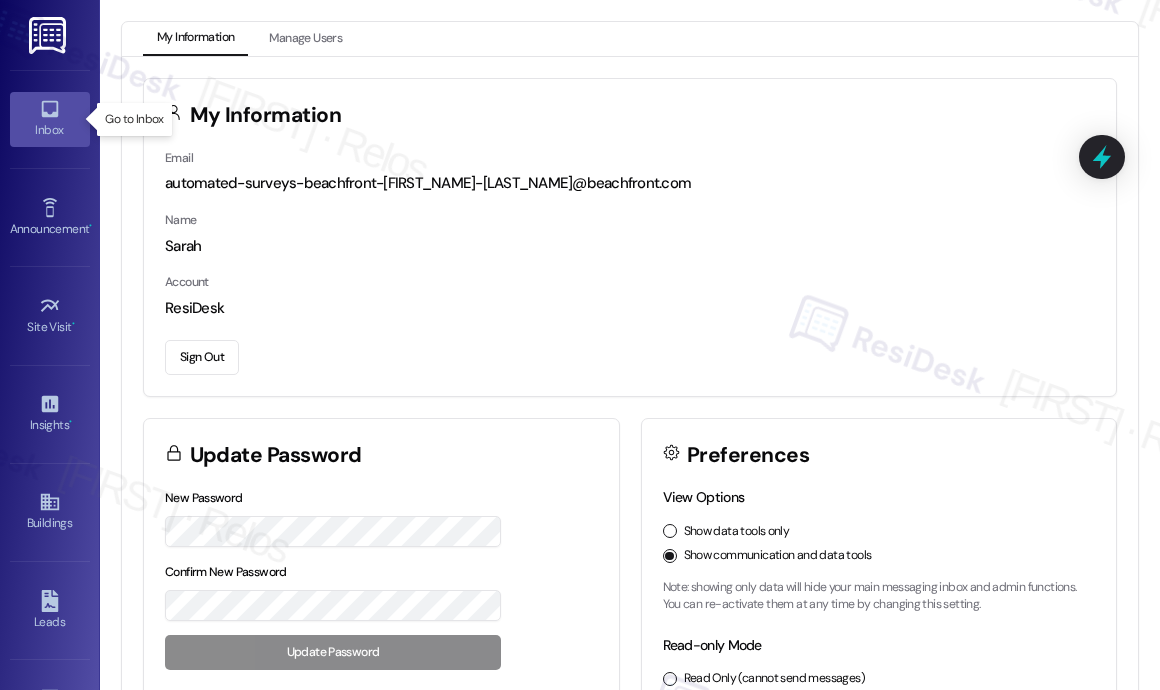 click 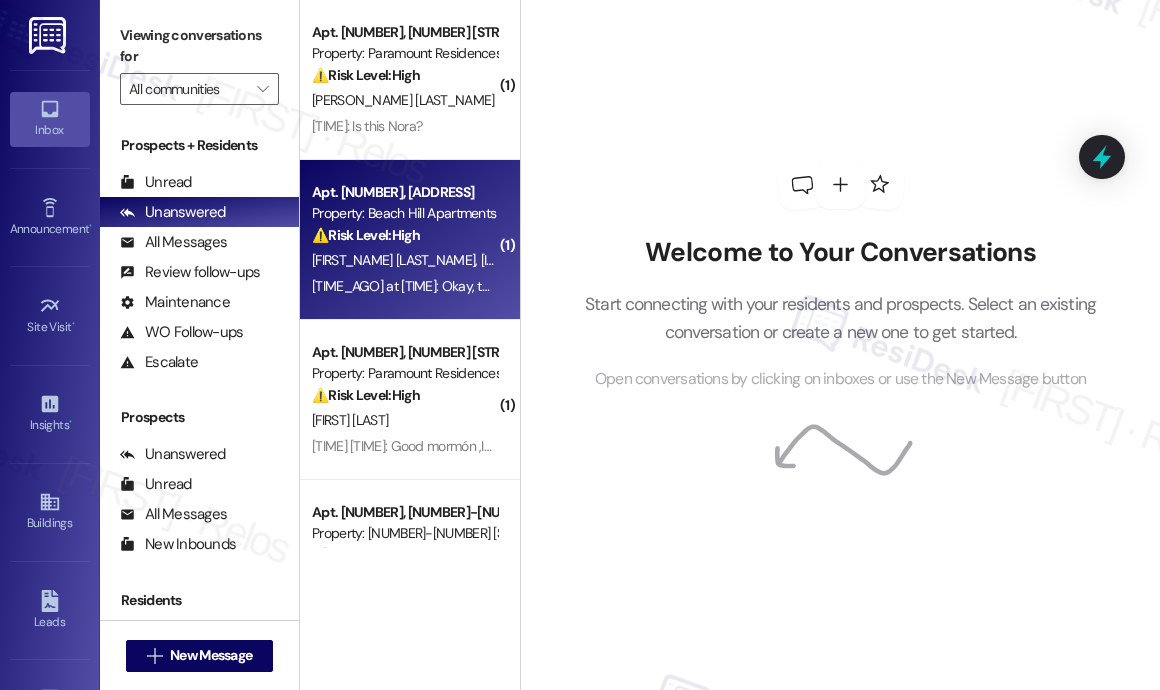 click on "[FIRST_NAME] [LAST_NAME]" at bounding box center [396, 260] 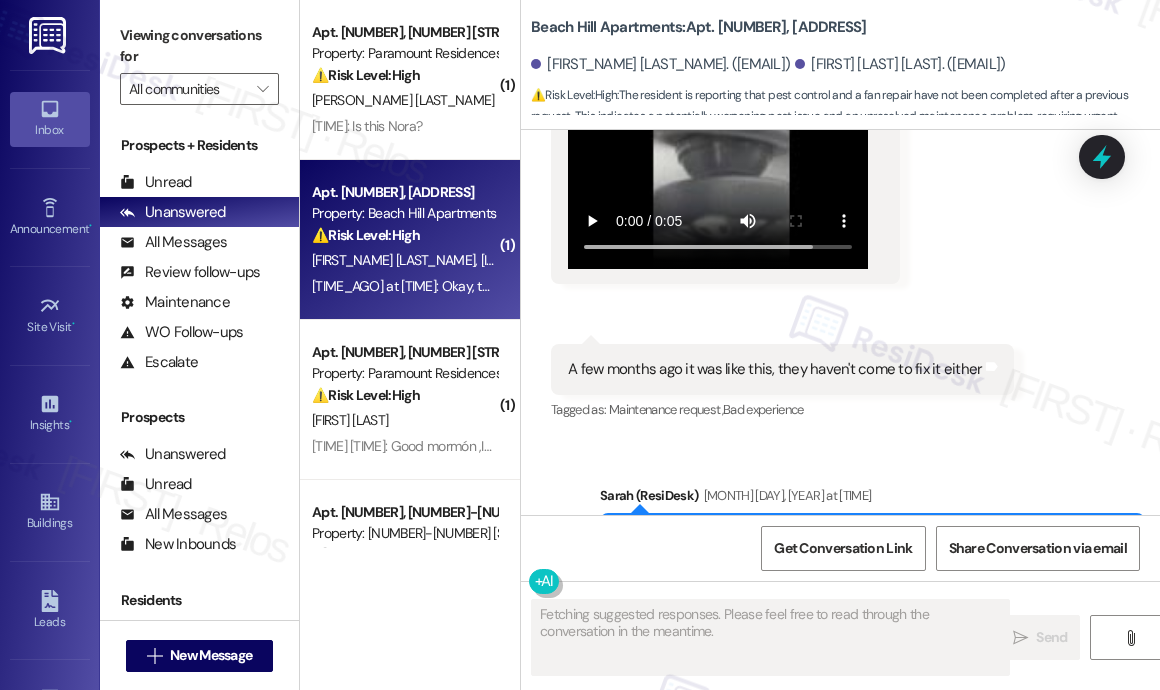 scroll, scrollTop: 4705, scrollLeft: 0, axis: vertical 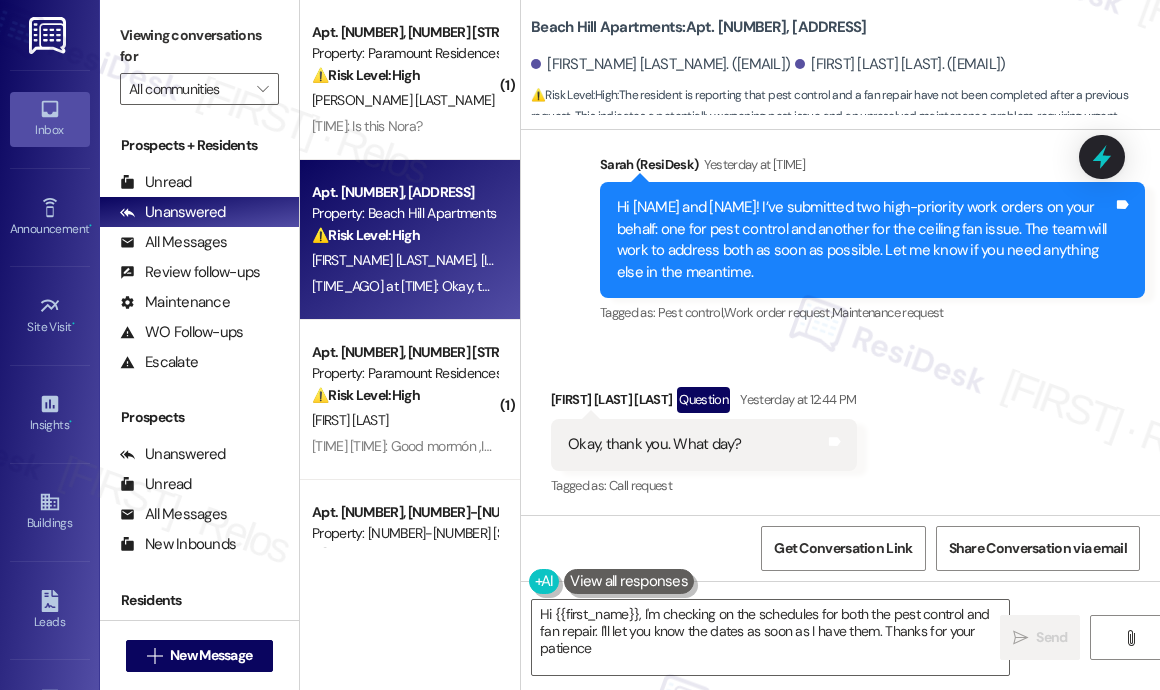 type on "Hi [FIRST]! I'm checking on the schedules for both the pest control and fan repair. I'll let you know the dates as soon as I have them. Thanks for your patience!" 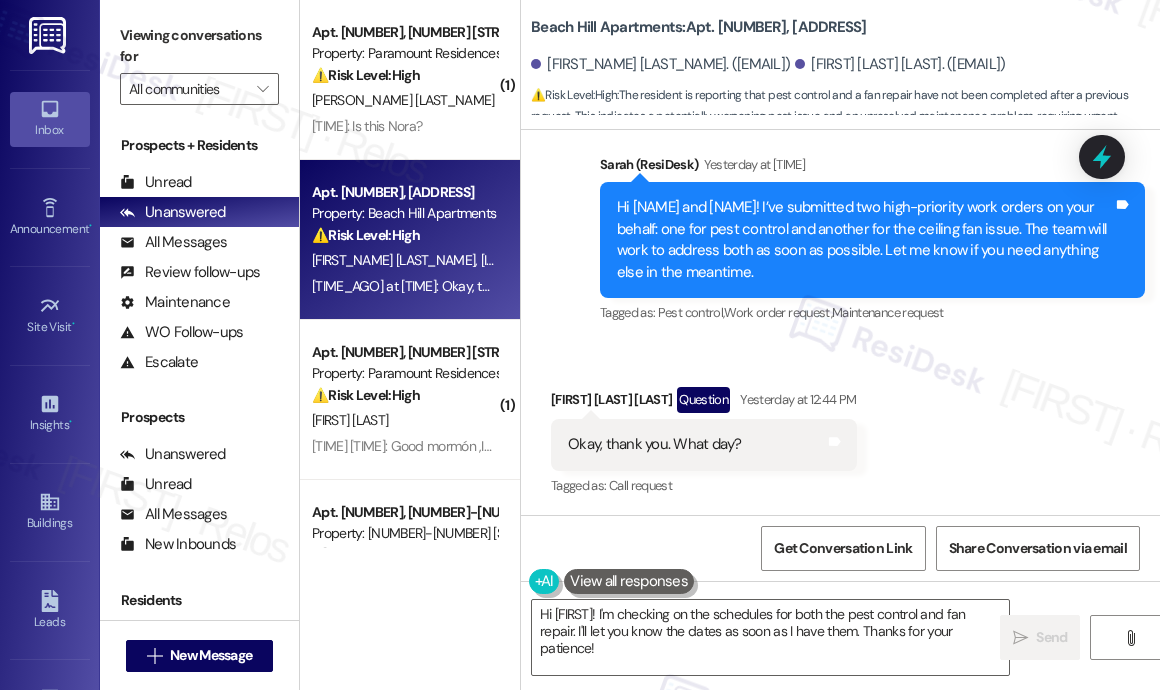click on "Received via SMS [FIRST_NAME] [LAST_NAME] [LAST_NAME] Question [TIME] [TIME] Okay, thank you. What day? Tags and notes Tagged as: Call request Click to highlight conversations about Call request" at bounding box center (840, 428) 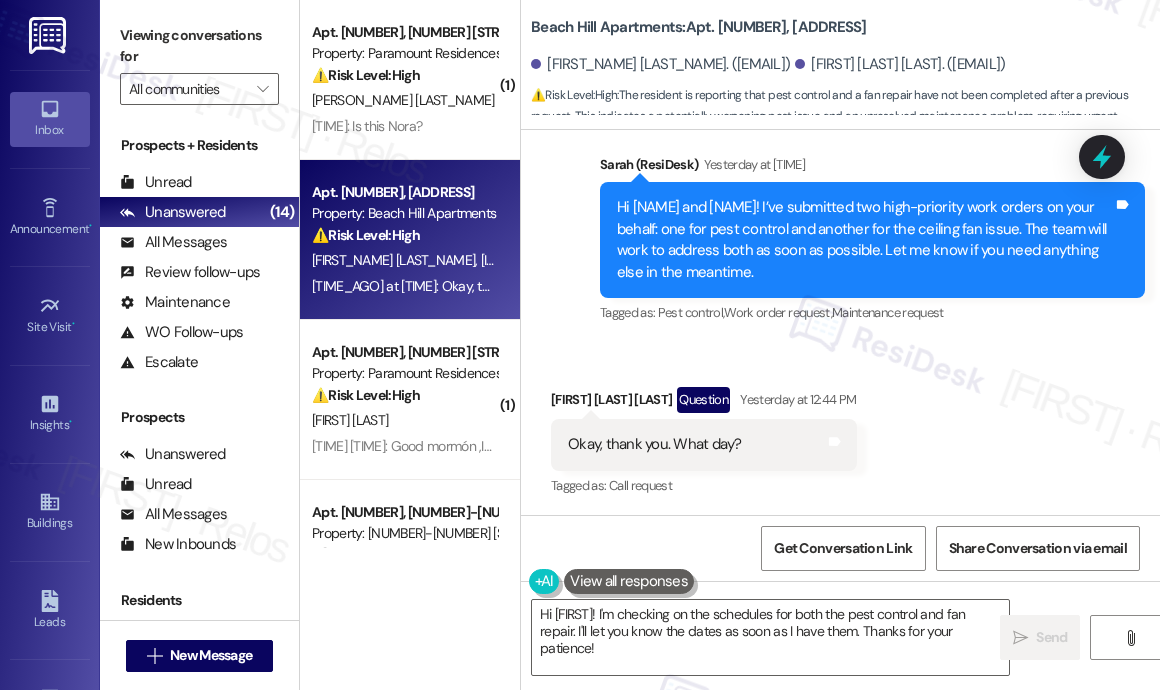 click on "Received via SMS [FIRST_NAME] [LAST_NAME] [LAST_NAME] Question [TIME] [TIME] Okay, thank you. What day? Tags and notes Tagged as: Call request Click to highlight conversations about Call request" at bounding box center [840, 428] 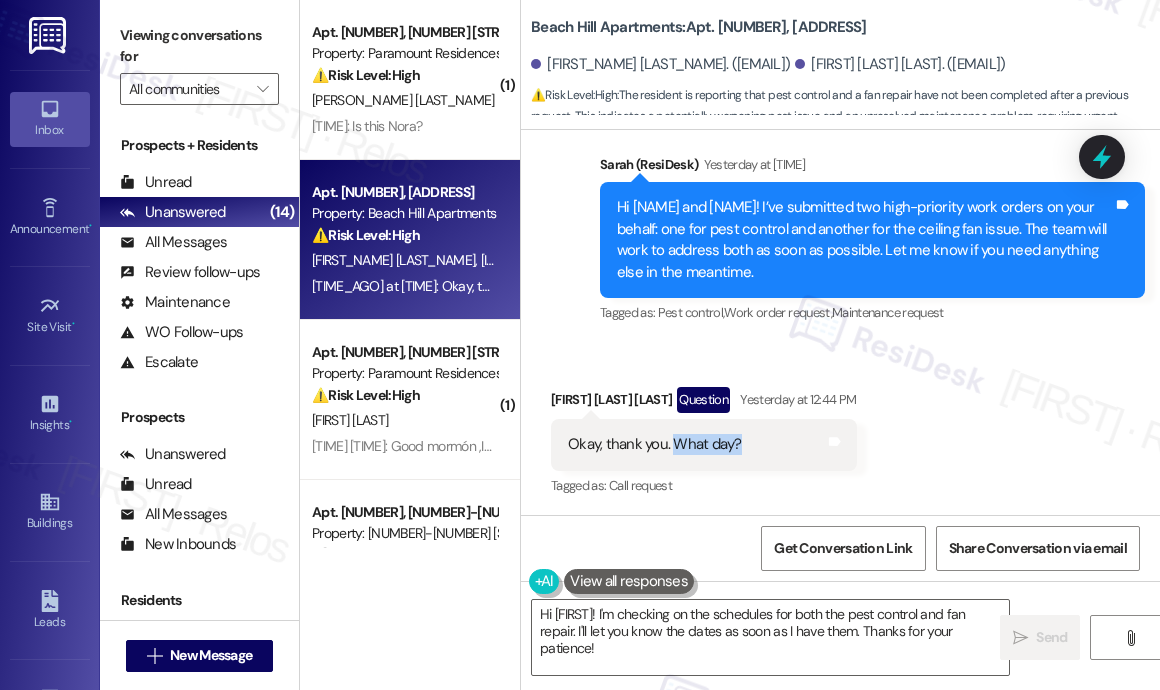drag, startPoint x: 760, startPoint y: 448, endPoint x: 673, endPoint y: 453, distance: 87.14356 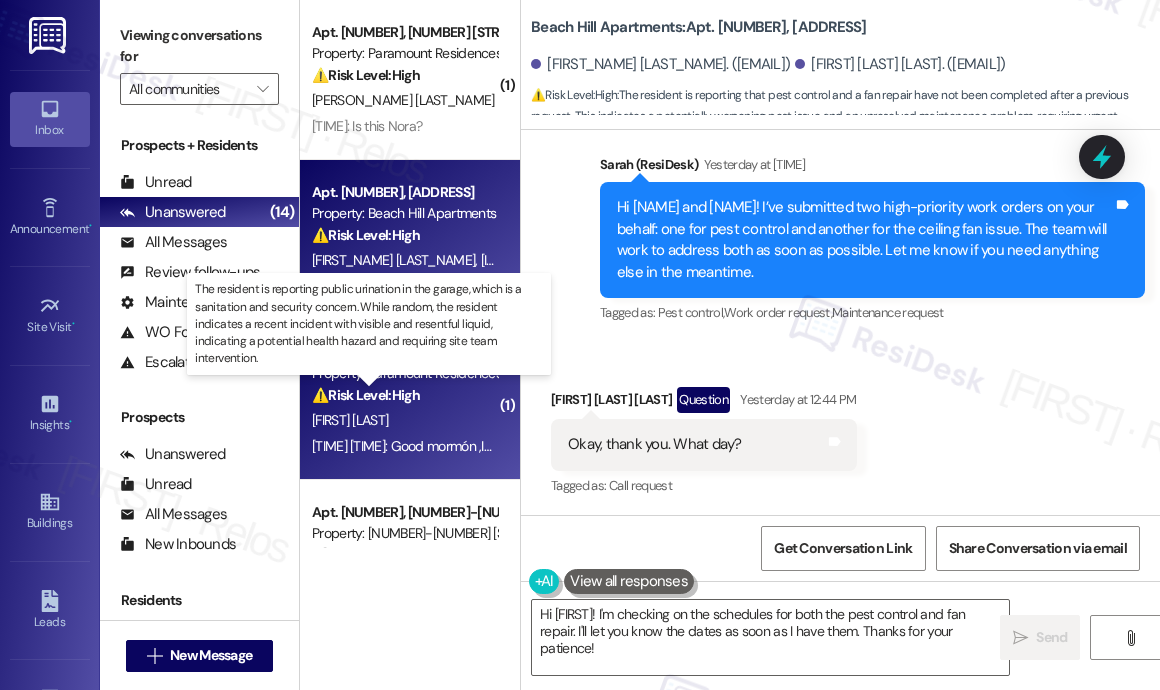 click on "⚠️  Risk Level:  High" at bounding box center (366, 395) 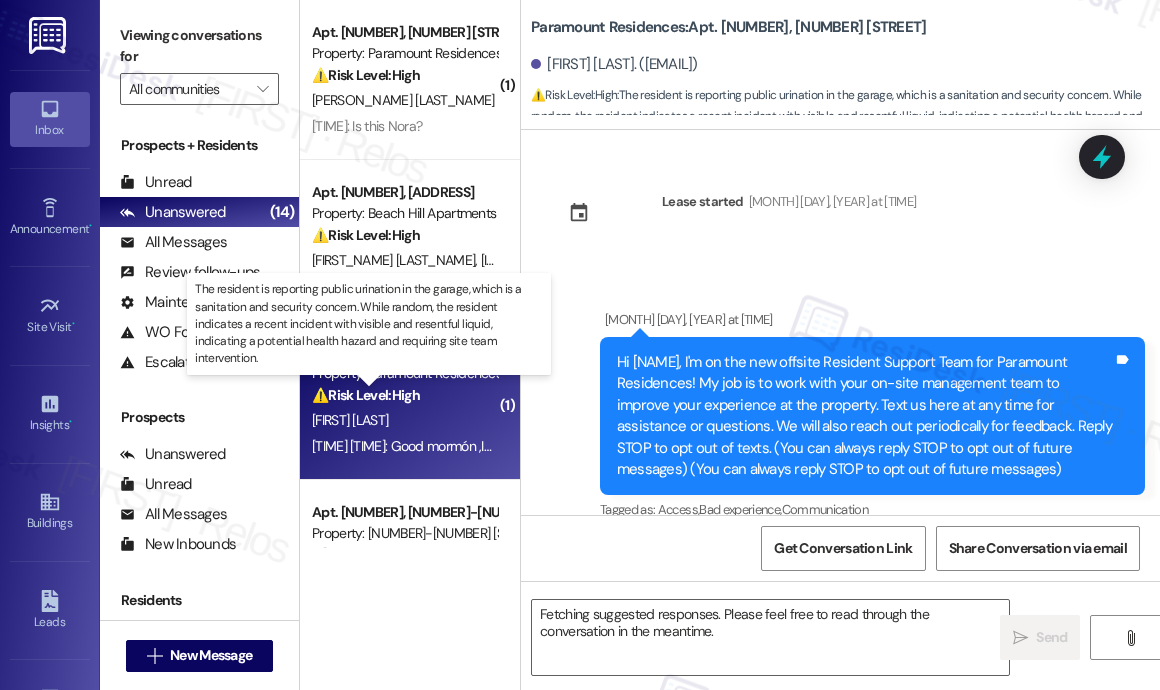 scroll, scrollTop: 18039, scrollLeft: 0, axis: vertical 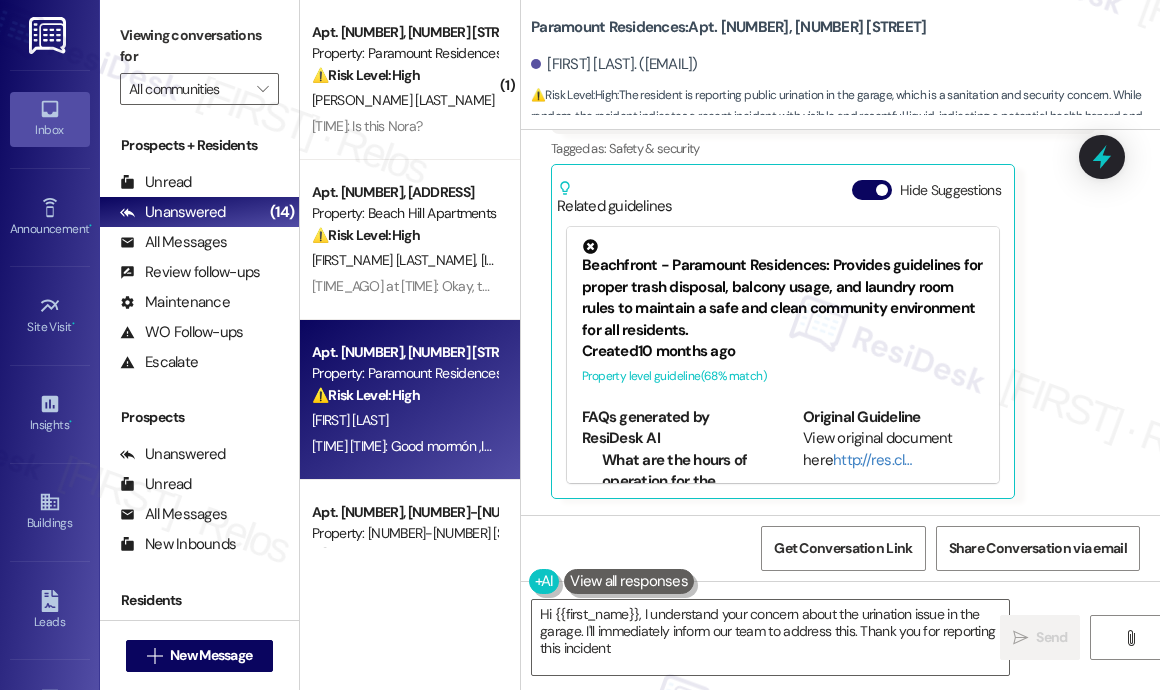 type on "Hi {{first_name}}, I understand your concern about the urination issue in the garage. I'll immediately inform our team to address this. Thank you for reporting this incident!" 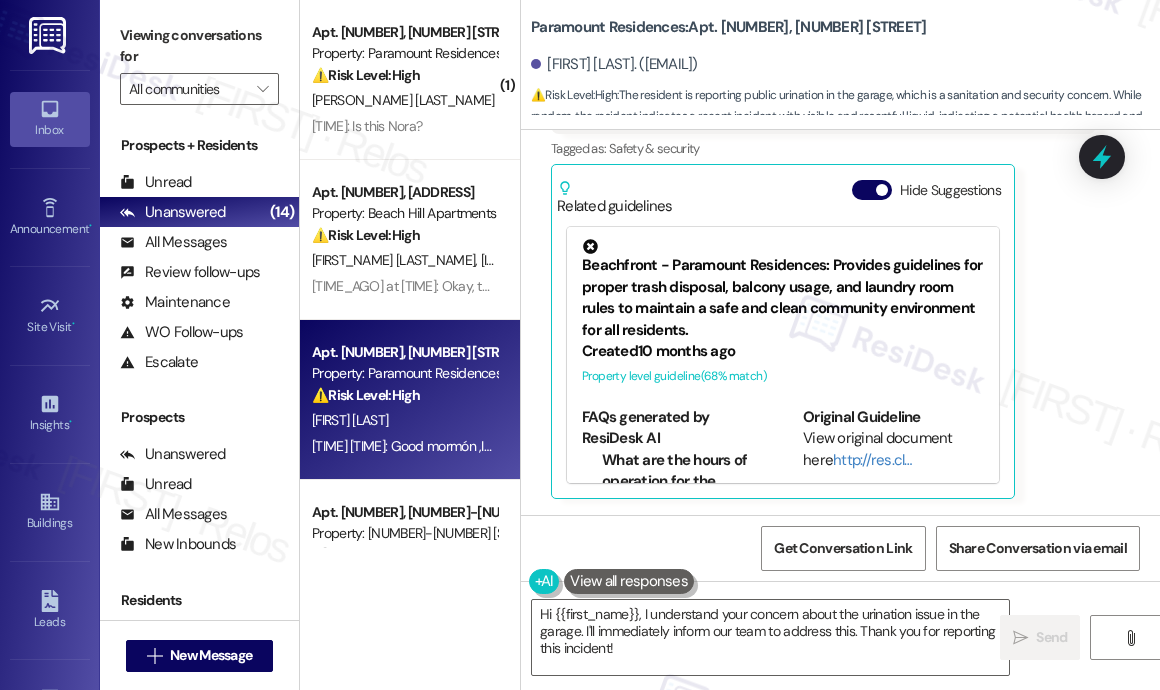 click on "[PERSON_NAME] [LAST_NAME] [TIME] [DAY_OF_WEEK], [TIME]: [PERSON_NAME] ,Is random, [NUMBER] days ago someone urinated behind one of our cars amd a los of liquide as visible and it was resentful., Tags and notes Tagged as: Safety & security Click to highlight conversations about Safety & security Related guidelines Hide Suggestions Beachfront - Paramount Residences: Provides guidelines for proper trash disposal, balcony usage, and laundry room rules to maintain a safe and clean community environment for all residents. Created [NUMBER] months ago Property level guideline ( [NUMBER] % match) FAQs generated by ResiDesk AI What are the hours of operation for the laundry room? The laundry room hours of operation are [TIME] to [TIME]. Where should I dispose of my trash bags? Trash bags should be disposed of in the designated trash area. Do not leave trash bags outside your door. Are barbecue grills allowed on balconies? No, barbecue grills are not allowed on balconies due to safety regulations. How should I maintain my balcony? Created (" at bounding box center (823, 267) 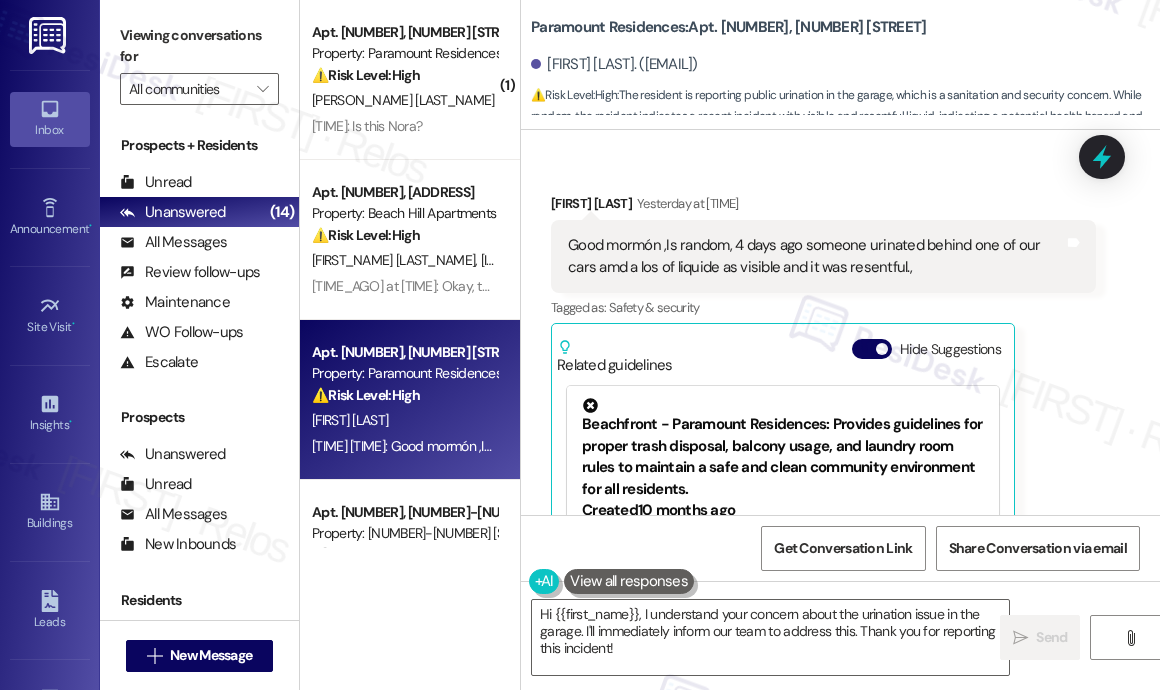scroll, scrollTop: 17799, scrollLeft: 0, axis: vertical 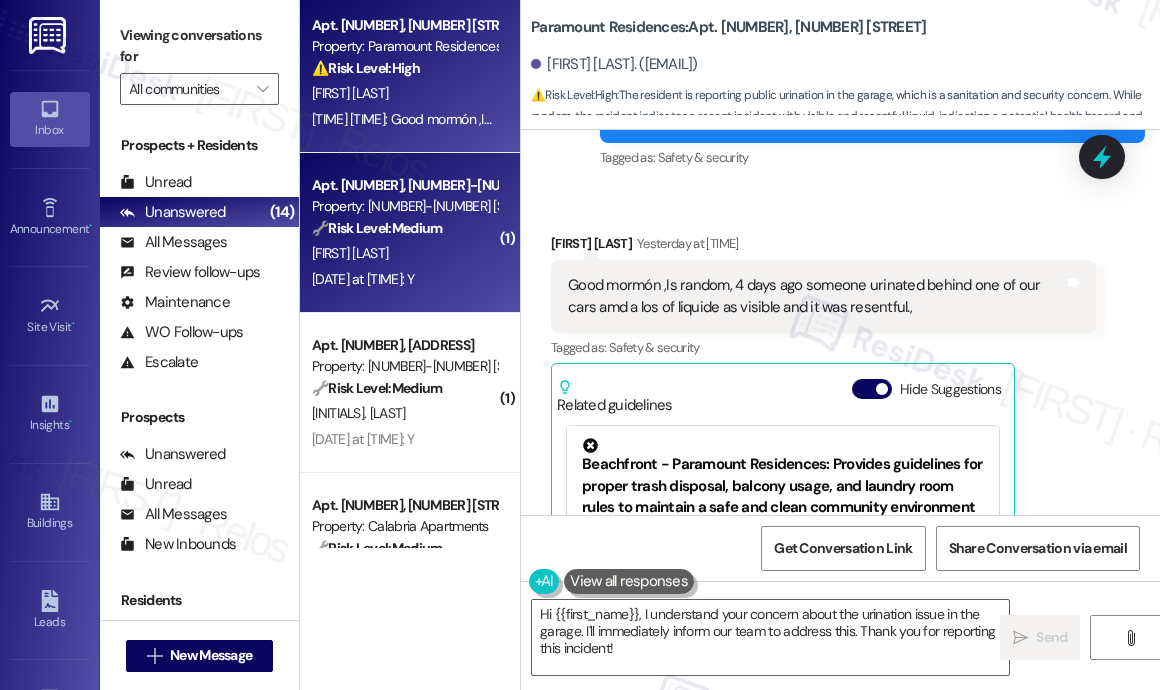 click on "Apt. [NUMBER], [NUMBER]-[NUMBER] [STREET]" at bounding box center [404, 185] 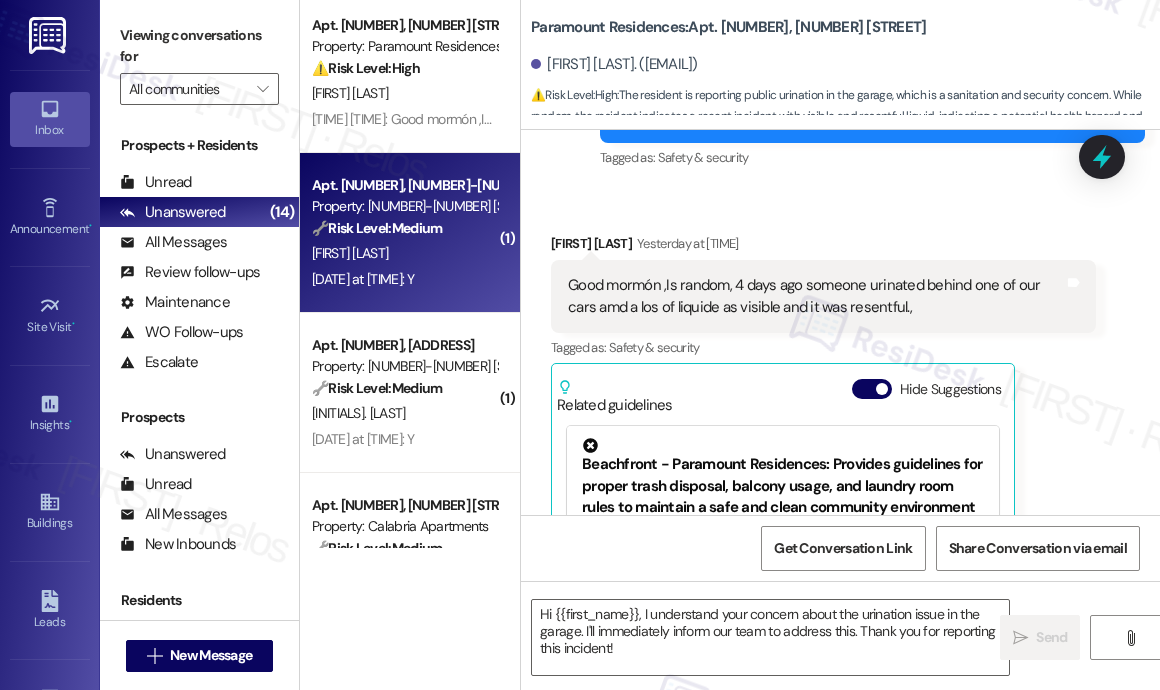 type on "Fetching suggested responses. Please feel free to read through the conversation in the meantime." 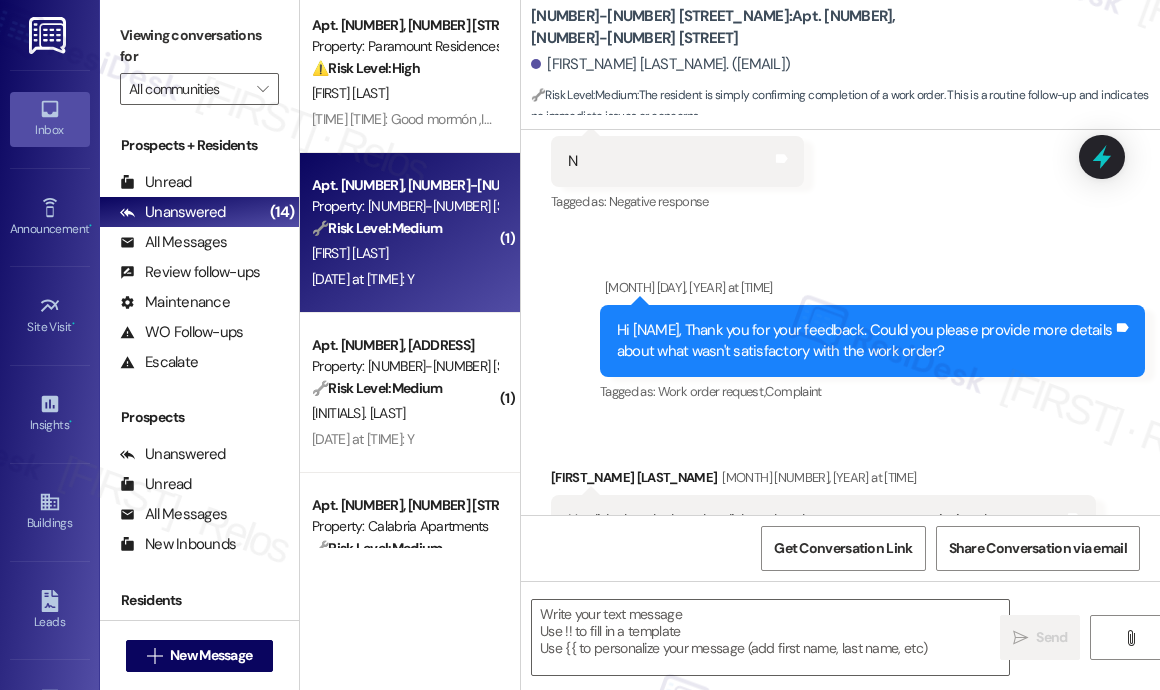 type on "Fetching suggested responses. Please feel free to read through the conversation in the meantime." 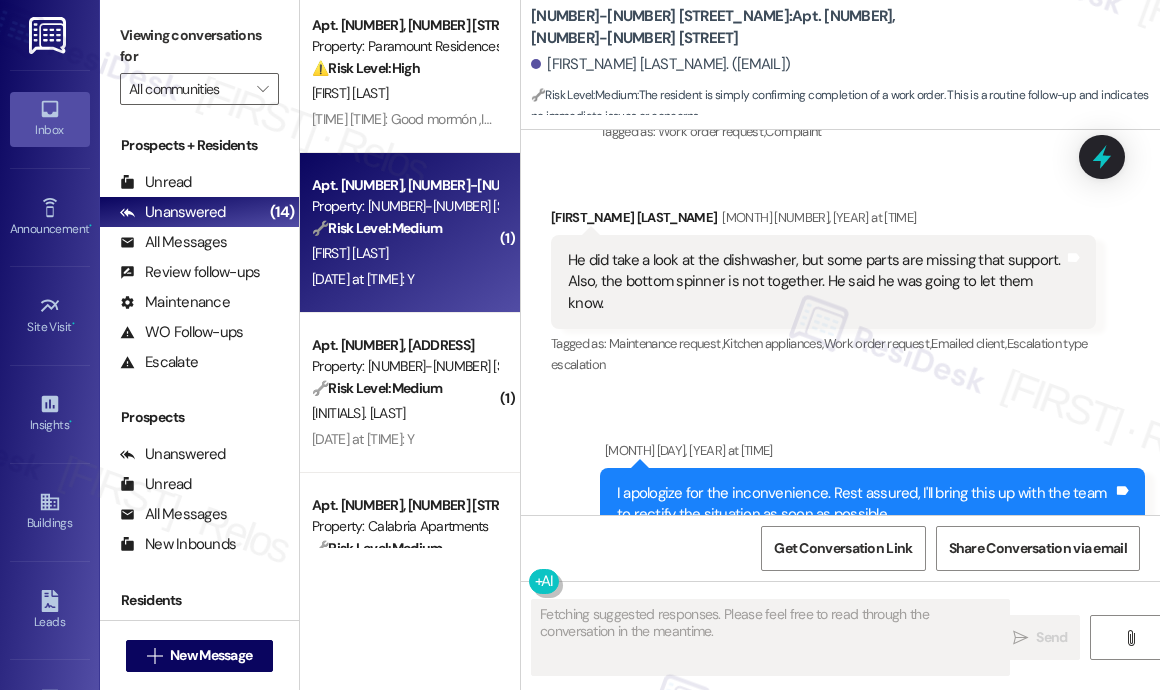 scroll, scrollTop: 10911, scrollLeft: 0, axis: vertical 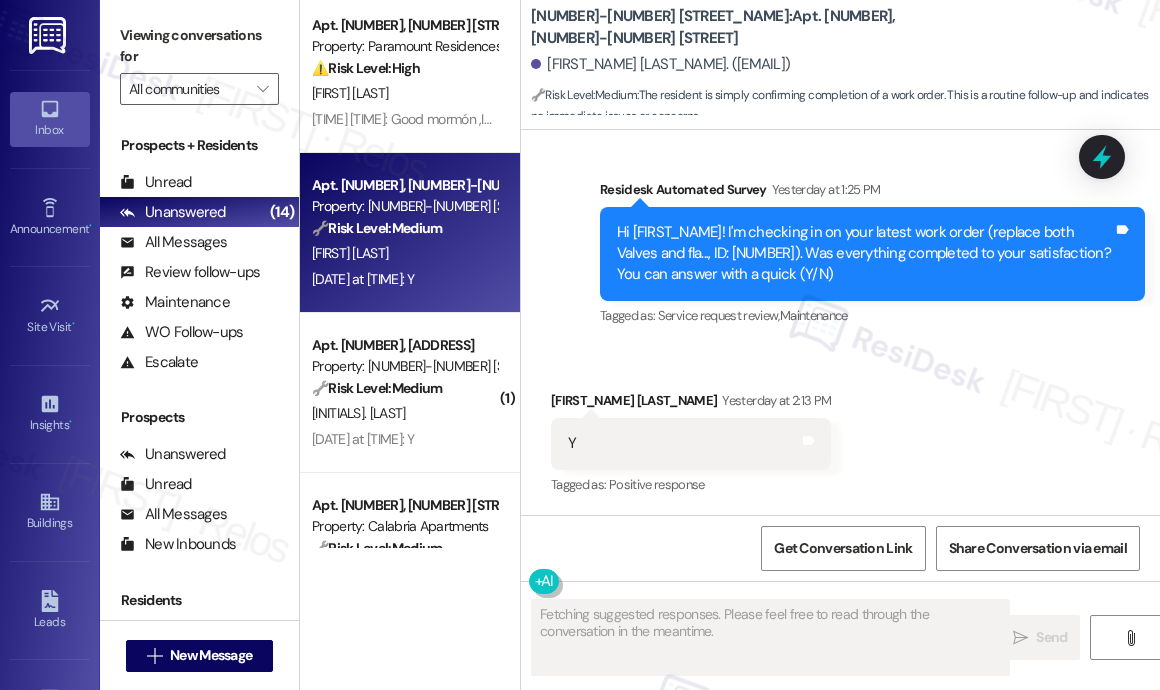 type 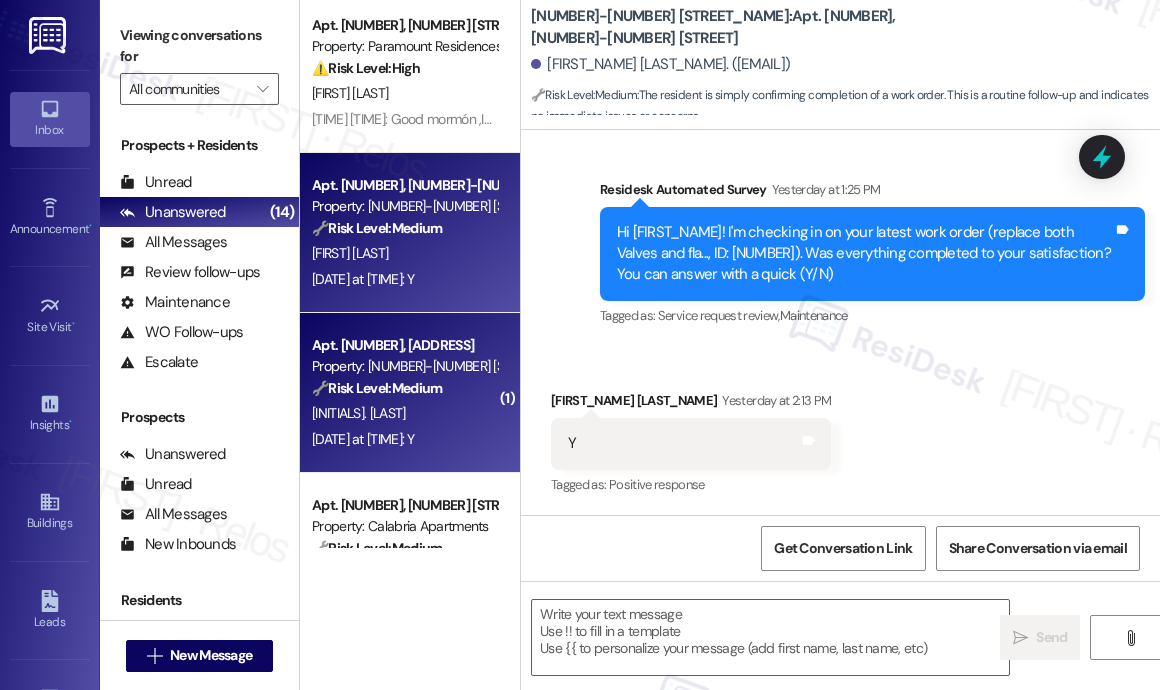 click on "[DAY] at [TIME]: Y  [DAY] at [TIME]: Y" at bounding box center (363, 439) 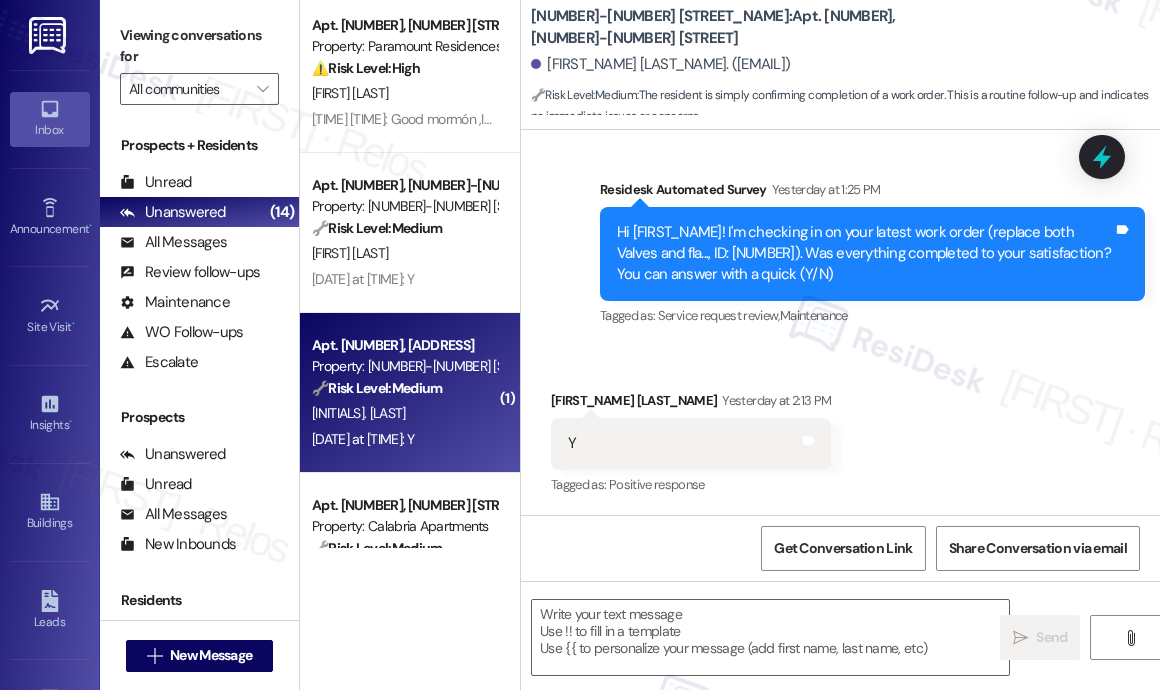type on "Fetching suggested responses. Please feel free to read through the conversation in the meantime." 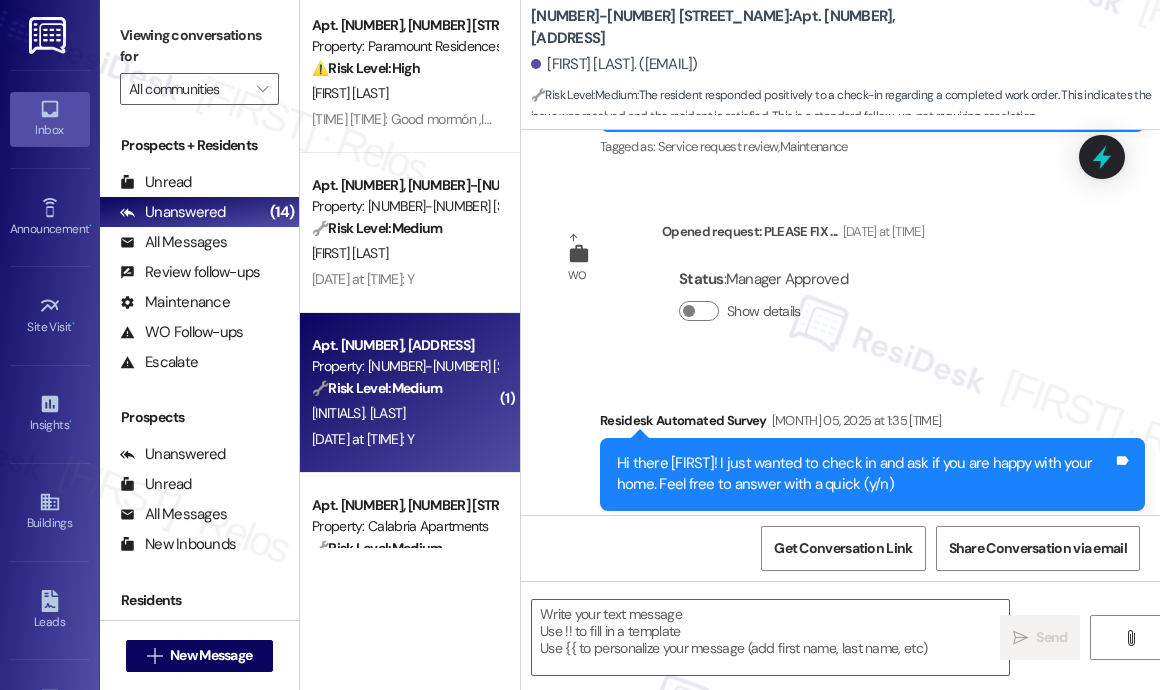 type on "Fetching suggested responses. Please feel free to read through the conversation in the meantime." 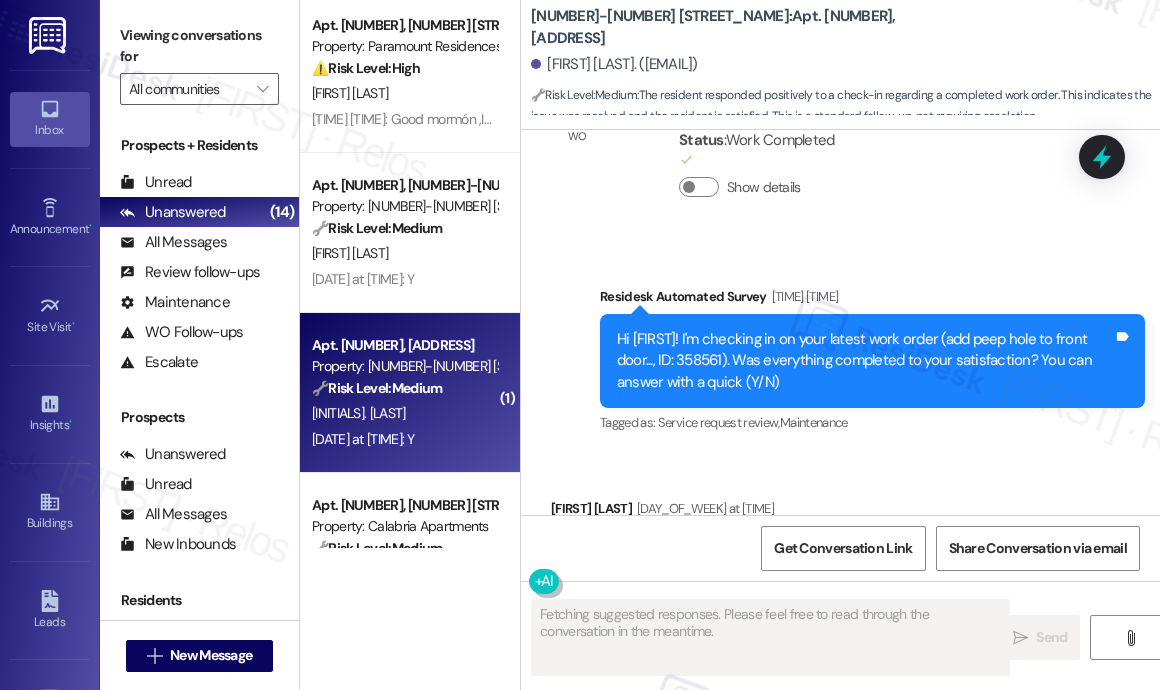 scroll, scrollTop: 1536, scrollLeft: 0, axis: vertical 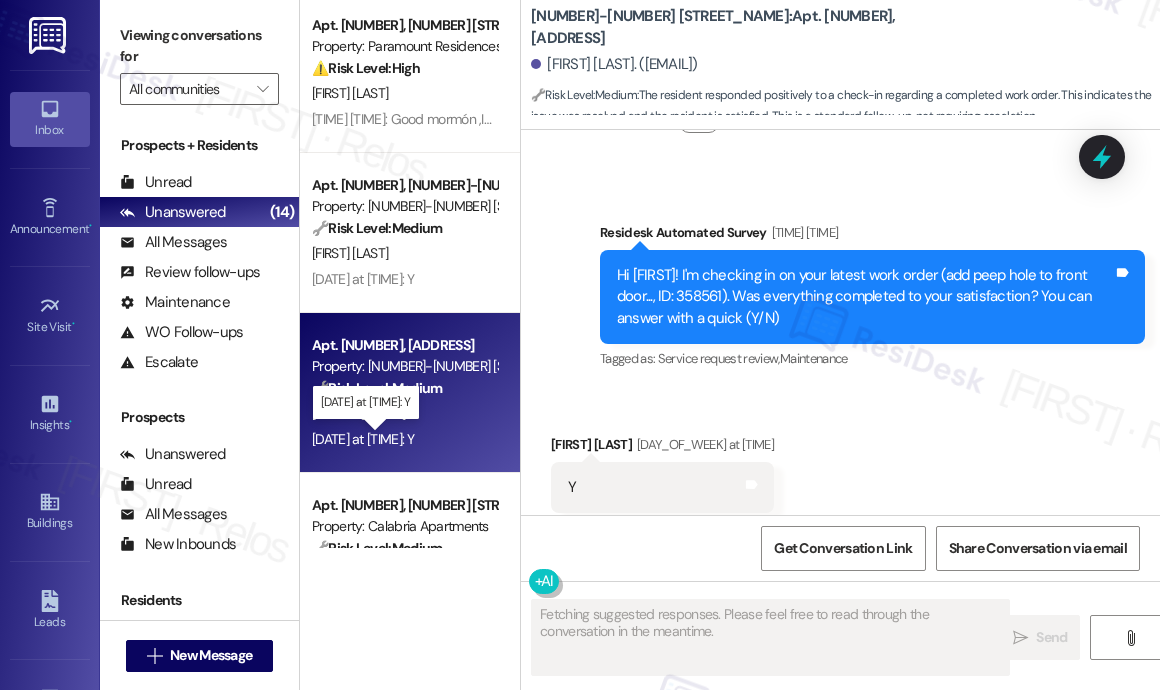 type 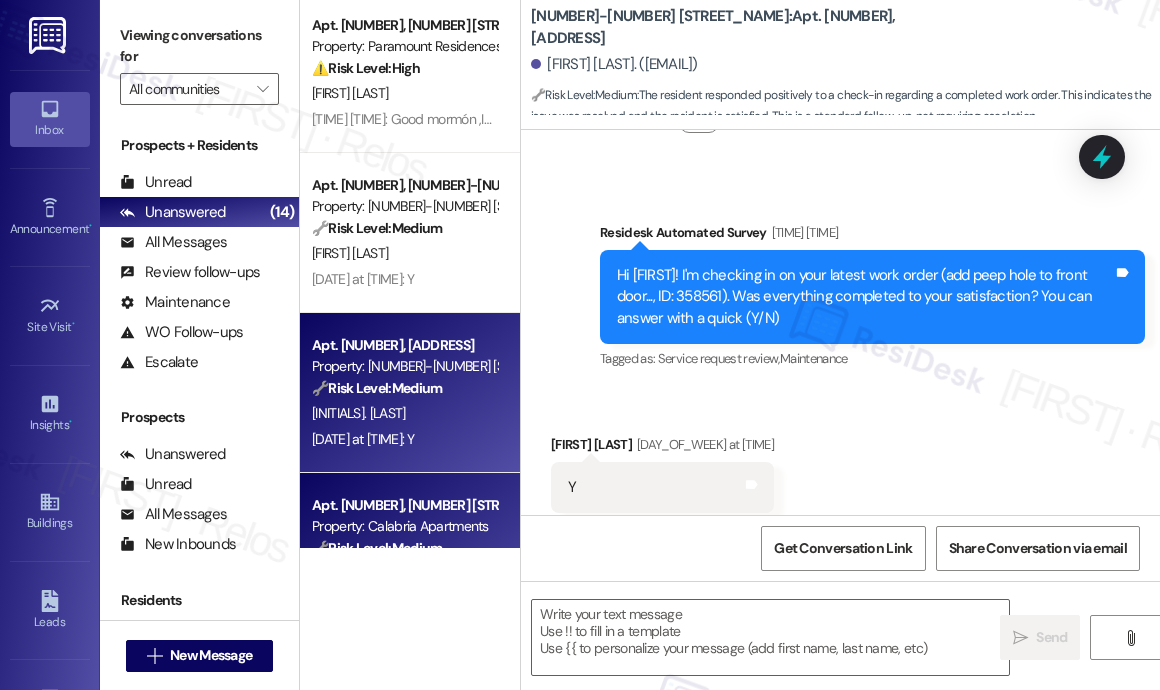 click on "Apt. [NUMBER], [NUMBER] [STREET_NAME] [STREET_NAME]" at bounding box center (404, 505) 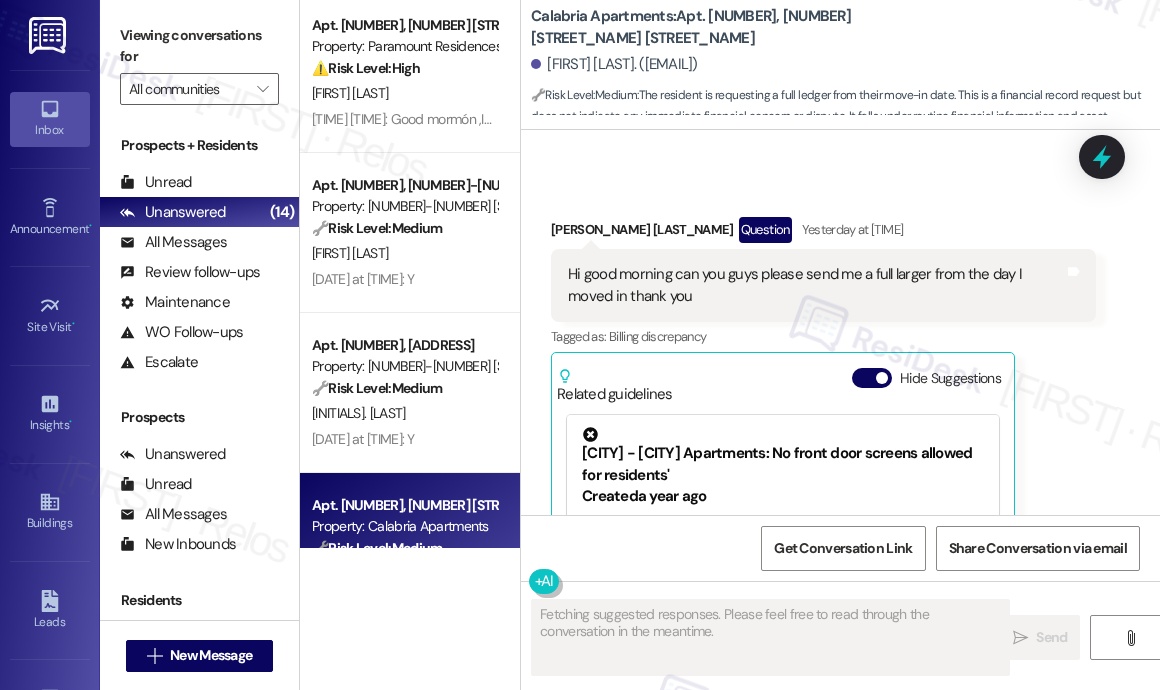 scroll, scrollTop: 0, scrollLeft: 0, axis: both 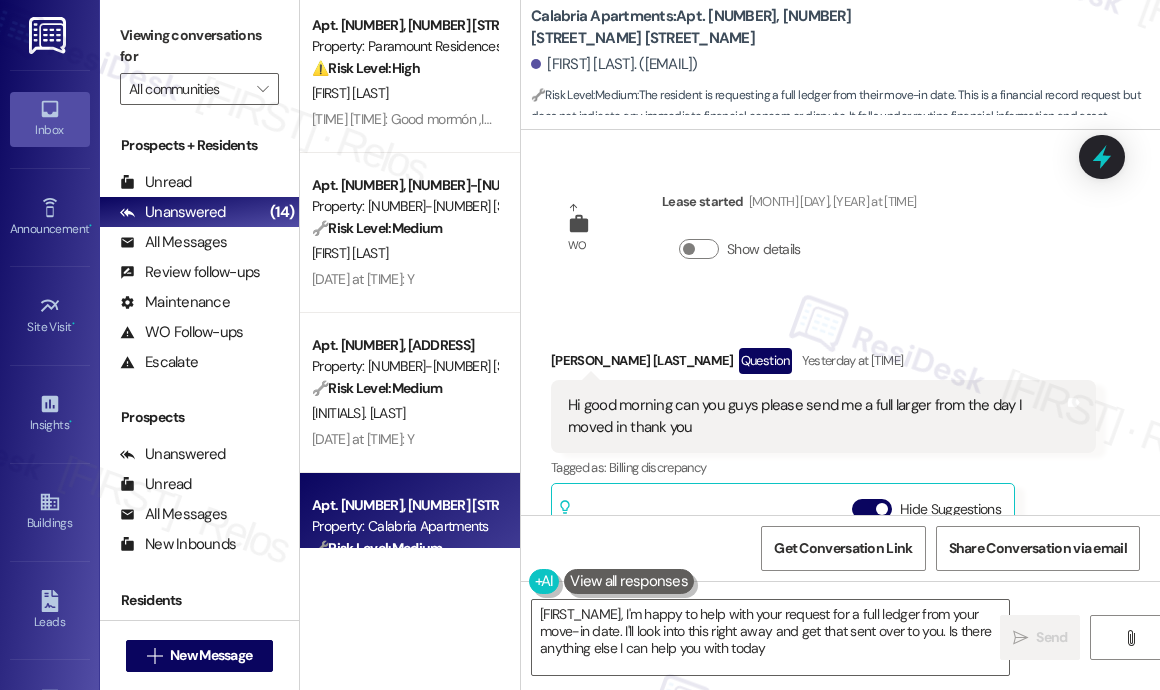 type on "{{first_name}}, I'm happy to help with your request for a full ledger from your move-in date. I'll look into this right away and get that sent over to you. Is there anything else I can help you with today?" 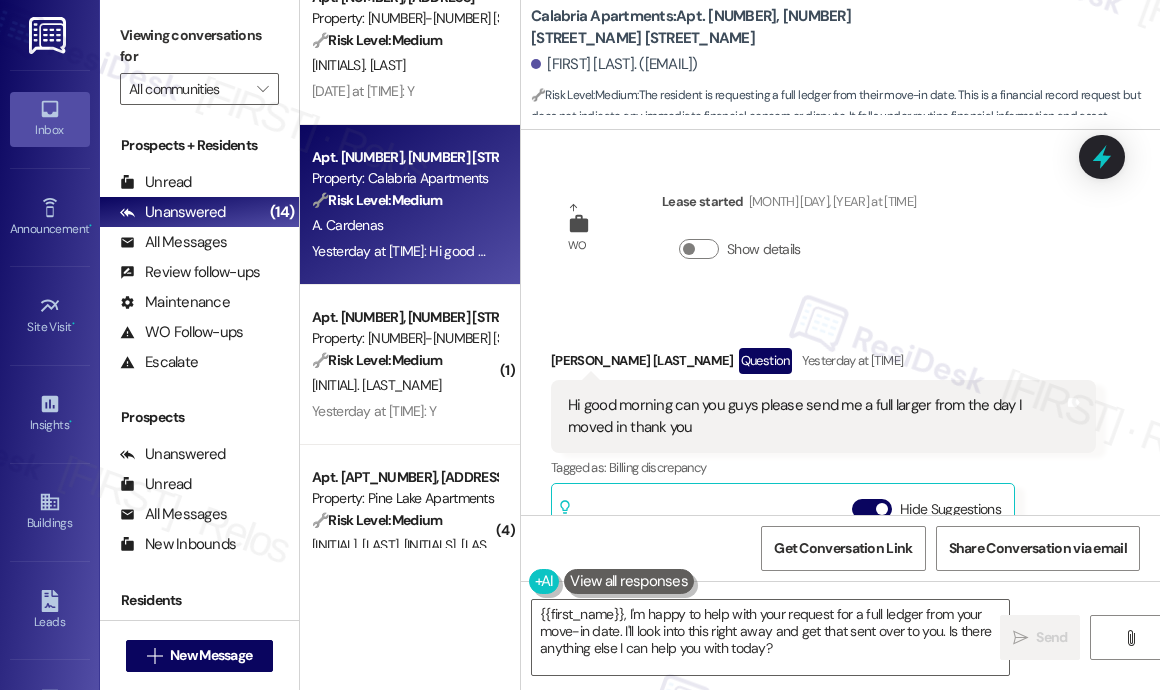 scroll, scrollTop: 674, scrollLeft: 0, axis: vertical 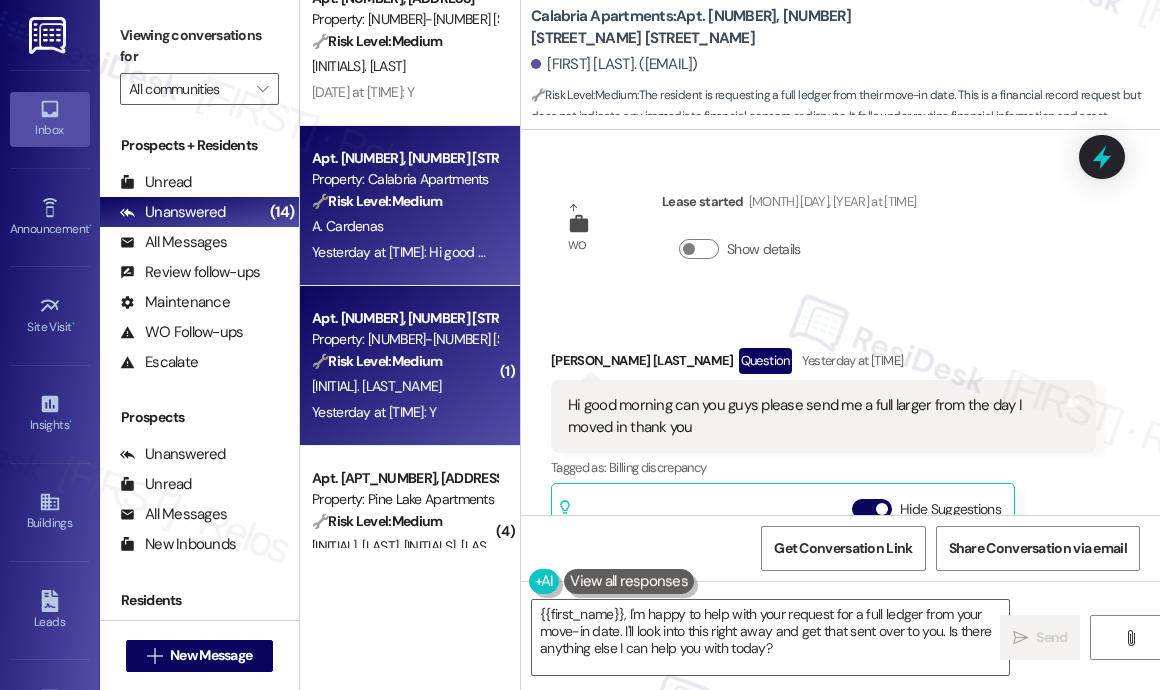 click on "Property: [NUMBER]-[NUMBER] [STREET]" at bounding box center (404, 339) 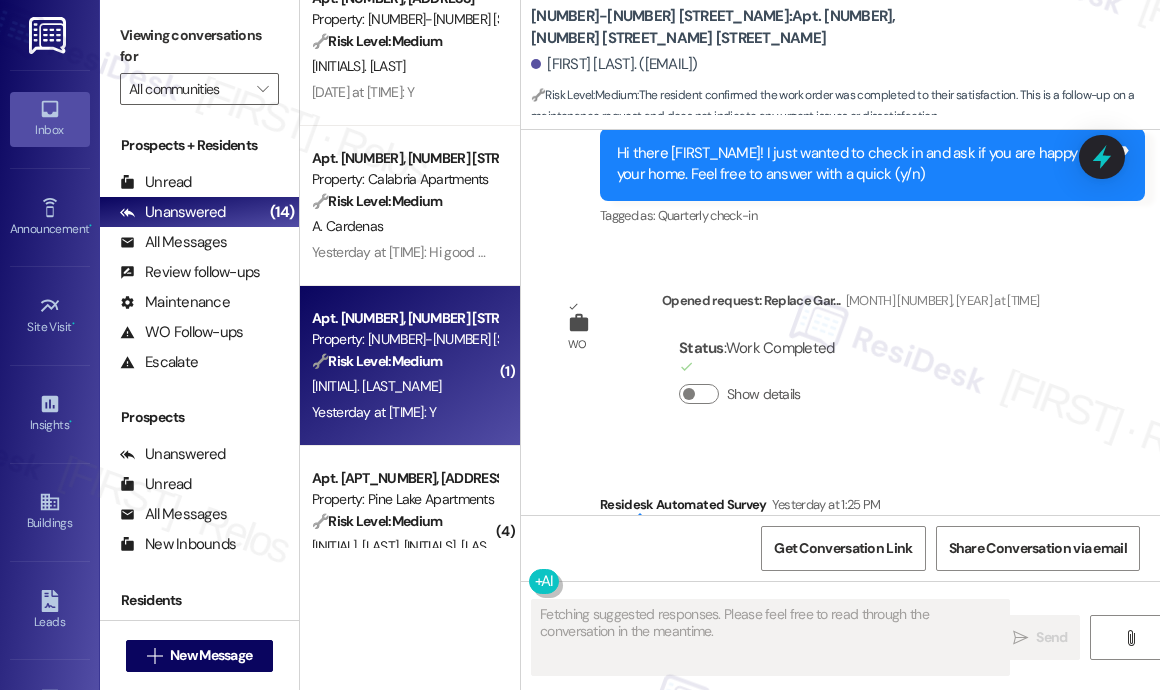 scroll, scrollTop: 1392, scrollLeft: 0, axis: vertical 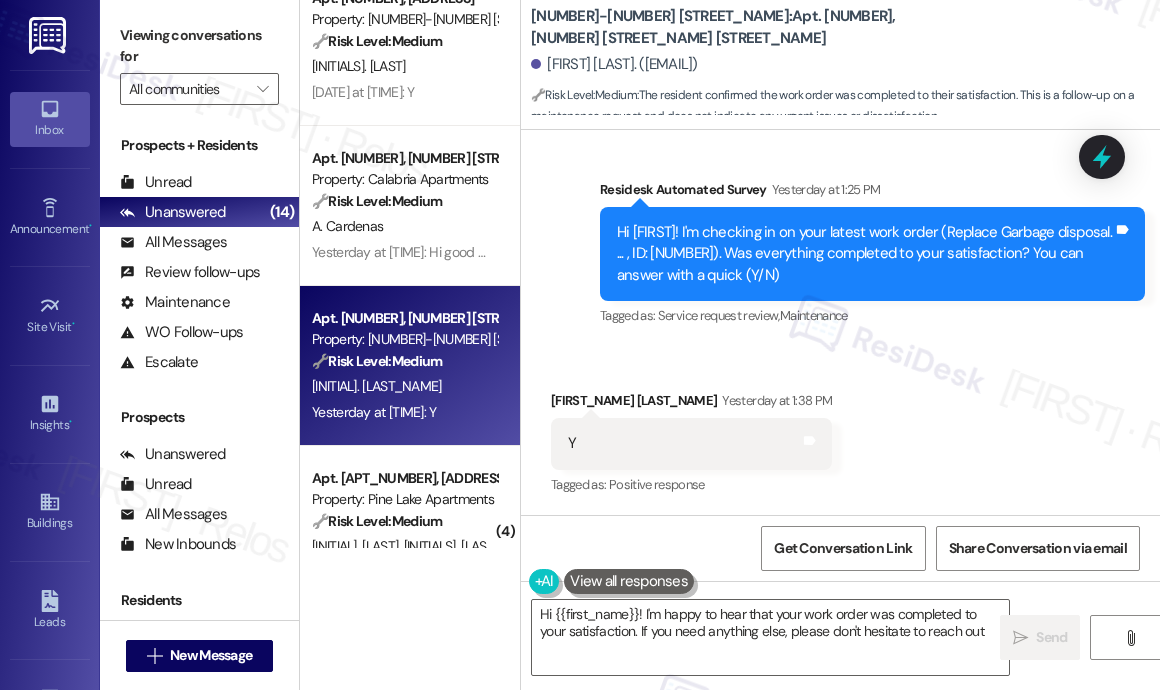 type on "Hi [FIRST]! I'm happy to hear that your work order was completed to your satisfaction. If you need anything else, please don't hesitate to reach out!" 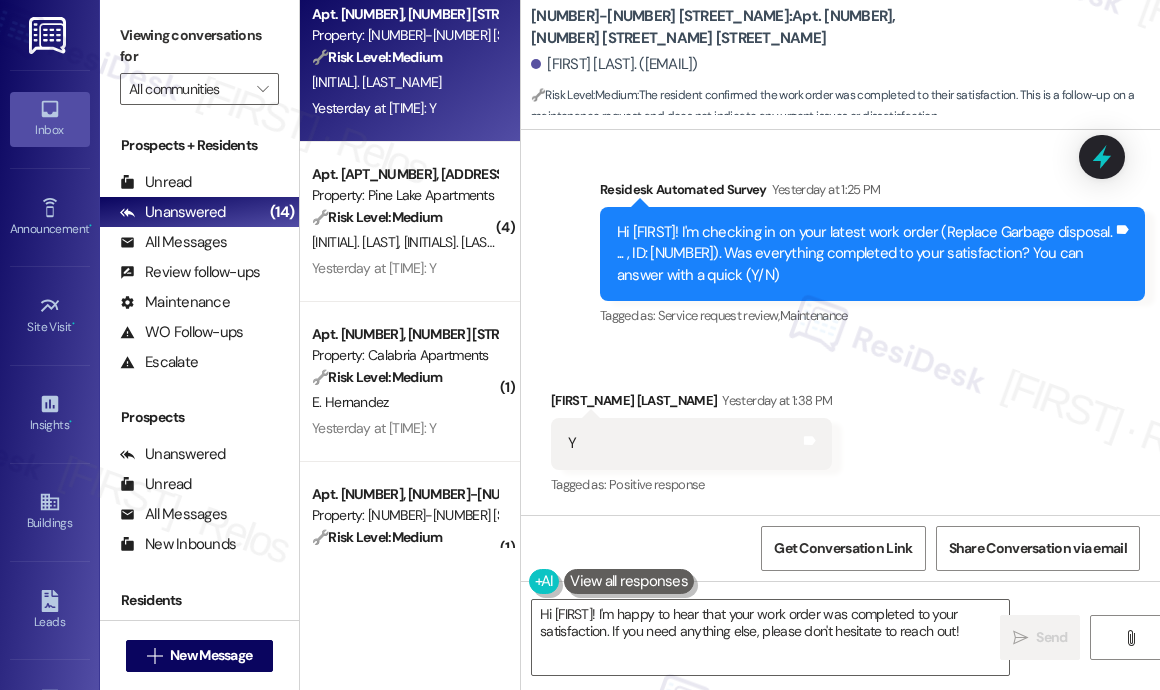 scroll, scrollTop: 1058, scrollLeft: 0, axis: vertical 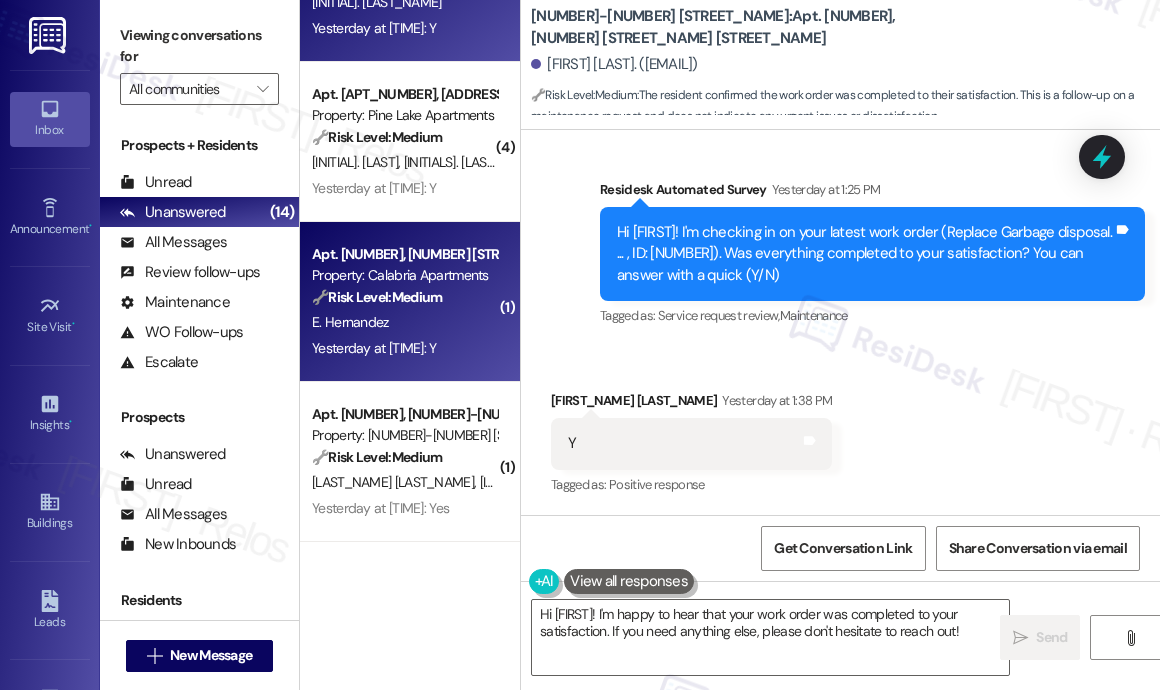 click on "E. Hernandez" at bounding box center (350, 322) 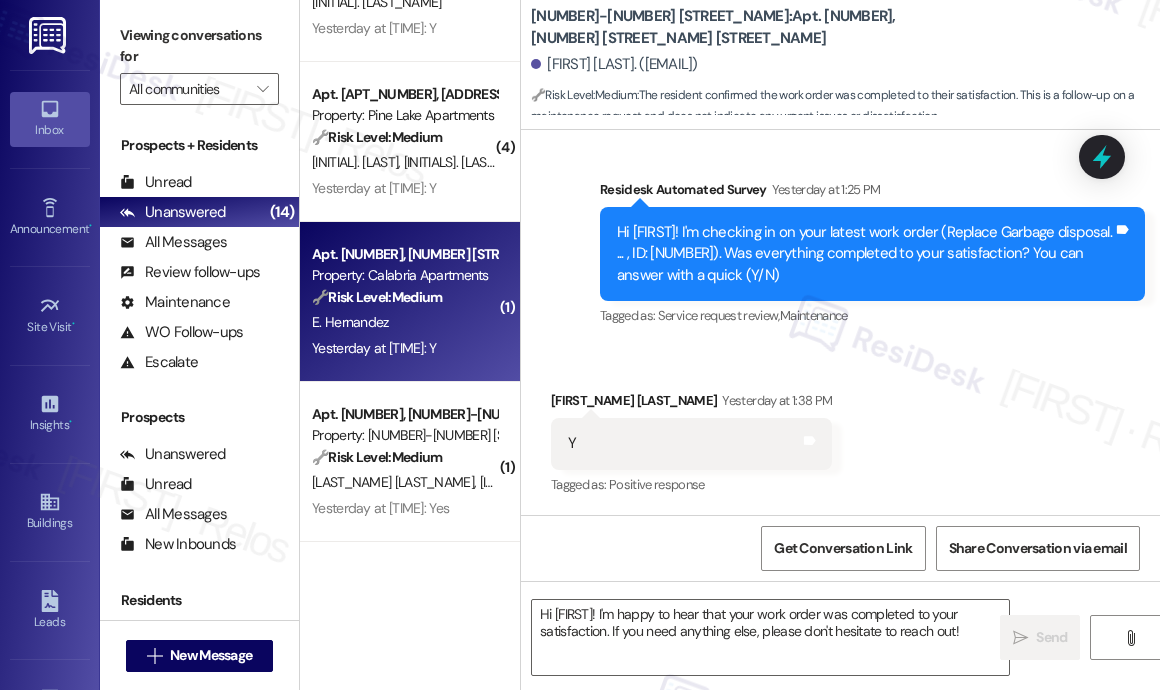 type on "Fetching suggested responses. Please feel free to read through the conversation in the meantime." 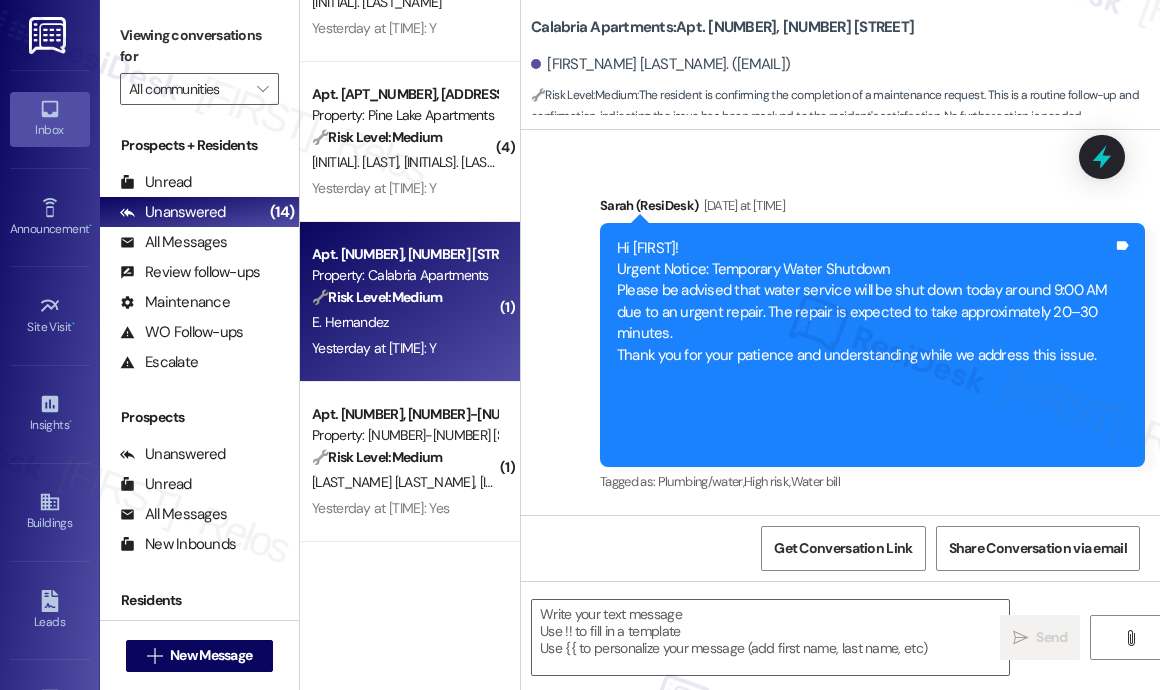 type on "Fetching suggested responses. Please feel free to read through the conversation in the meantime." 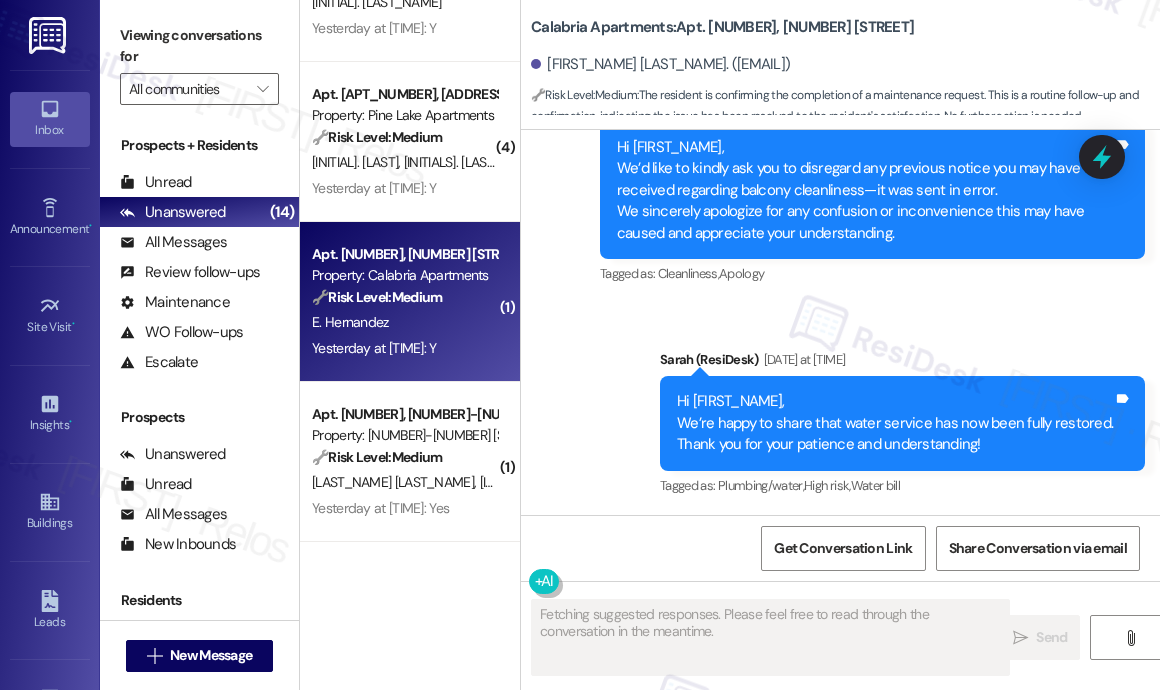 scroll, scrollTop: 4268, scrollLeft: 0, axis: vertical 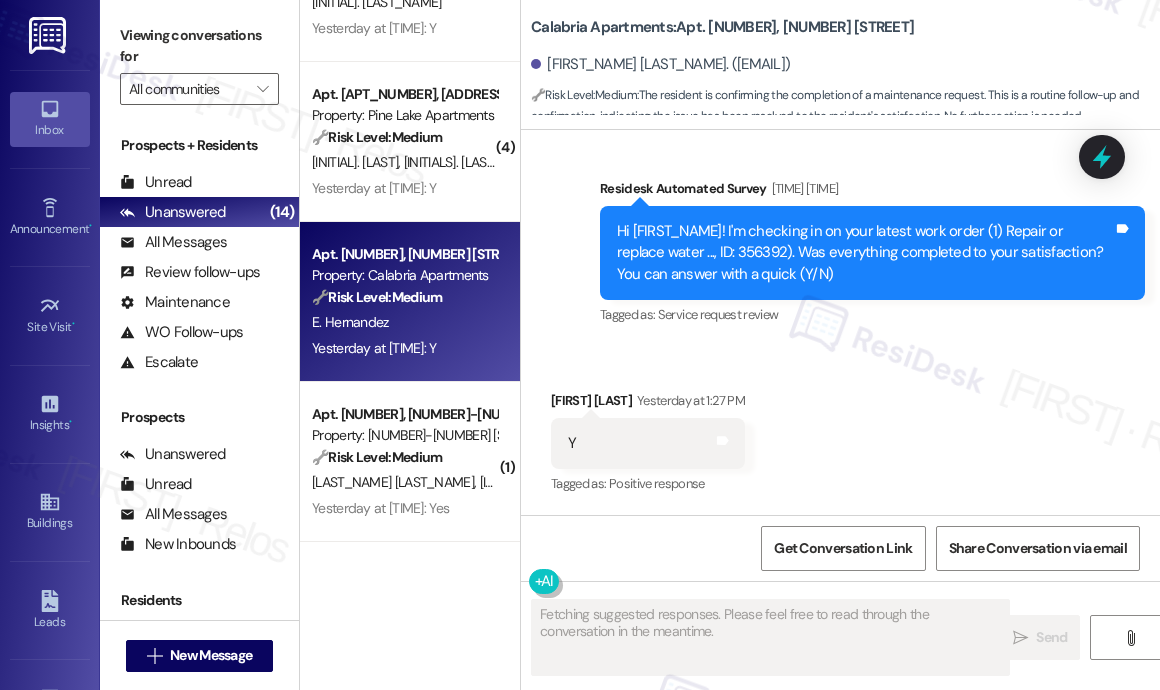 type 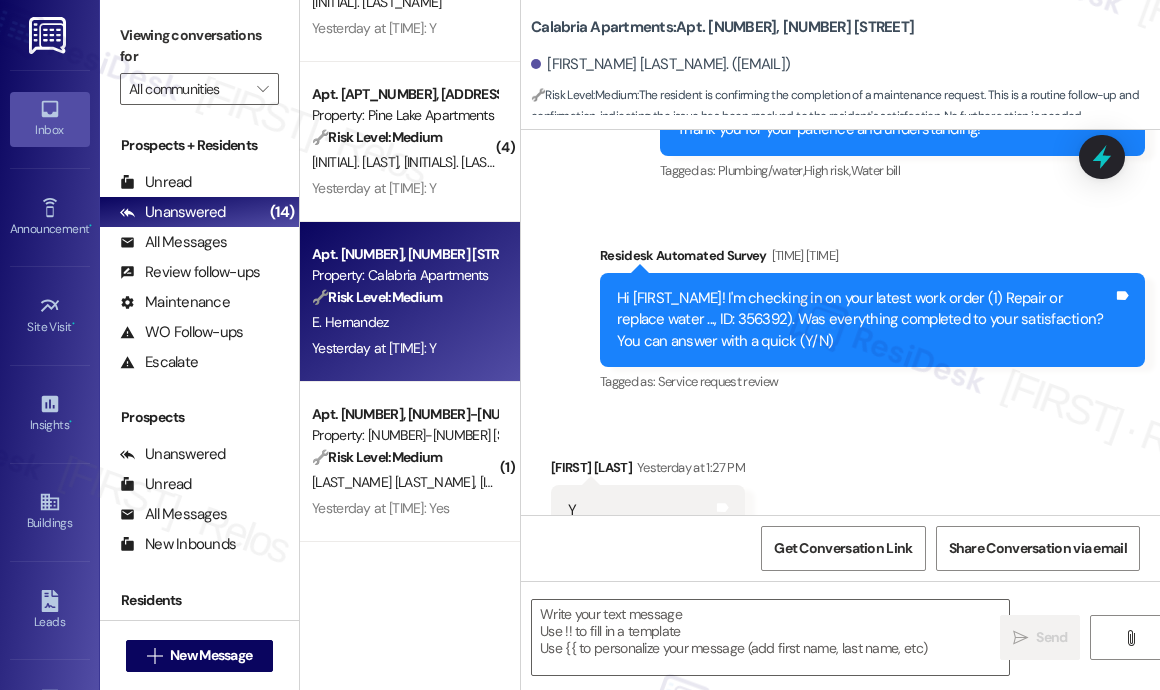 scroll, scrollTop: 4182, scrollLeft: 0, axis: vertical 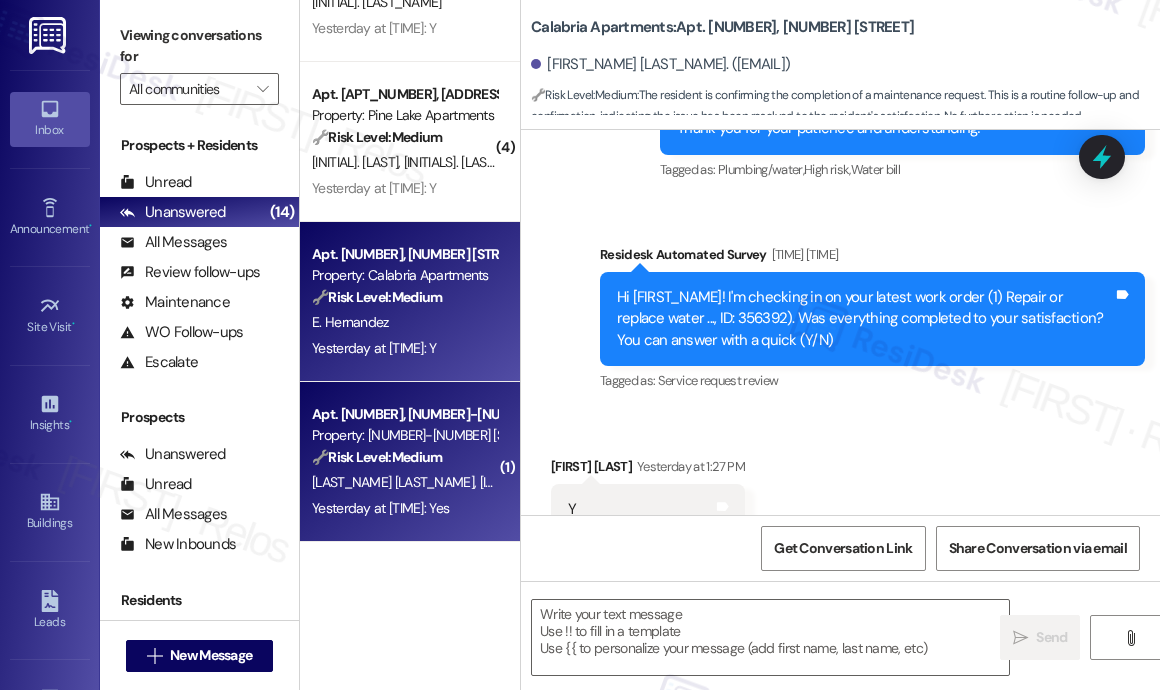 click on "Apt. [NUMBER], [NUMBER]-[NUMBER] [STREET]" at bounding box center (404, 414) 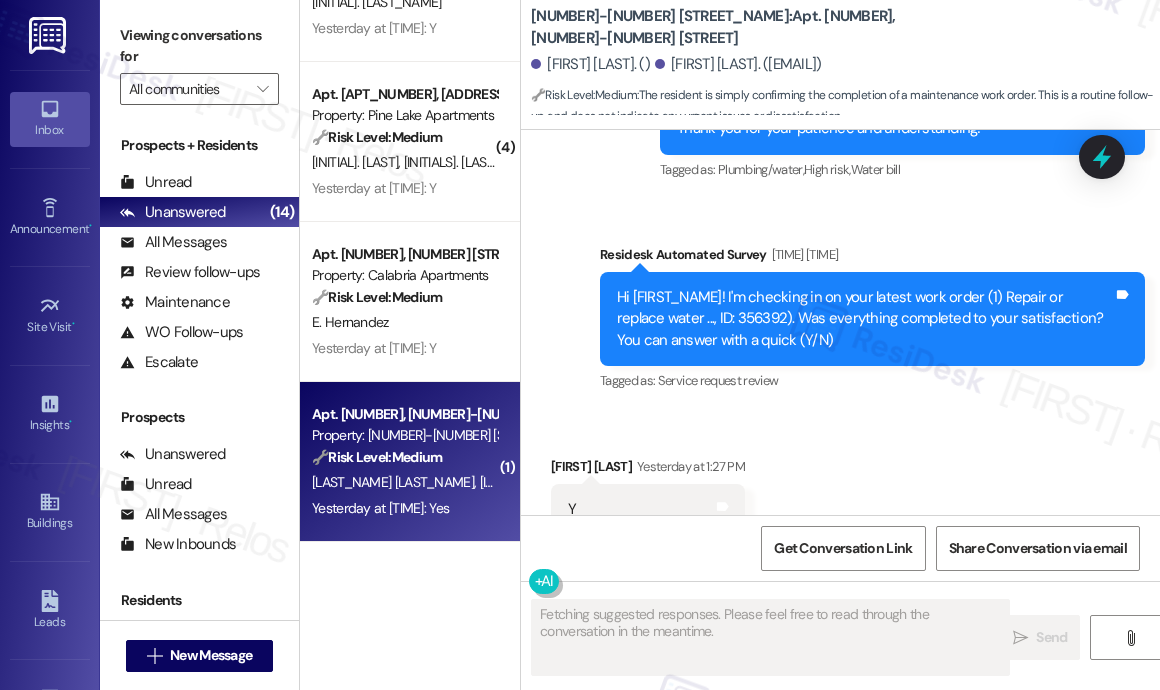 scroll, scrollTop: 3773, scrollLeft: 0, axis: vertical 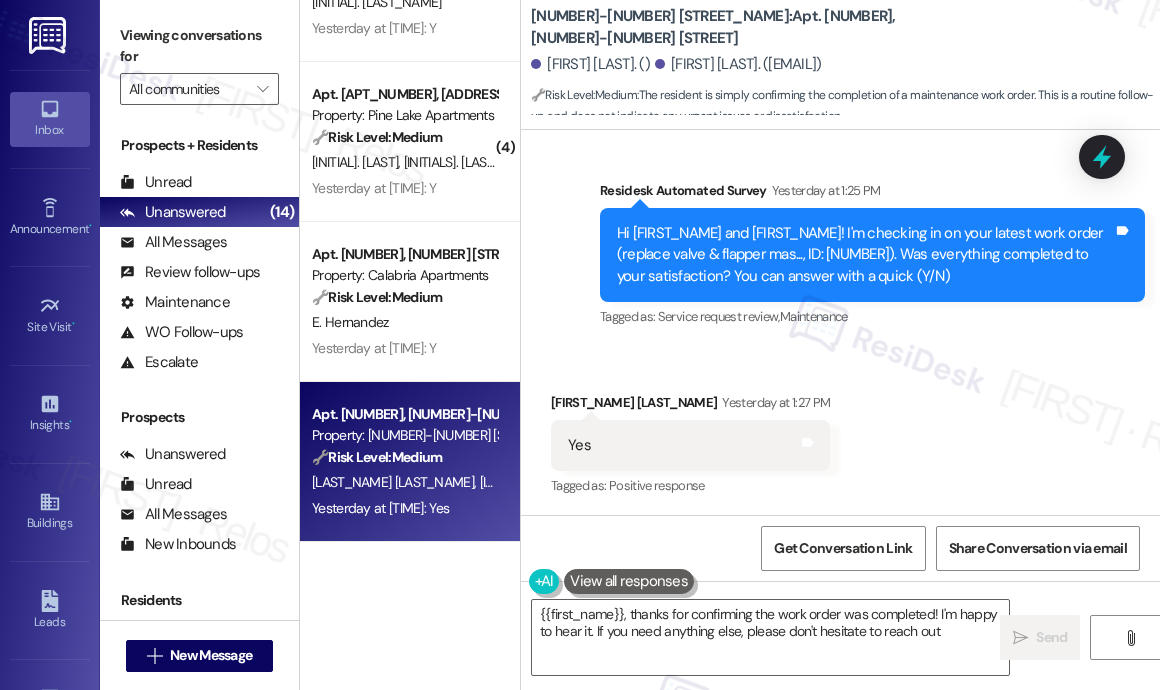 type on "[FIRST], thanks for confirming the work order was completed! I'm happy to hear it. If you need anything else, please don't hesitate to reach out!" 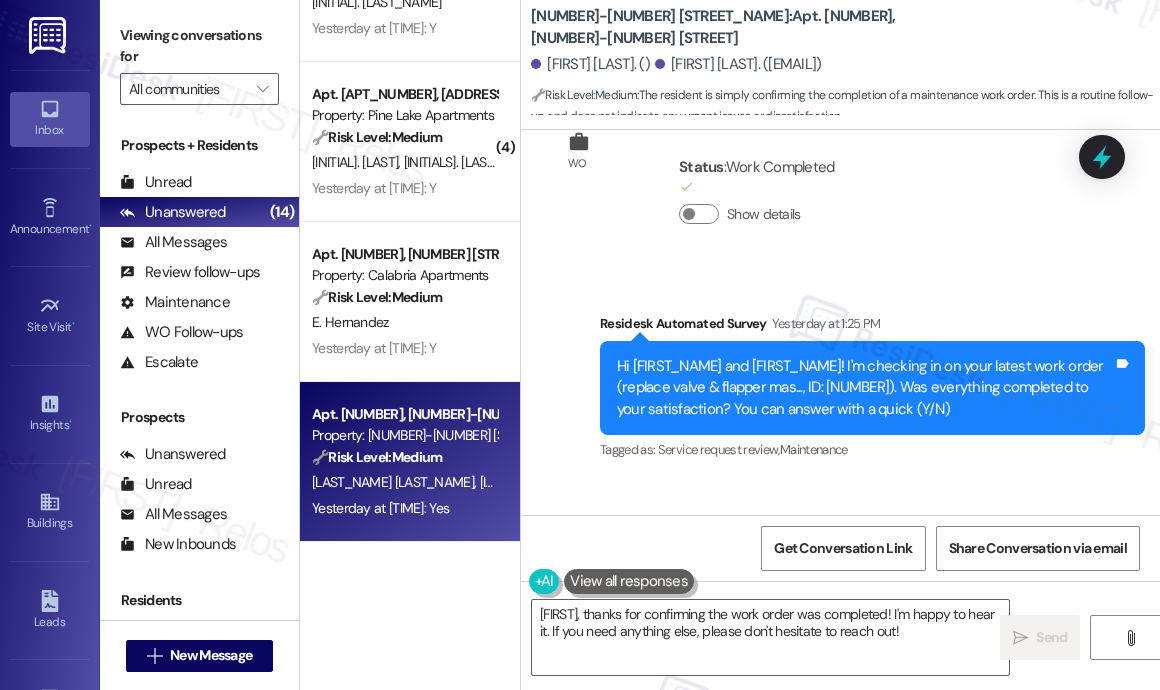 scroll, scrollTop: 3628, scrollLeft: 0, axis: vertical 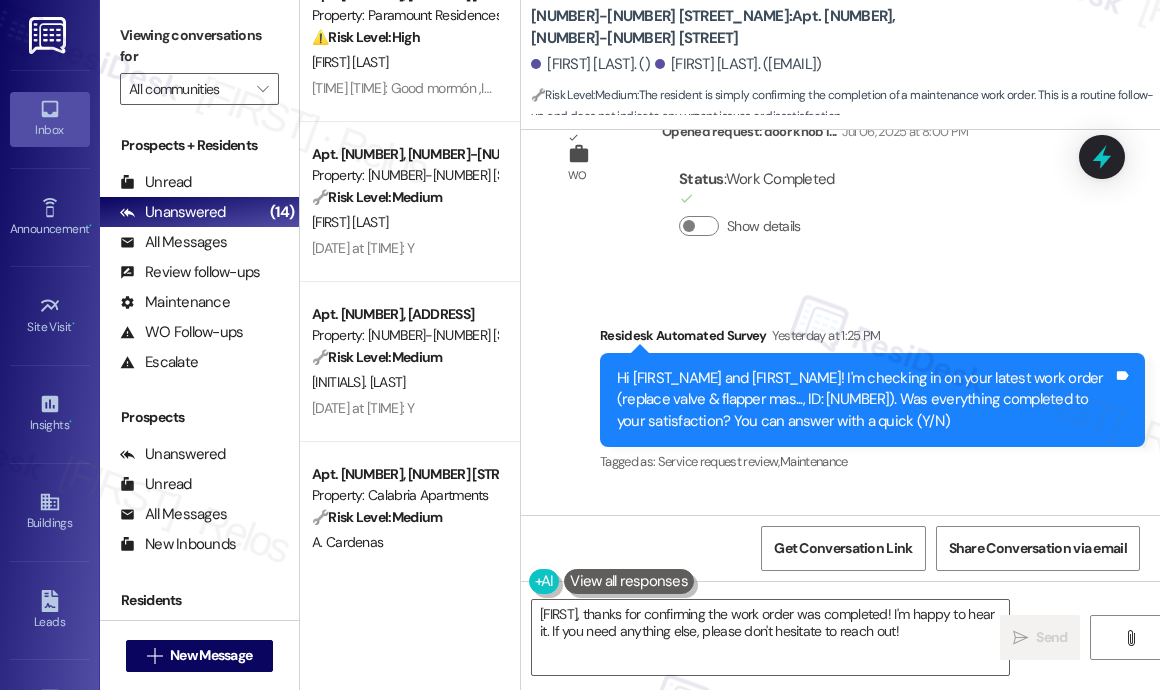 click on "Apt. [NUMBER], [NUMBER]-[NUMBER] [STREET]" at bounding box center [404, 154] 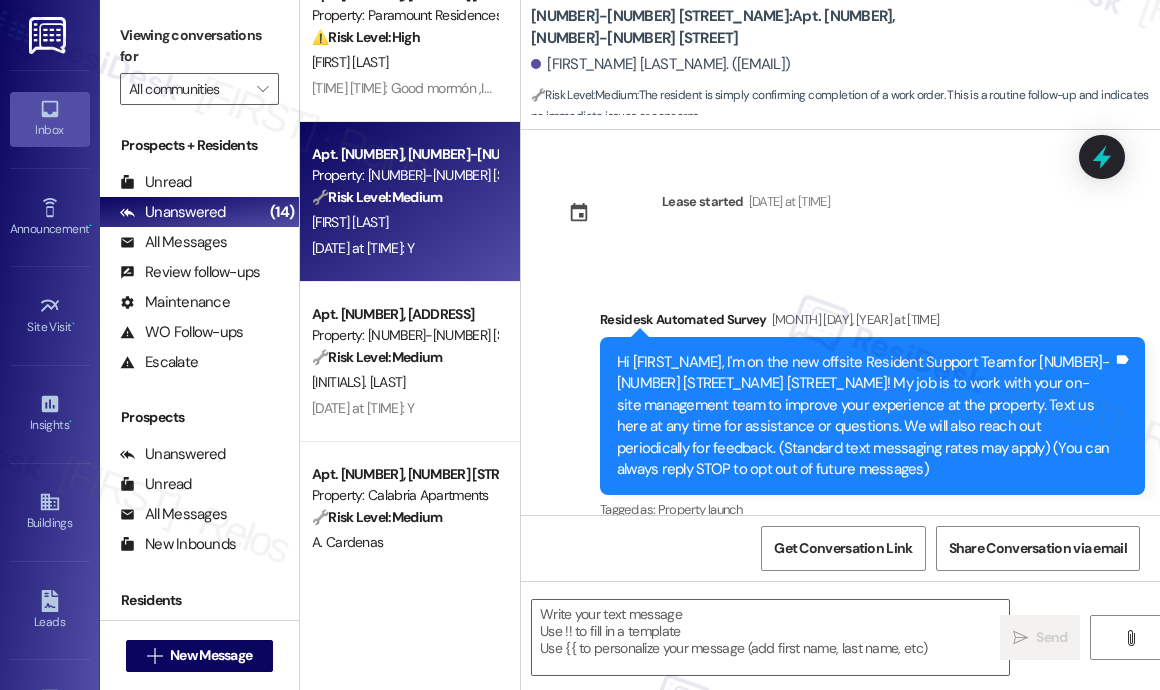 scroll, scrollTop: 10911, scrollLeft: 0, axis: vertical 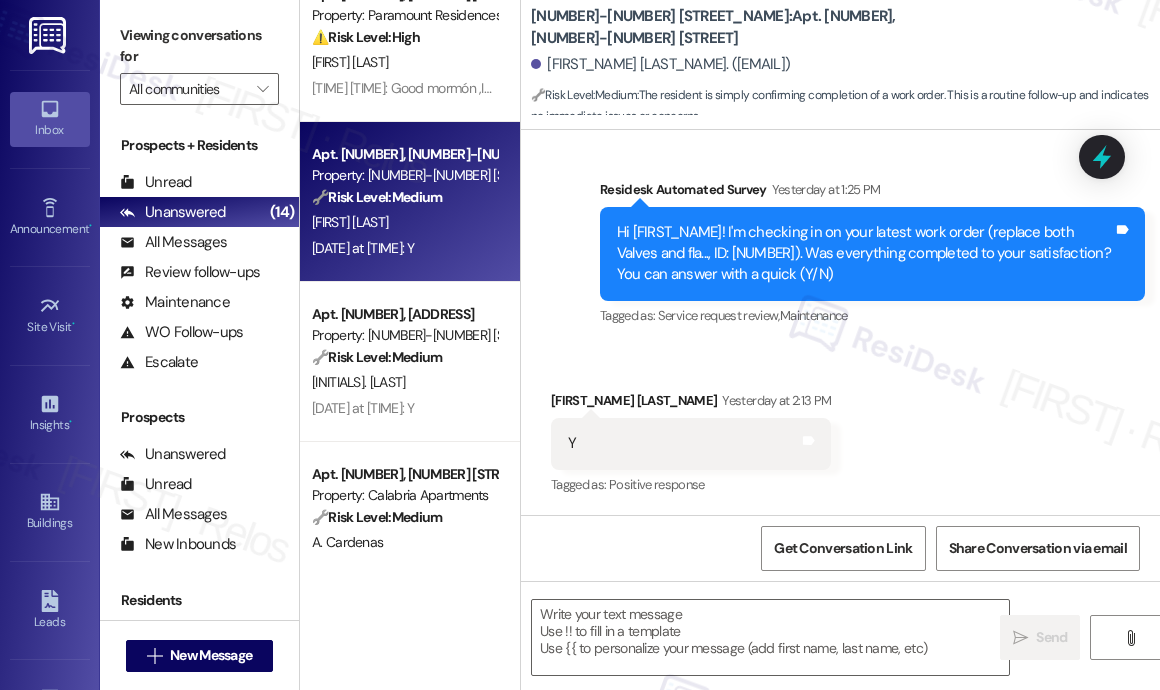 type on "Fetching suggested responses. Please feel free to read through the conversation in the meantime." 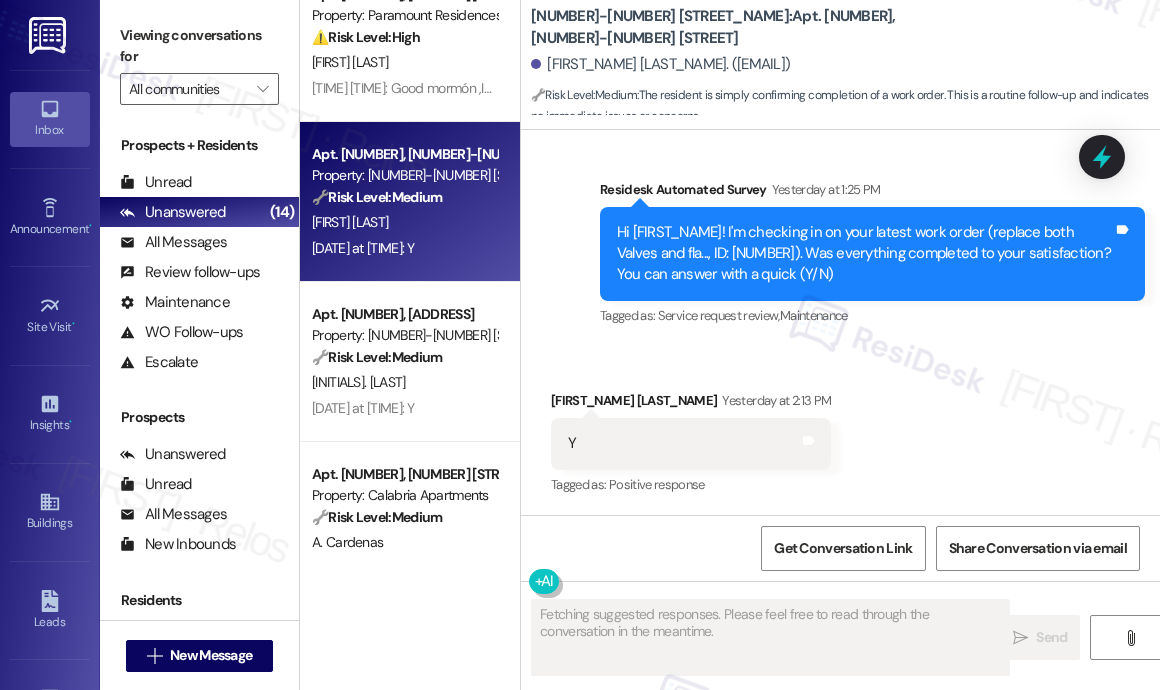 type 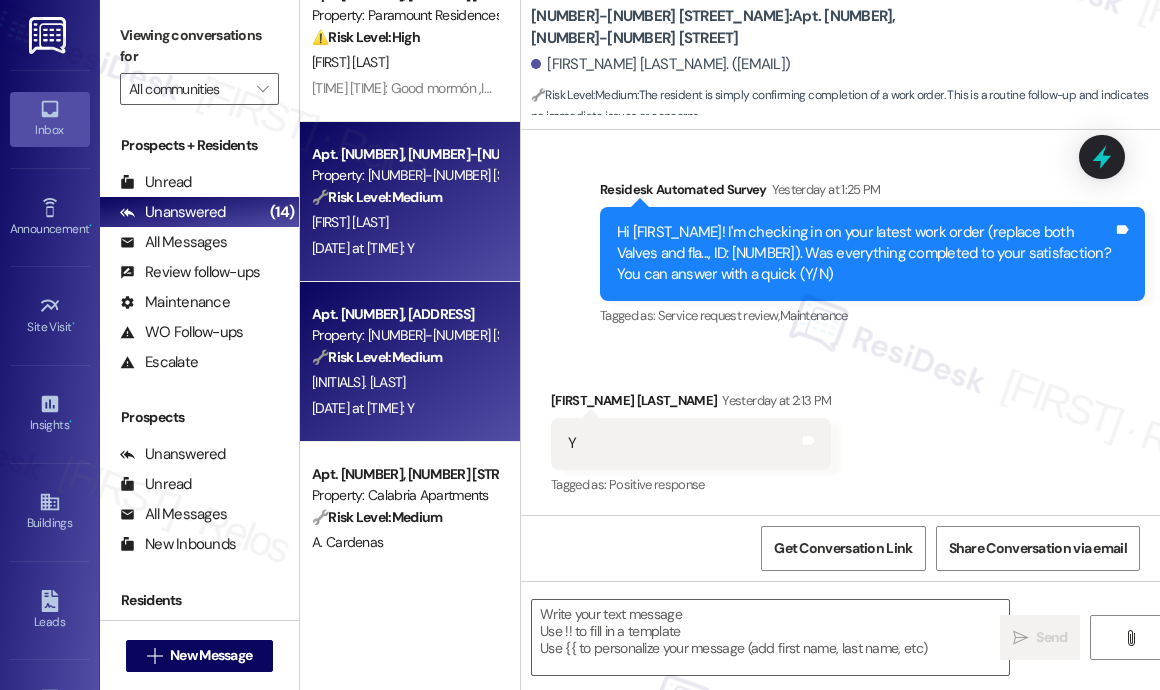 scroll, scrollTop: 658, scrollLeft: 0, axis: vertical 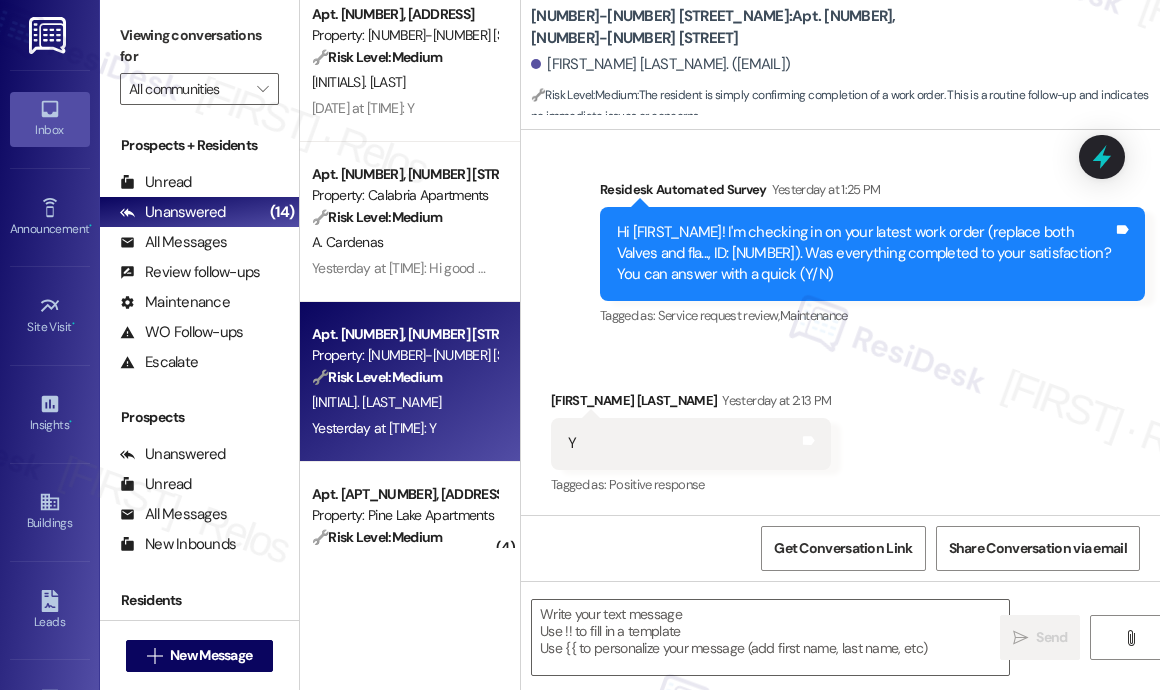 click on "Property: [NUMBER]-[NUMBER] [STREET]" at bounding box center (404, 355) 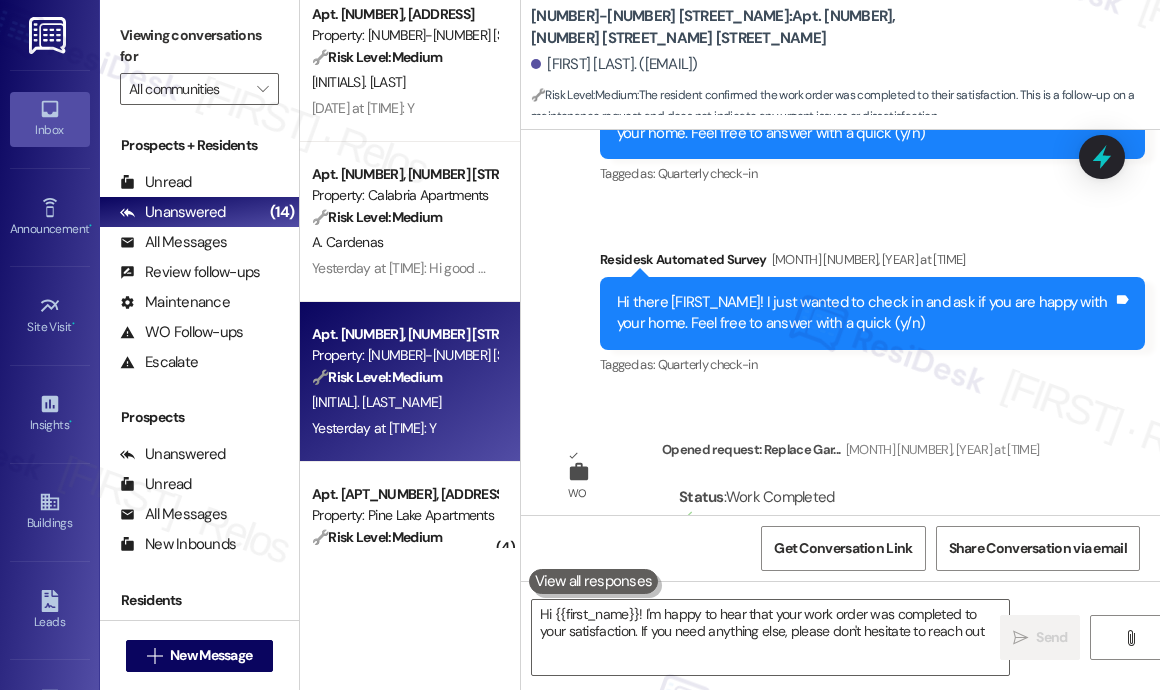 type on "Hi [FIRST]! I'm happy to hear that your work order was completed to your satisfaction. If you need anything else, please don't hesitate to reach out!" 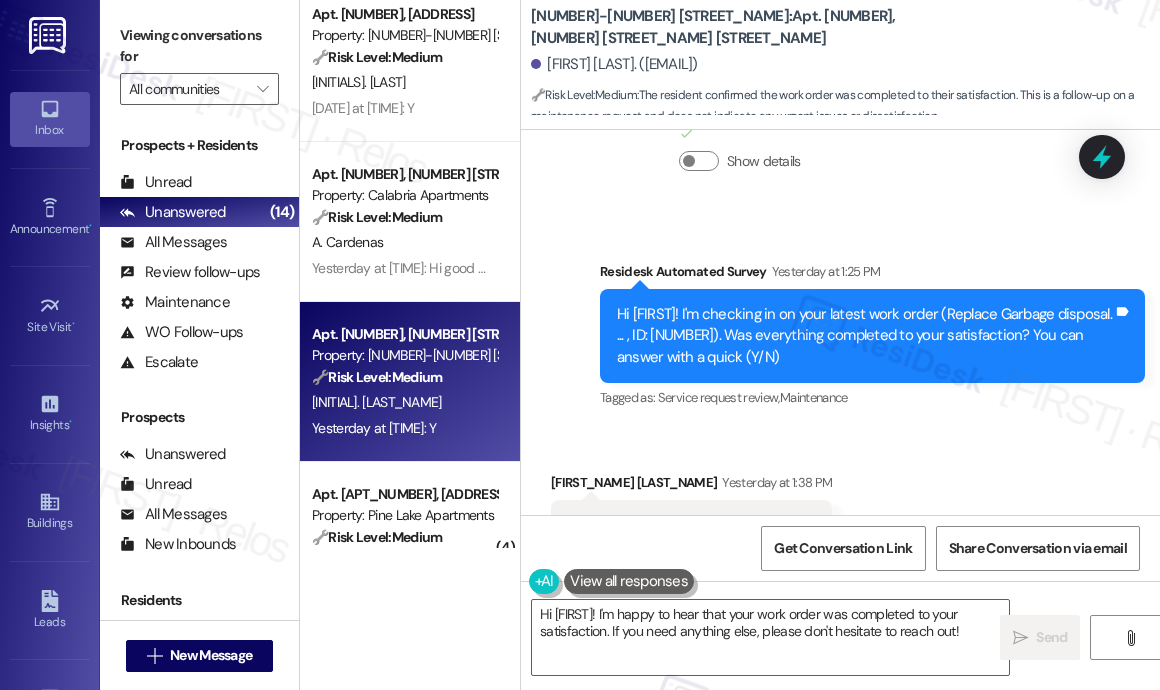 scroll, scrollTop: 1192, scrollLeft: 0, axis: vertical 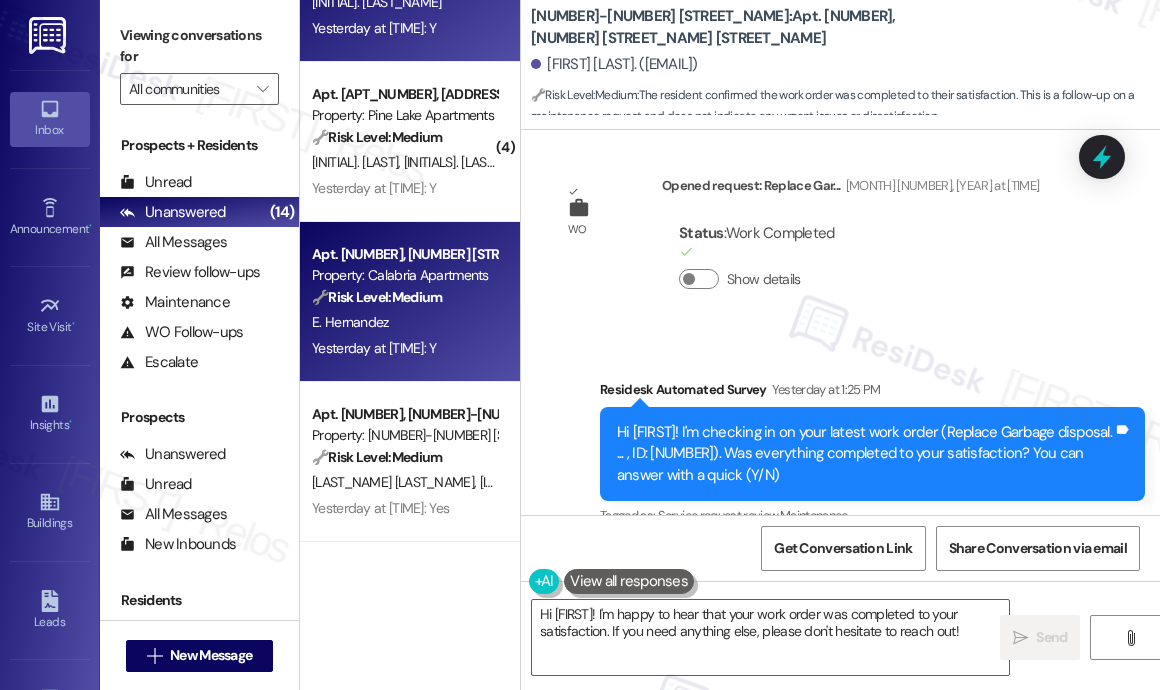 click on "E. Hernandez" at bounding box center [404, 322] 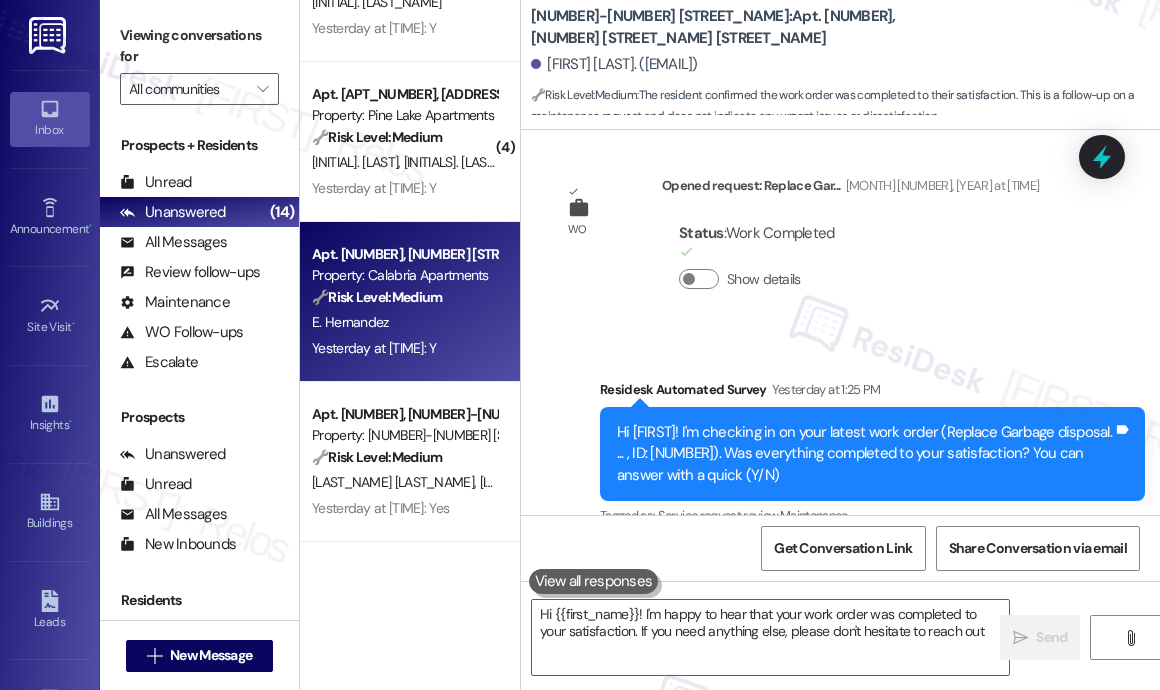 type on "Hi [FIRST]! I'm happy to hear that your work order was completed to your satisfaction. If you need anything else, please don't hesitate to reach out!" 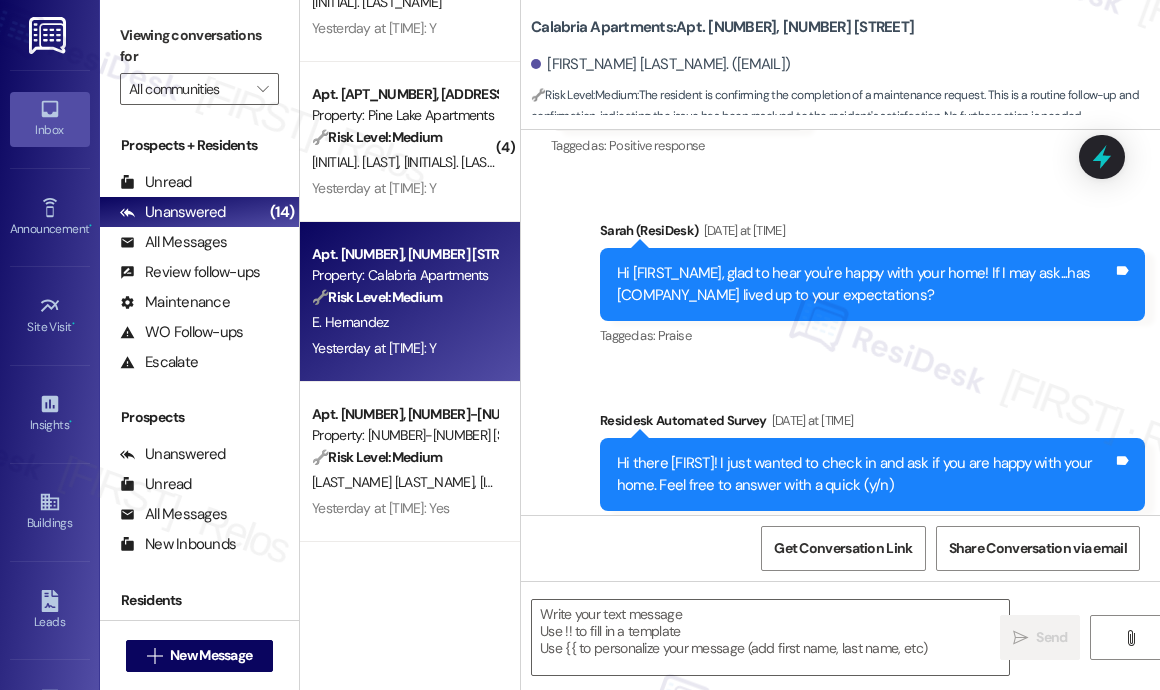 type on "Fetching suggested responses. Please feel free to read through the conversation in the meantime." 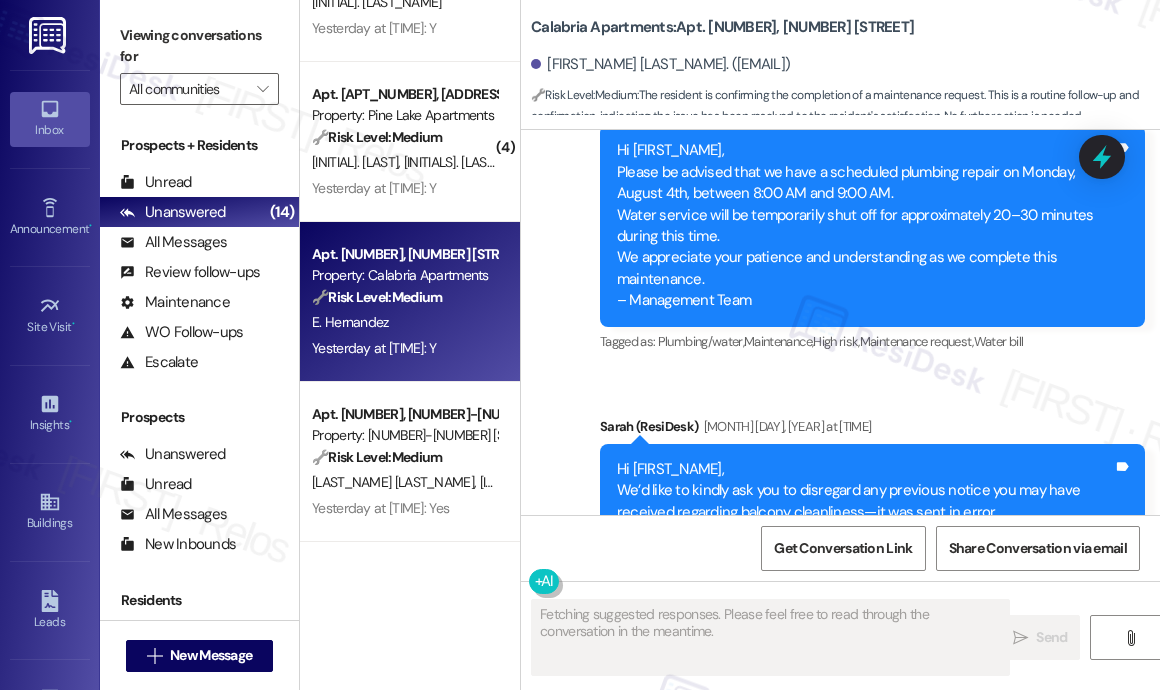 scroll, scrollTop: 4268, scrollLeft: 0, axis: vertical 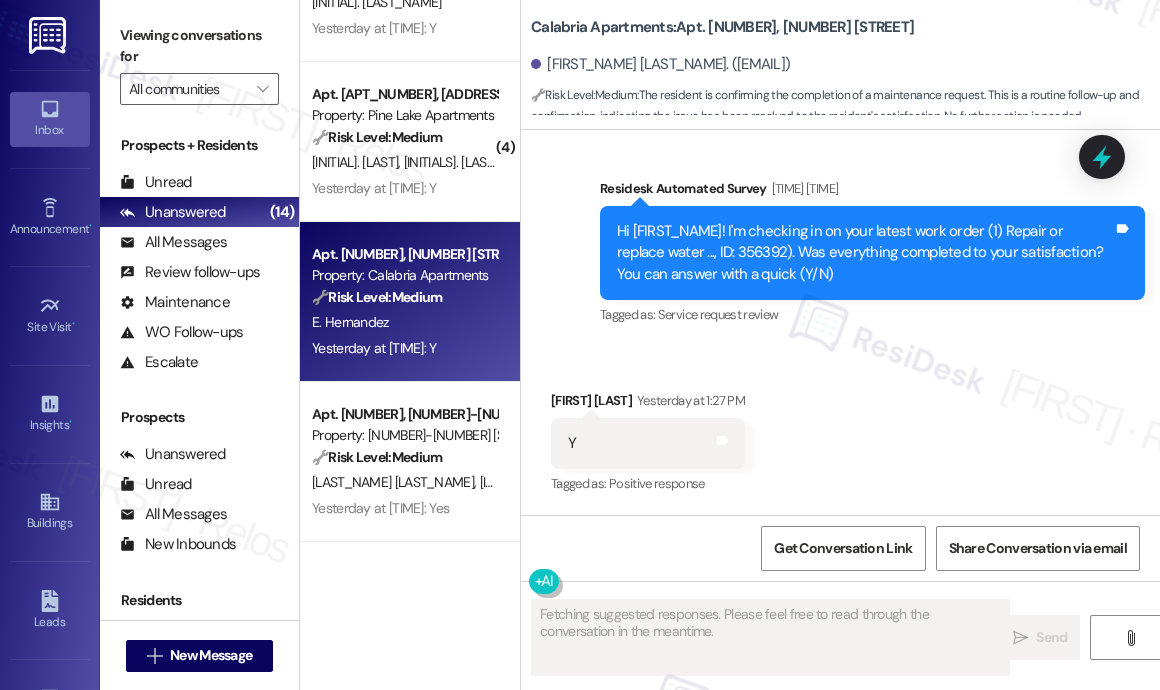 type 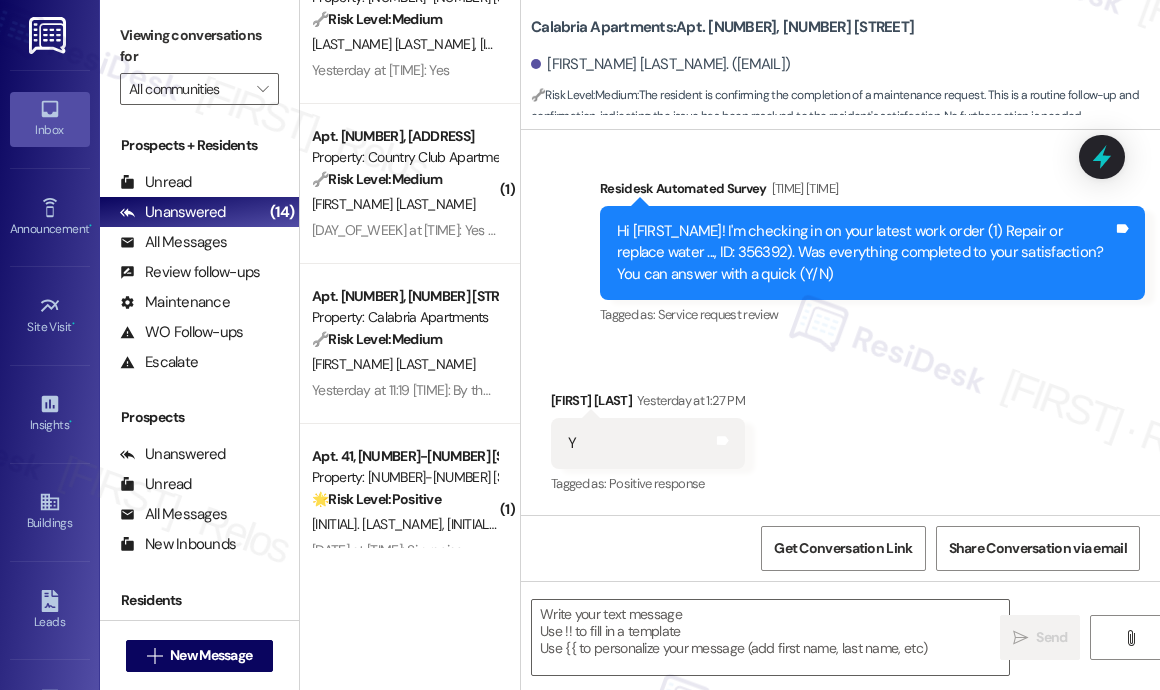 scroll, scrollTop: 1638, scrollLeft: 0, axis: vertical 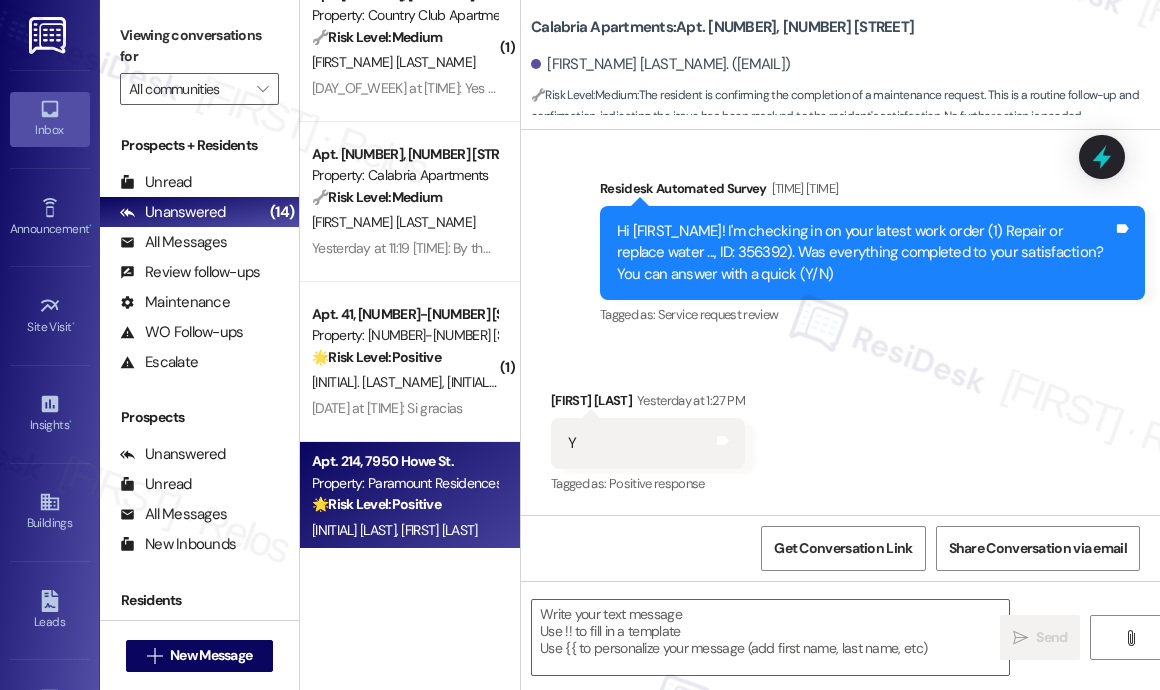 click on "Apt. 214, [NUMBER]-[NUMBER] [STREET] [STREET_NAME]. Property: Paramount Residences 🌟 Risk Level: Positive The resident is reacting positively to the property management's message. This indicates positive engagement and relationship building. E. [LAST] [LAST] Yesterday at 11:37 [TIME]: ​❤️​ to “​[FIRST] (Paramount Residences): Hi [FIRST] and [FIRST]! Again, I sincerely apologize if my message caused any confusion or inconvenience. I truly appreciate your response and your commitment to continuing to keep your balcony clean — thank you for doing your part. ”​ Yesterday at 11:37 [TIME]: ​❤️​ to “​[FIRST] (Paramount Residences): Hi [FIRST] and [FIRST]! Again, I sincerely apologize if my message caused any confusion or inconvenience. I truly appreciate your response and your commitment to continuing to keep your balcony clean — thank you for doing your part. ”​ Archived on 09/18/2024" at bounding box center [410, 522] 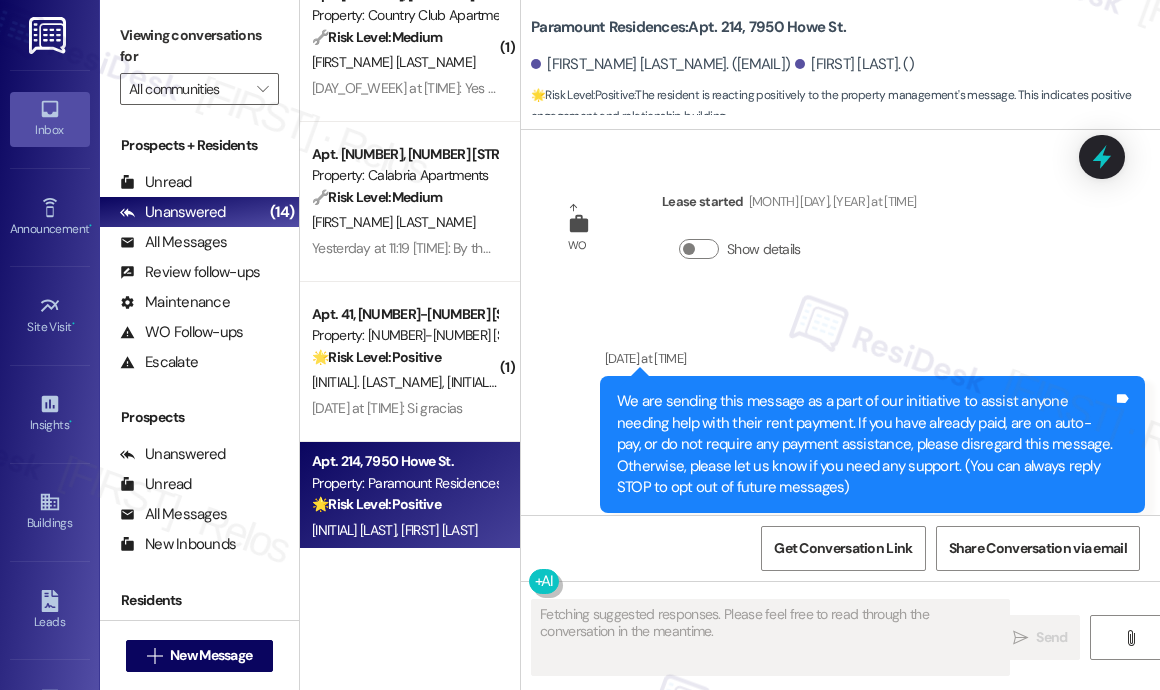 scroll, scrollTop: 38612, scrollLeft: 0, axis: vertical 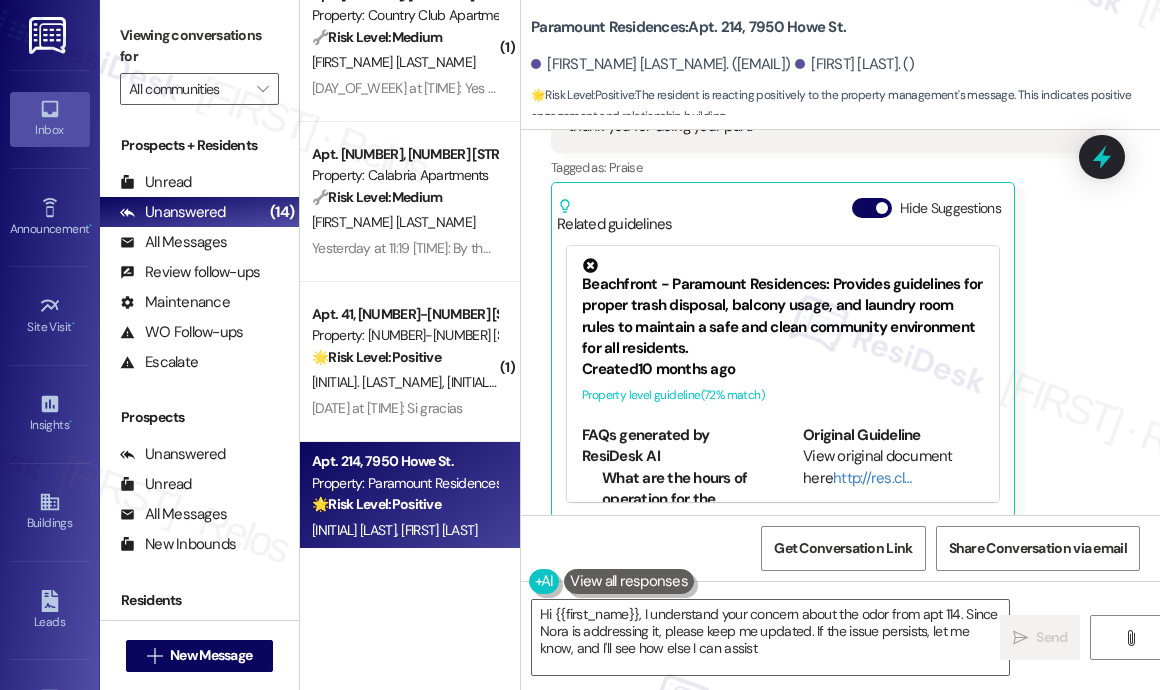 type on "Hi {{first_name}}, I understand your concern about the odor from apt 114. Since Nora is addressing it, please keep me updated. If the issue persists, let me know, and I'll see how else I can assist!" 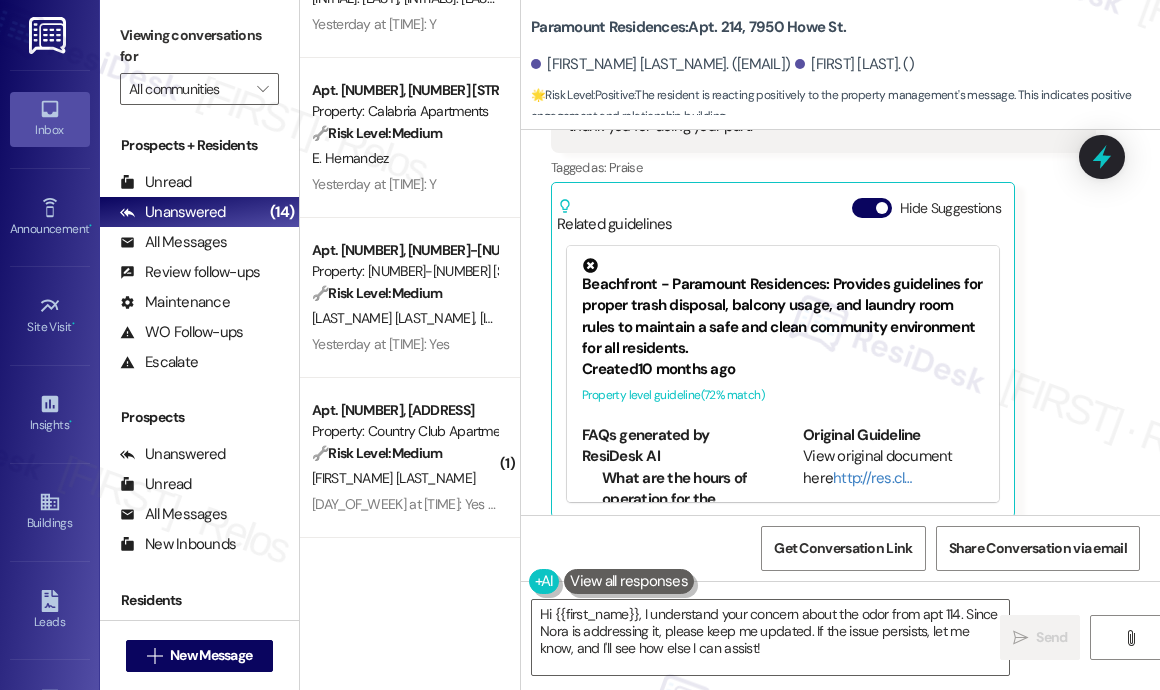 scroll, scrollTop: 1138, scrollLeft: 0, axis: vertical 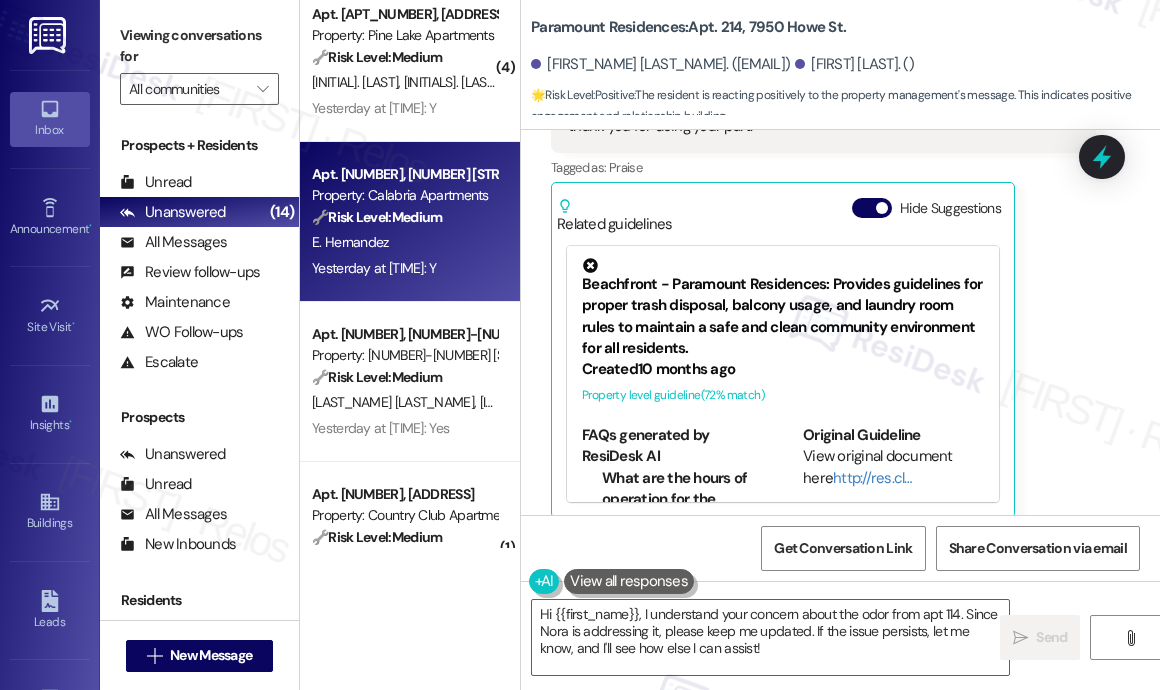 click on "🔧  Risk Level:  Medium" at bounding box center [377, 217] 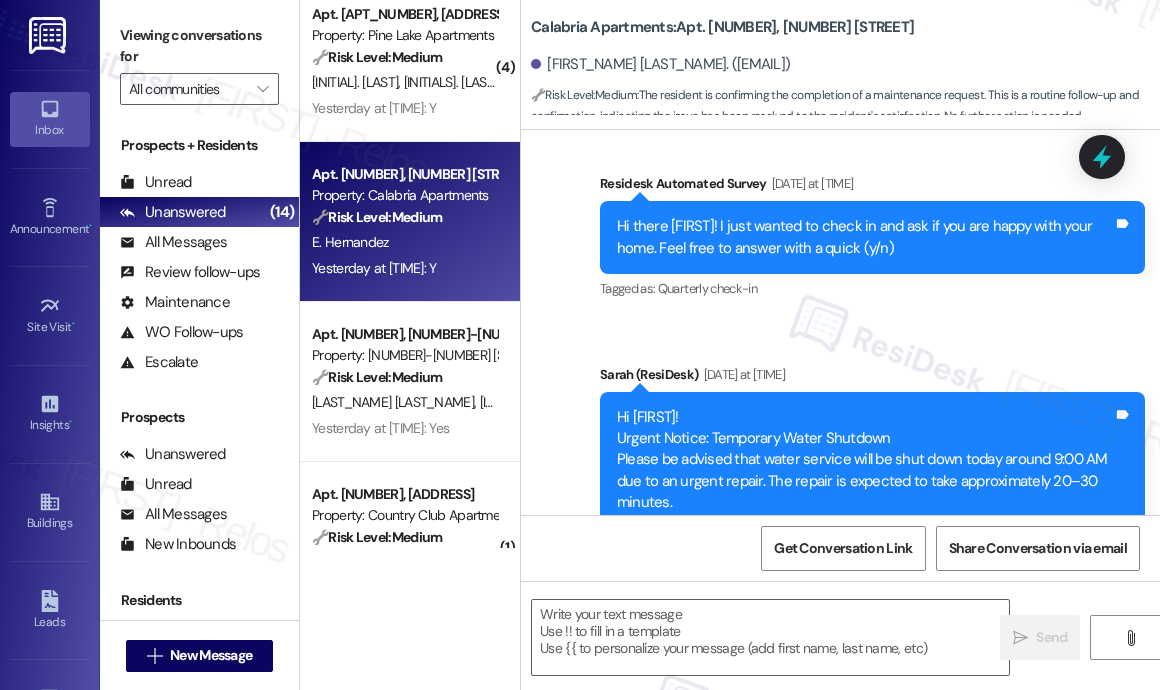 type on "Fetching suggested responses. Please feel free to read through the conversation in the meantime." 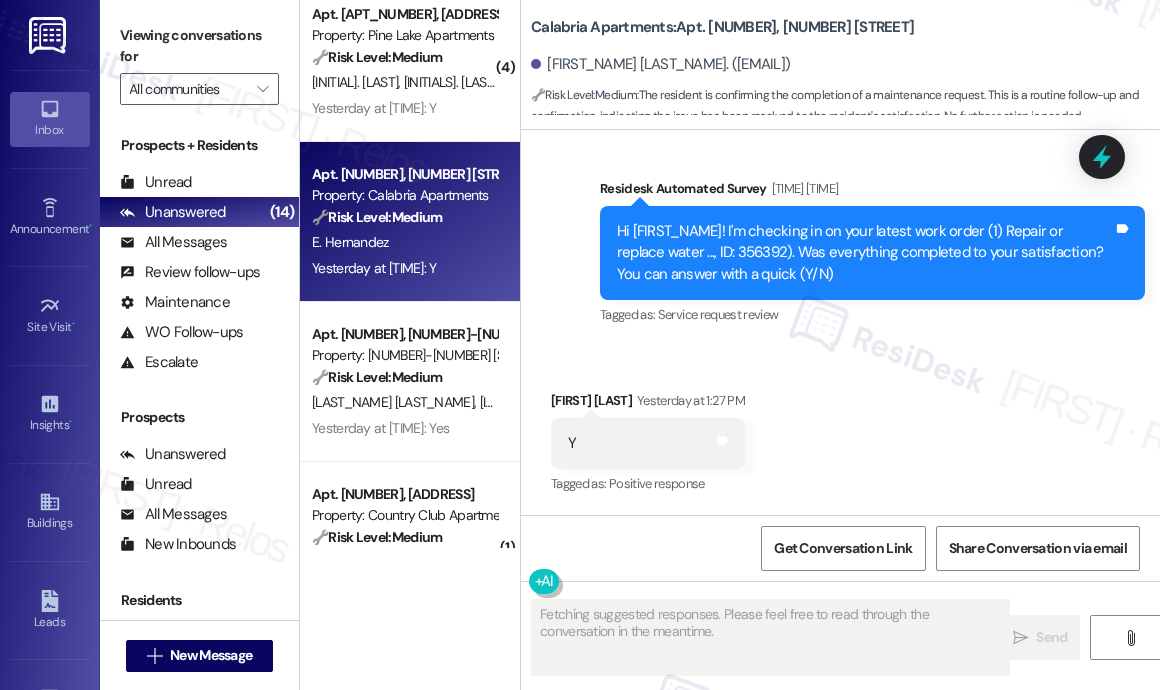 type 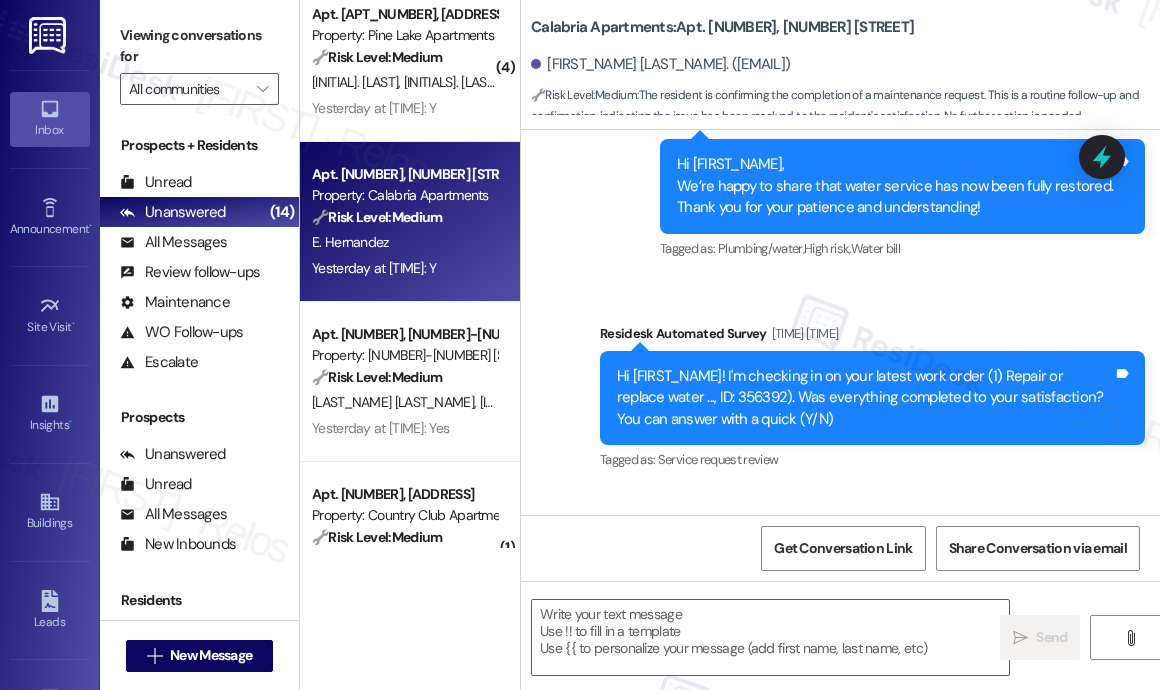 scroll, scrollTop: 4068, scrollLeft: 0, axis: vertical 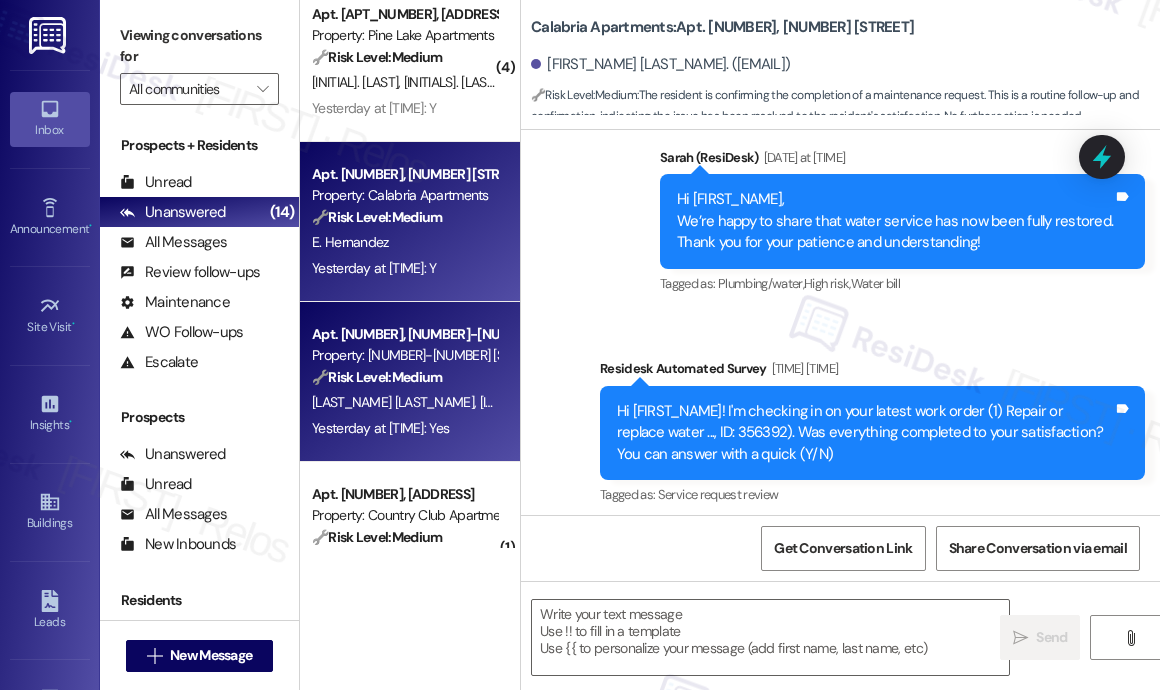 click on "[LAST_NAME] [LAST_NAME]" at bounding box center (396, 402) 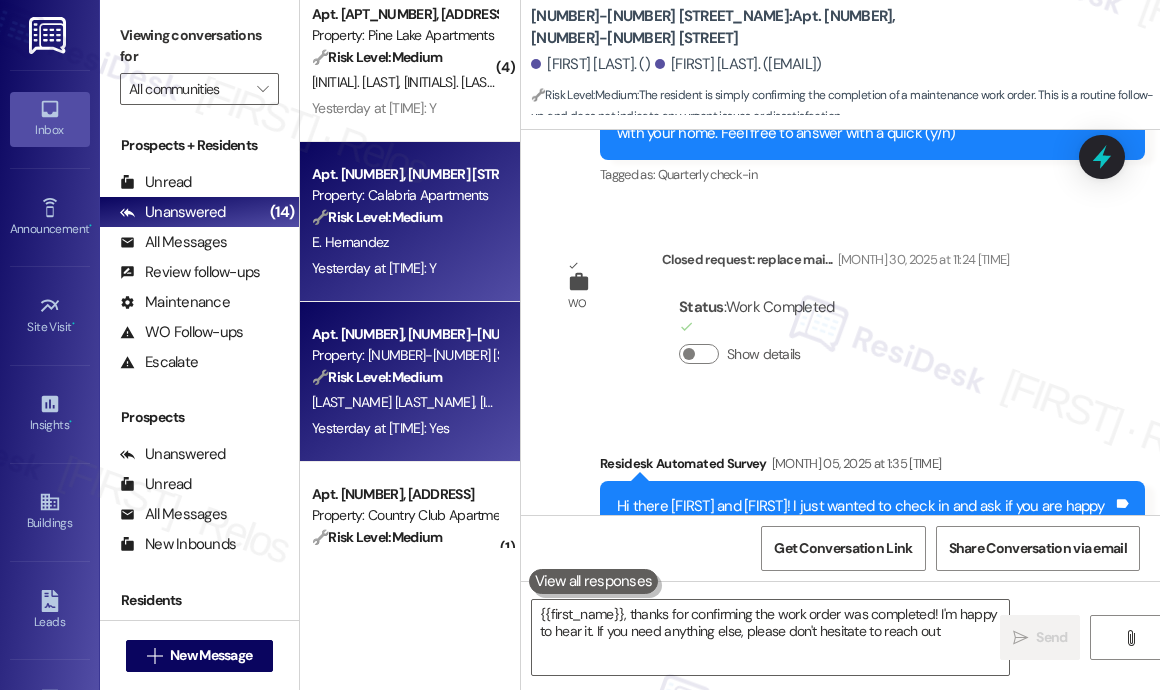 type on "[FIRST], thanks for confirming the work order was completed! I'm happy to hear it. If you need anything else, please don't hesitate to reach out!" 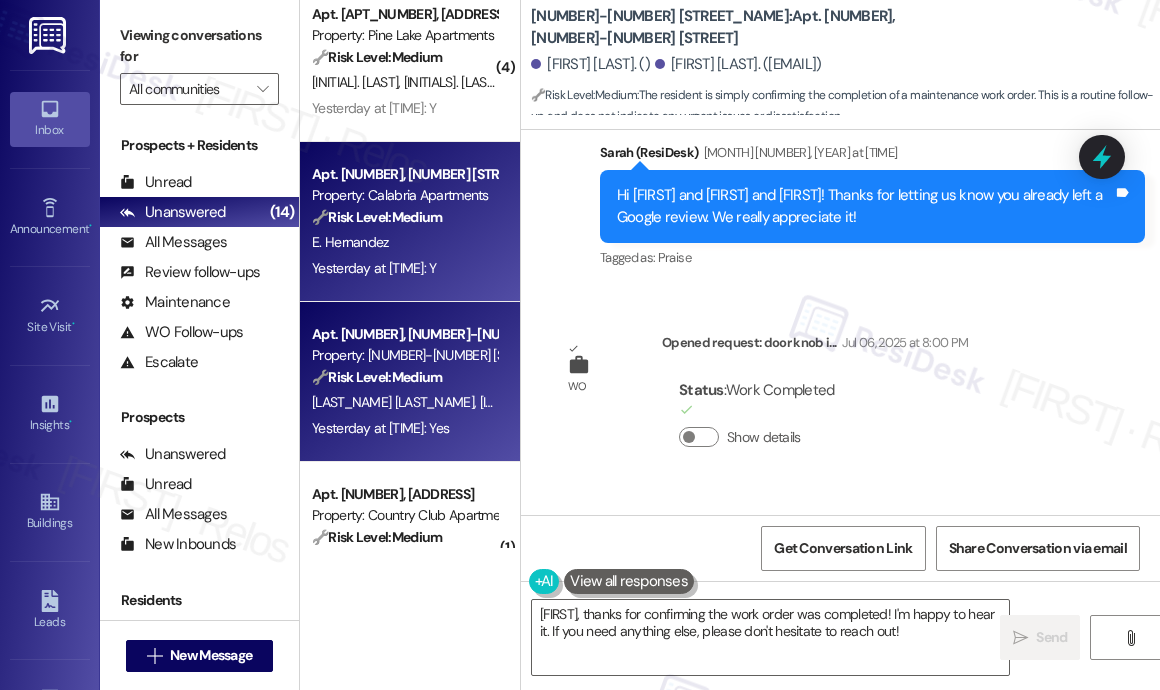 scroll, scrollTop: 3773, scrollLeft: 0, axis: vertical 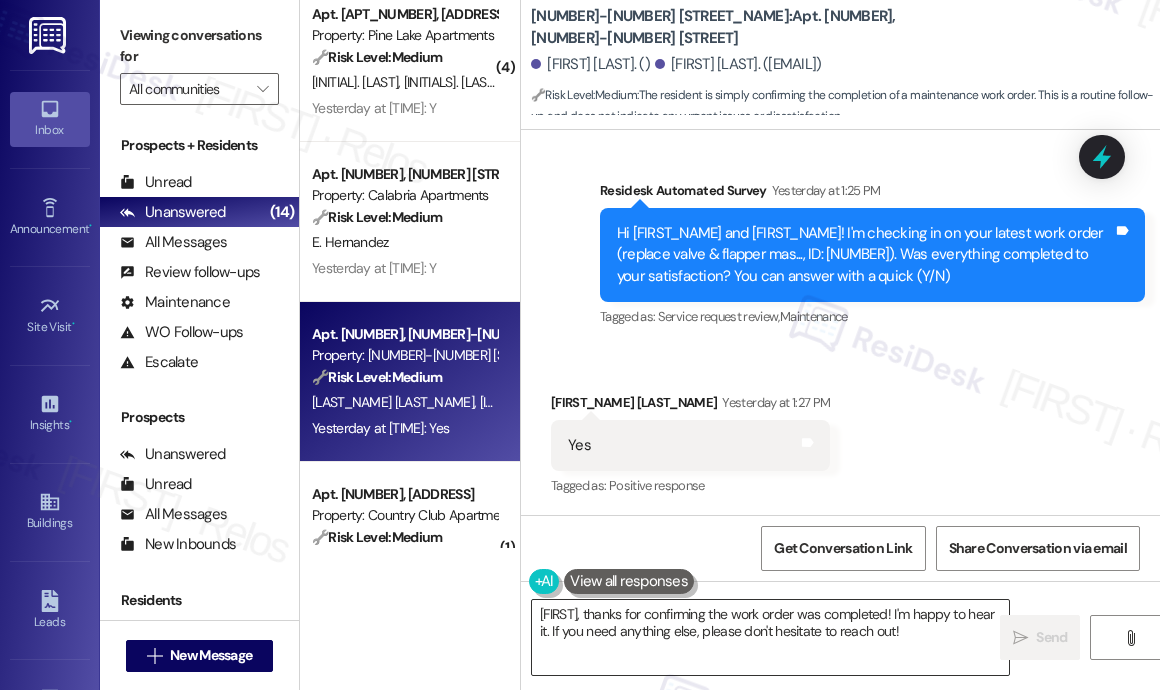 click on "[FIRST], thanks for confirming the work order was completed! I'm happy to hear it. If you need anything else, please don't hesitate to reach out!" at bounding box center [770, 637] 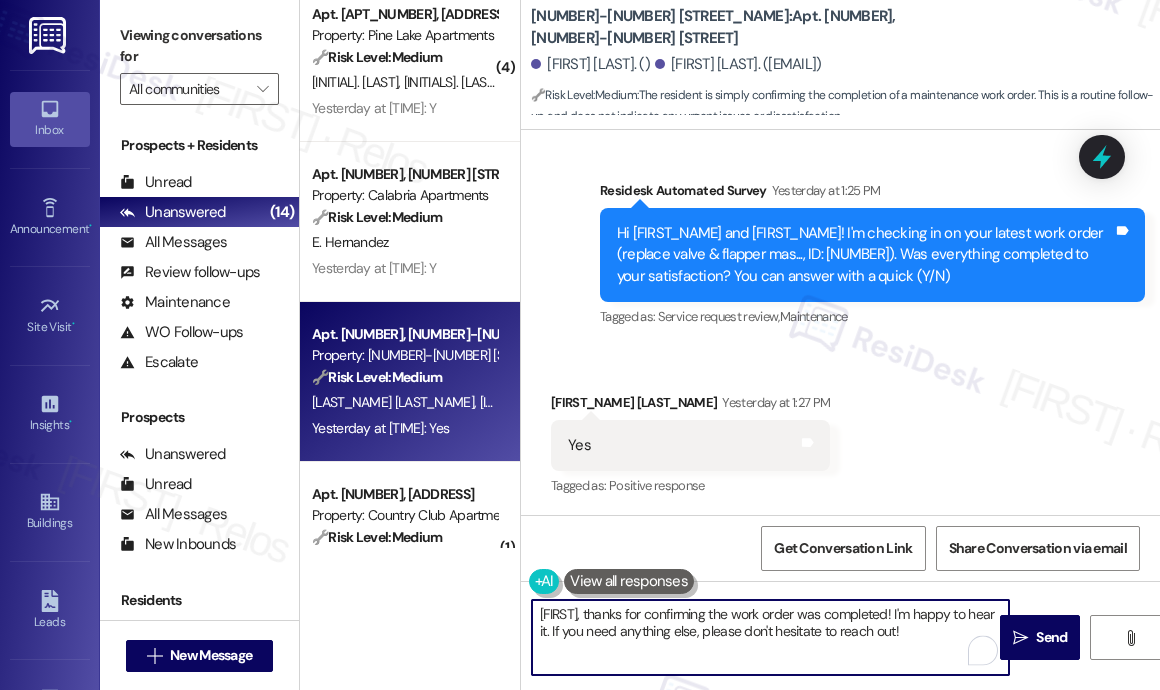 click on "[FIRST], thanks for confirming the work order was completed! I'm happy to hear it. If you need anything else, please don't hesitate to reach out!" at bounding box center [770, 637] 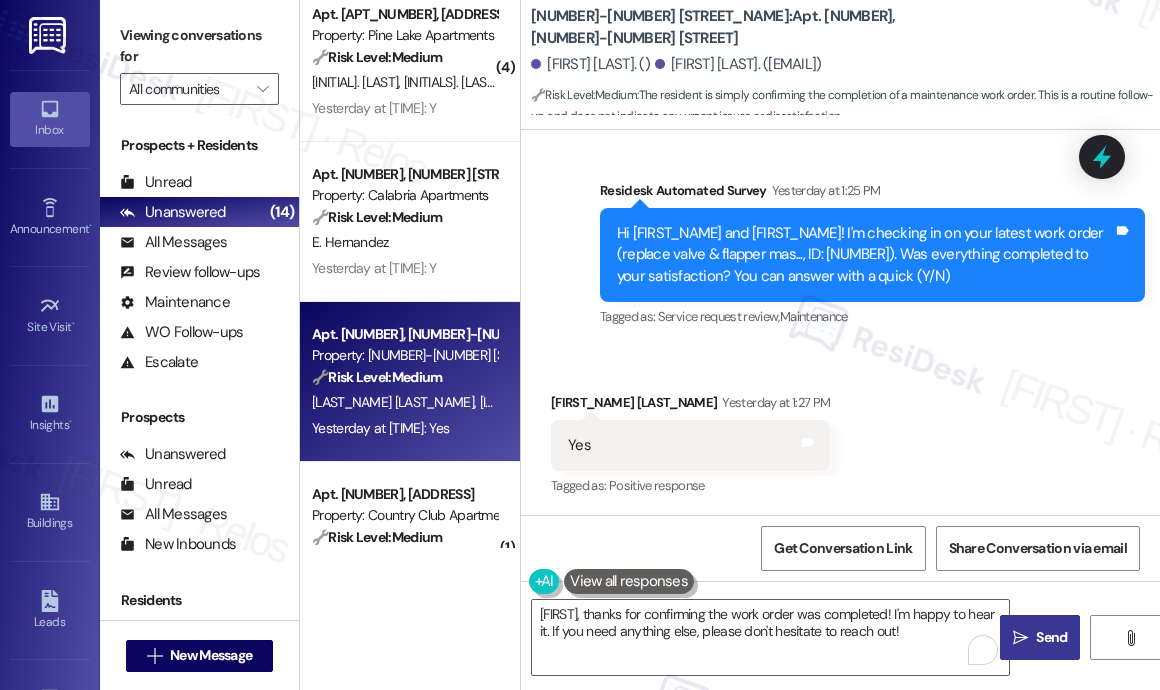 click on "Send" at bounding box center (1051, 637) 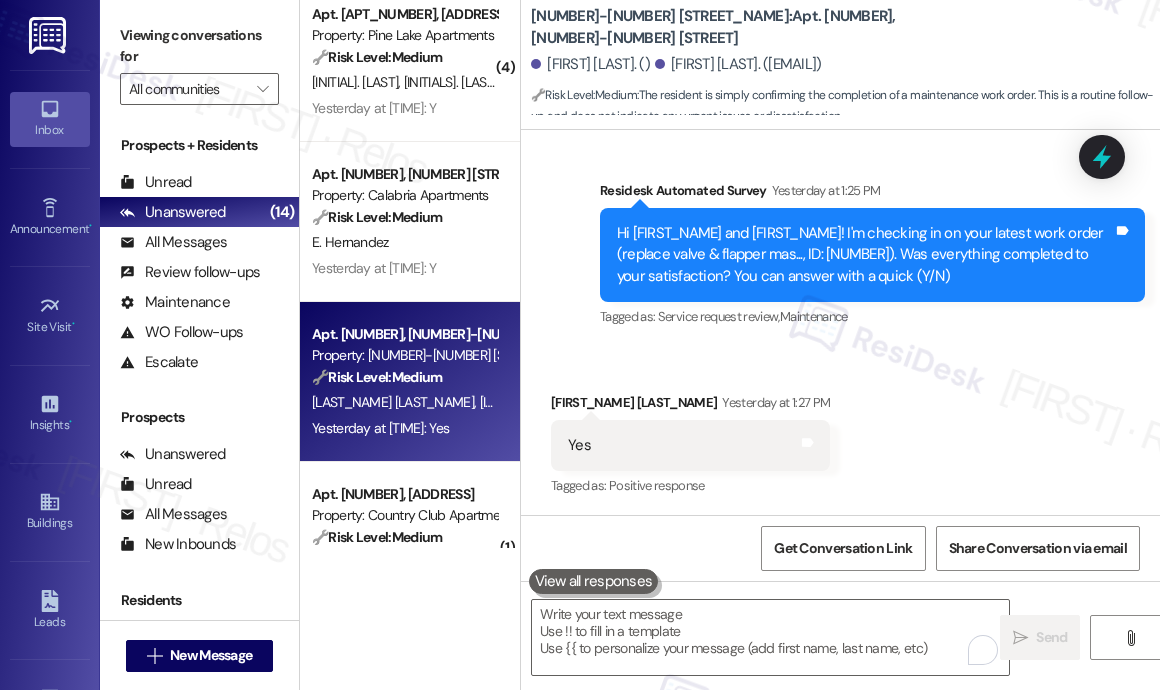 type on "Fetching suggested responses. Please feel free to read through the conversation in the meantime." 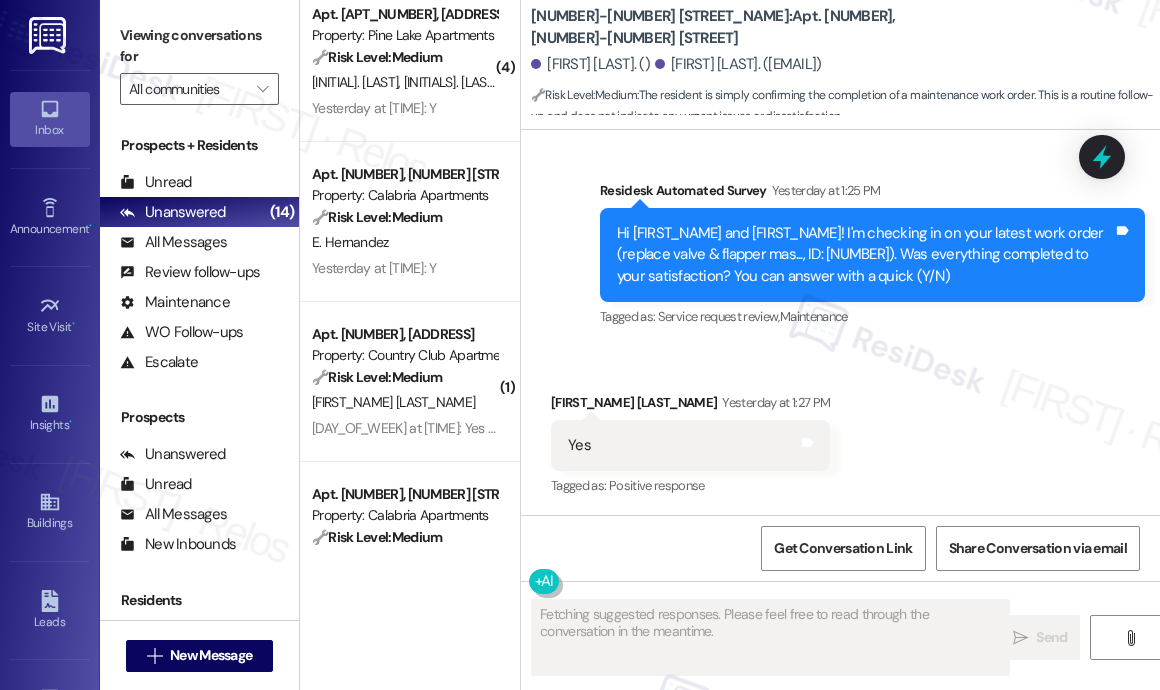 type 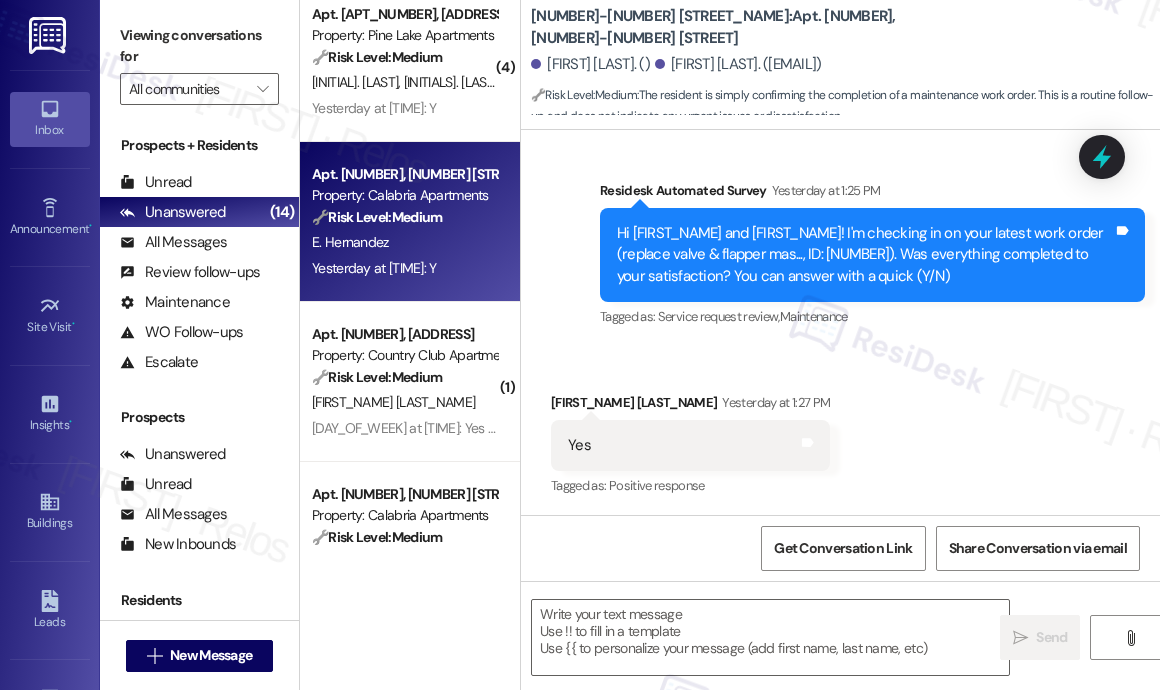 click on "Yesterday at [TIME]: Y Yesterday at [TIME]: Y" at bounding box center [404, 268] 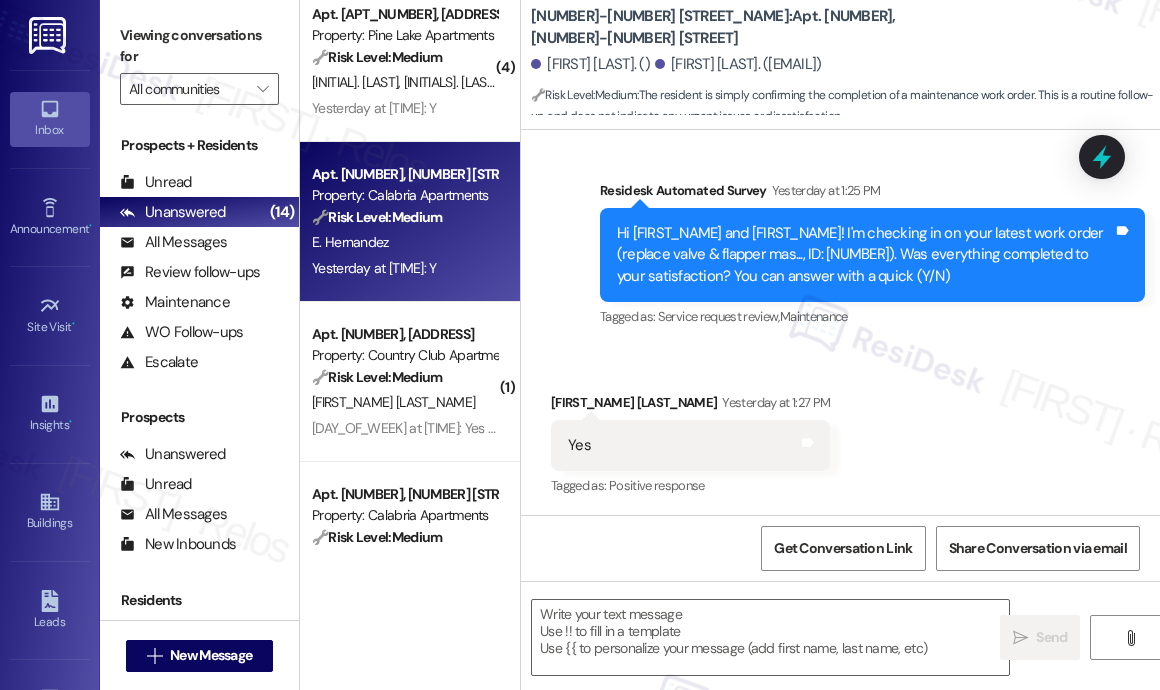 type on "Fetching suggested responses. Please feel free to read through the conversation in the meantime." 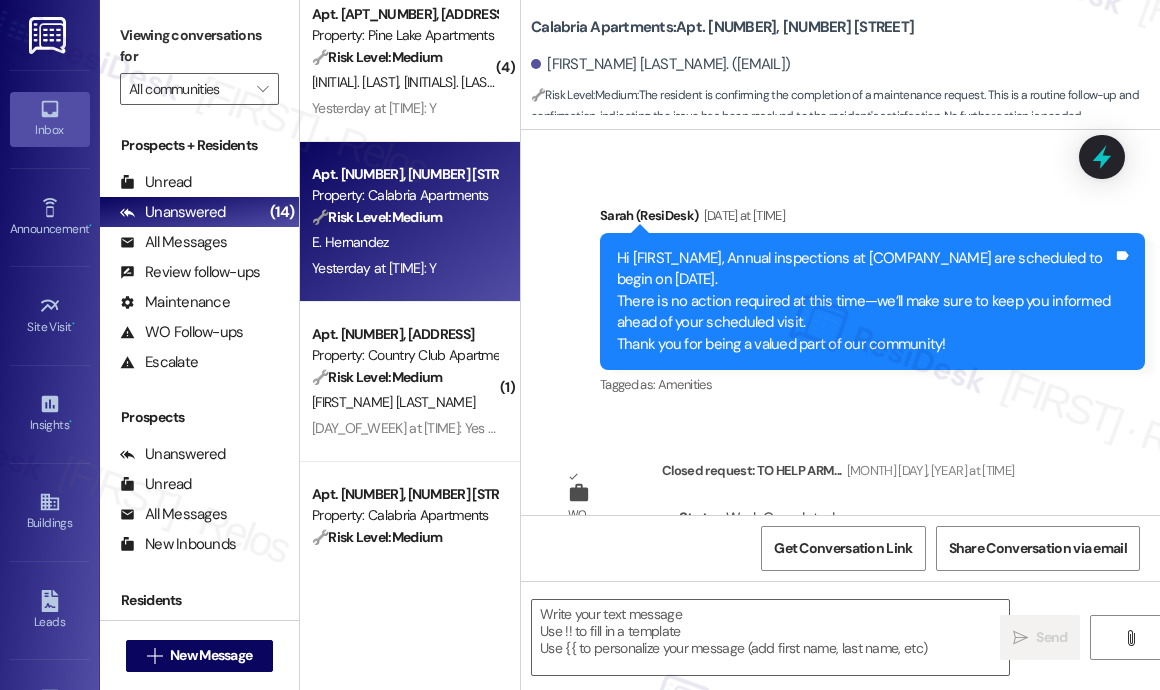 type on "Fetching suggested responses. Please feel free to read through the conversation in the meantime." 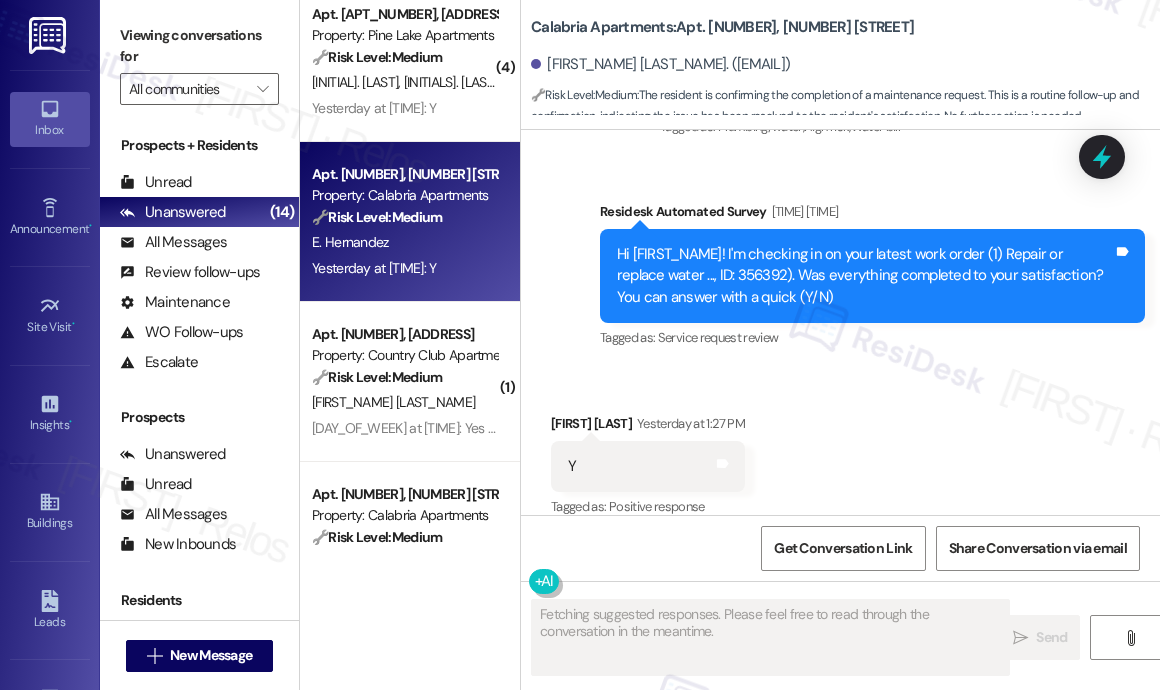 scroll, scrollTop: 4268, scrollLeft: 0, axis: vertical 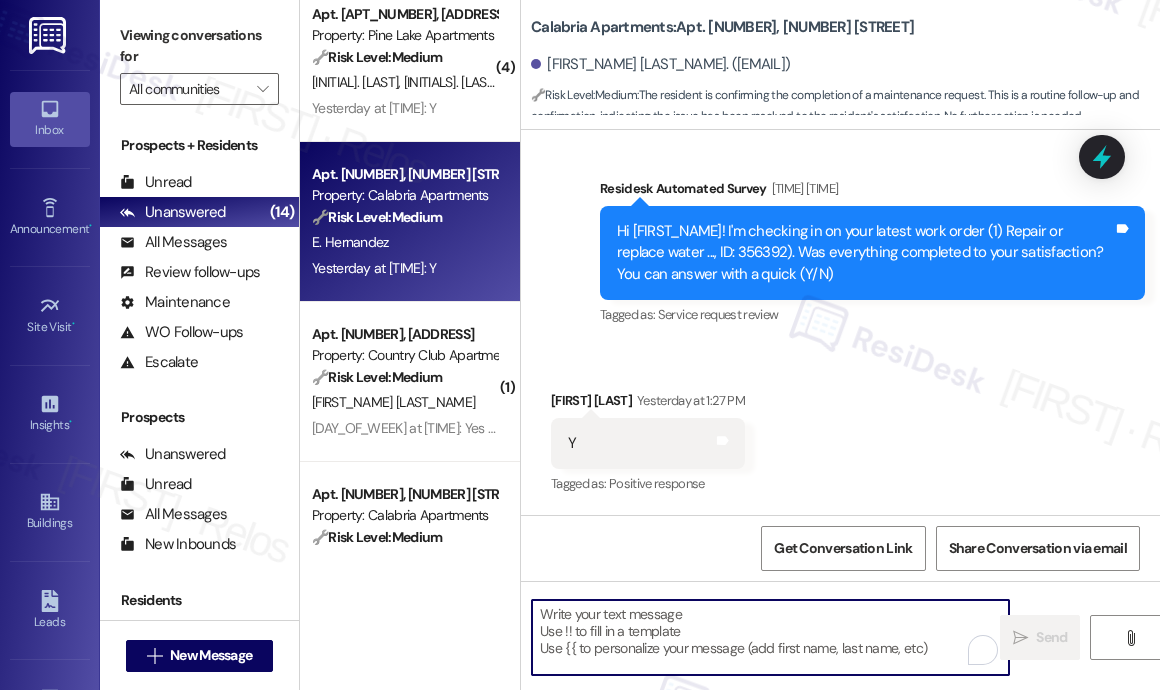 click at bounding box center (770, 637) 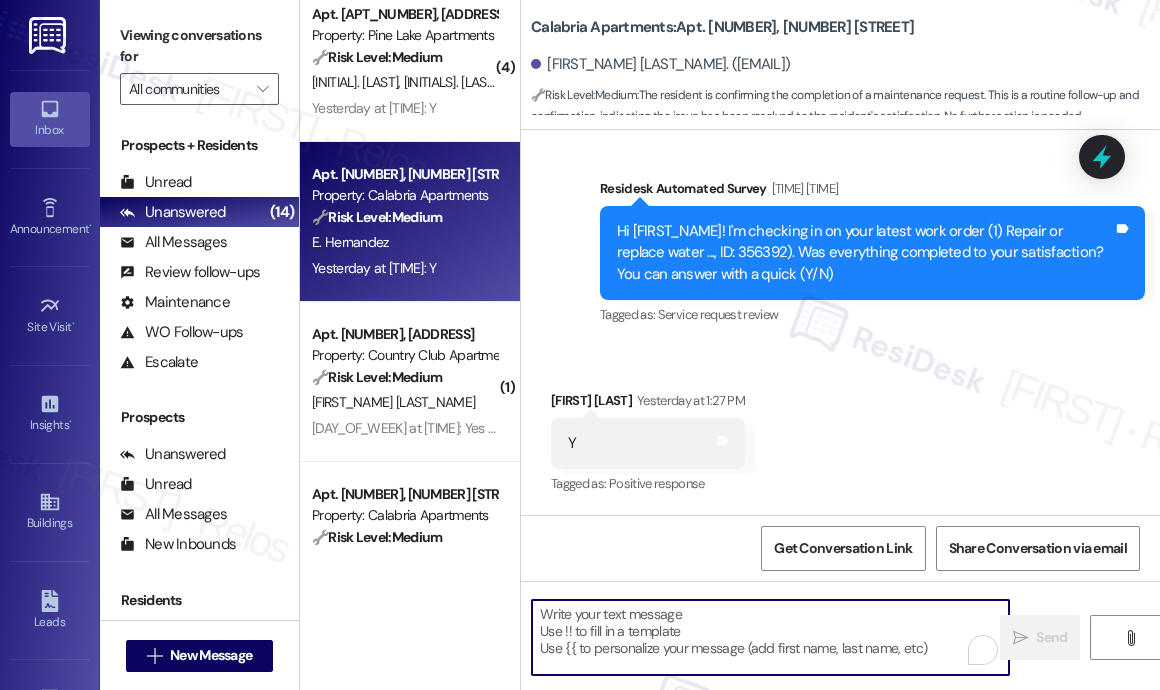 click at bounding box center (770, 637) 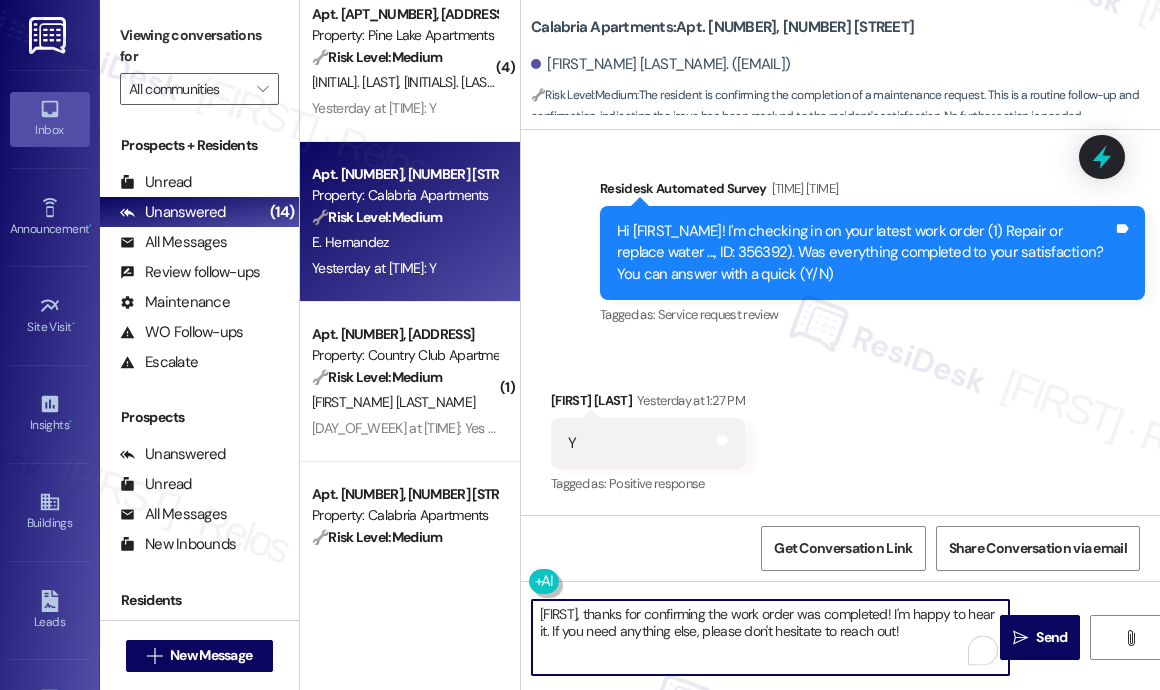 click on "[FIRST], thanks for confirming the work order was completed! I'm happy to hear it. If you need anything else, please don't hesitate to reach out!" at bounding box center [770, 637] 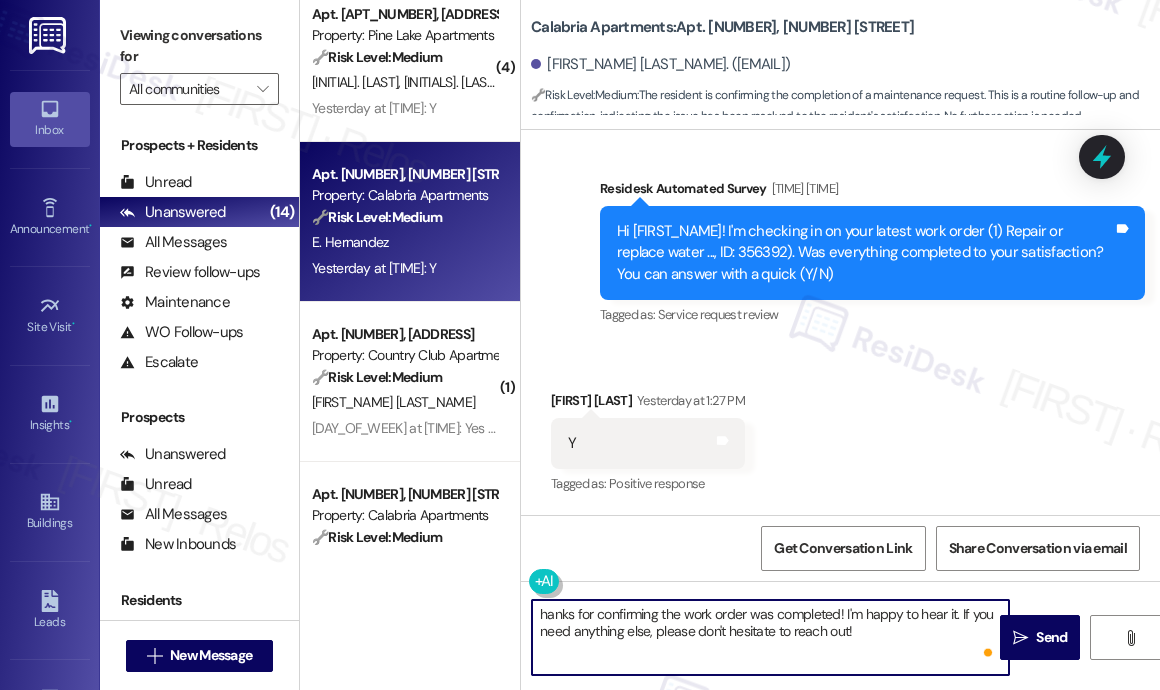 type on "Thanks for confirming the work order was completed! I'm happy to hear it. If you need anything else, please don't hesitate to reach out!" 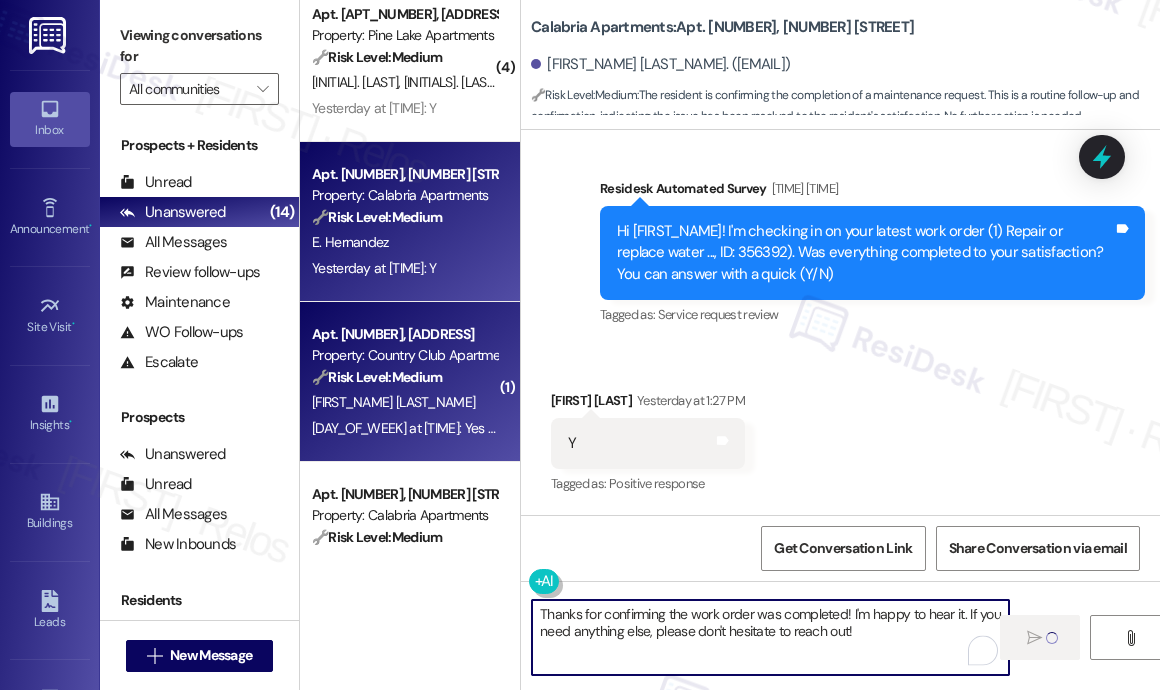 type 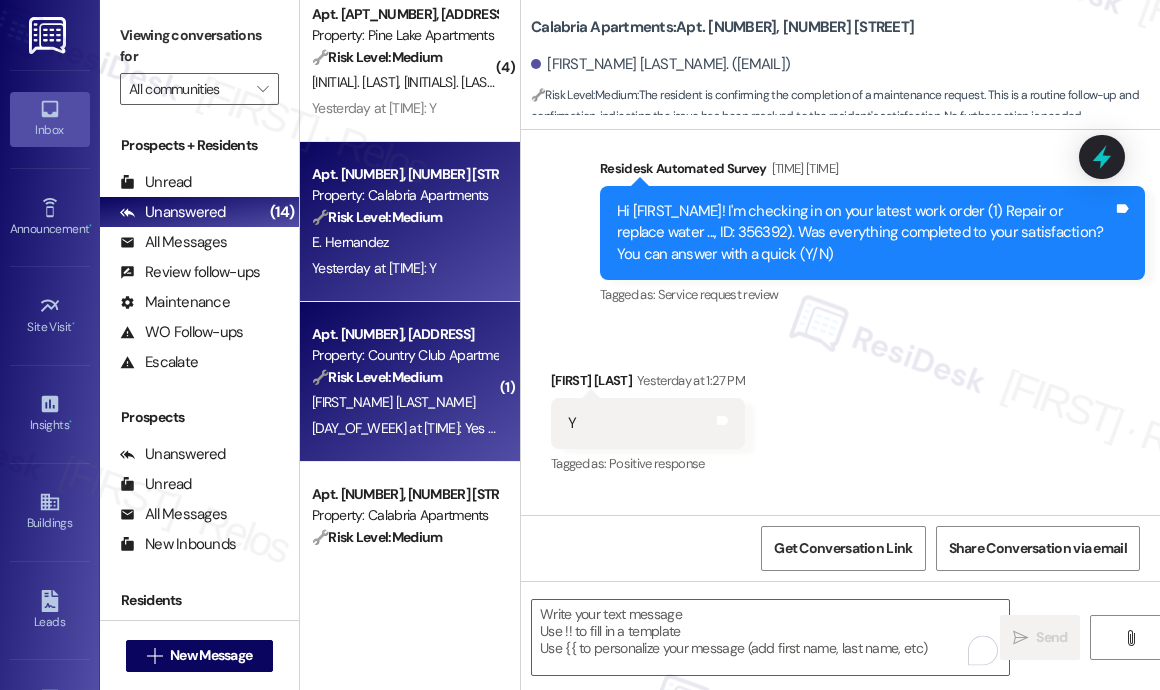 click on "[FIRST_NAME] [LAST_NAME]" at bounding box center [404, 402] 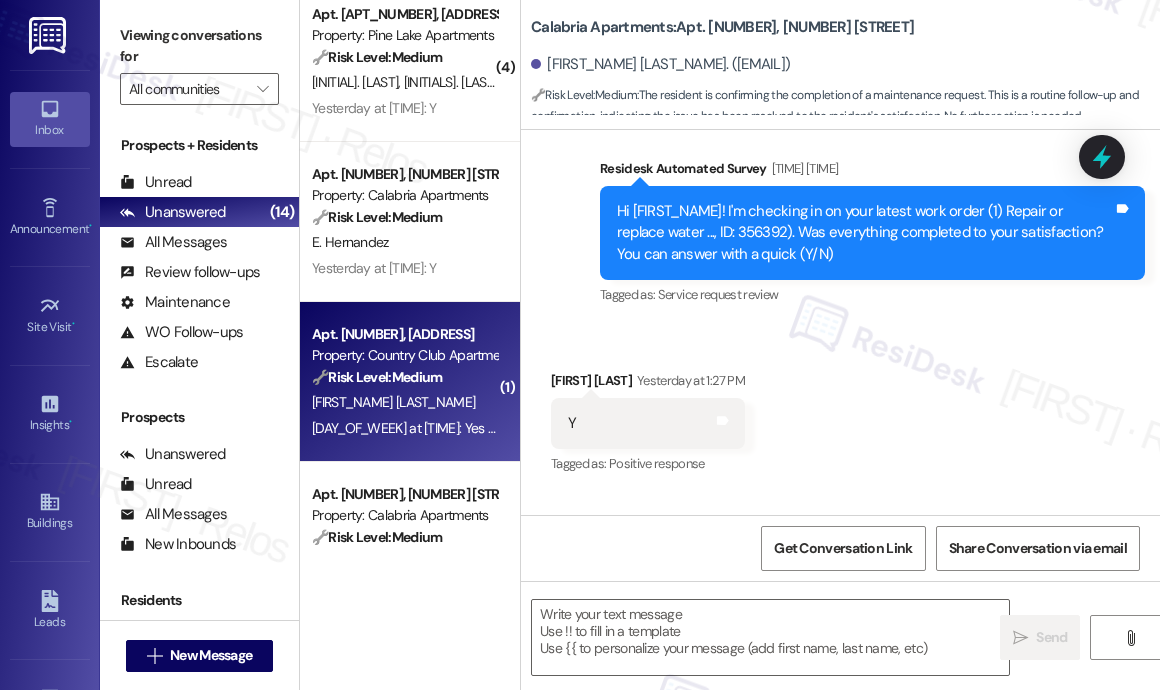 type on "Fetching suggested responses. Please feel free to read through the conversation in the meantime." 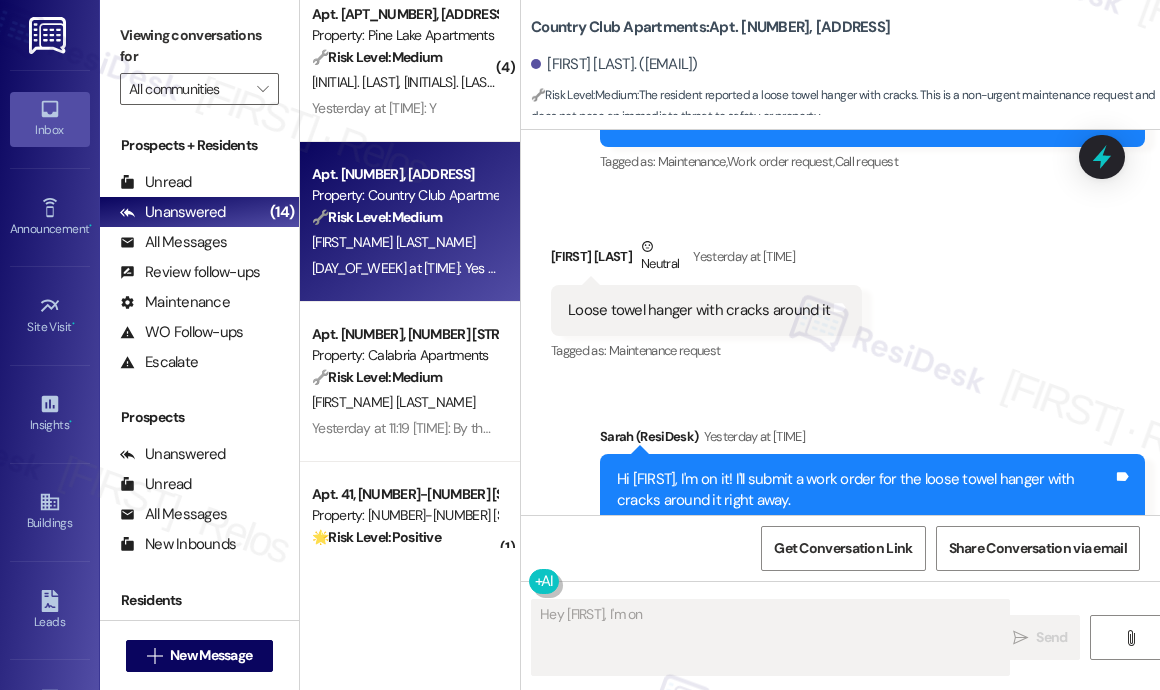 scroll, scrollTop: 38379, scrollLeft: 0, axis: vertical 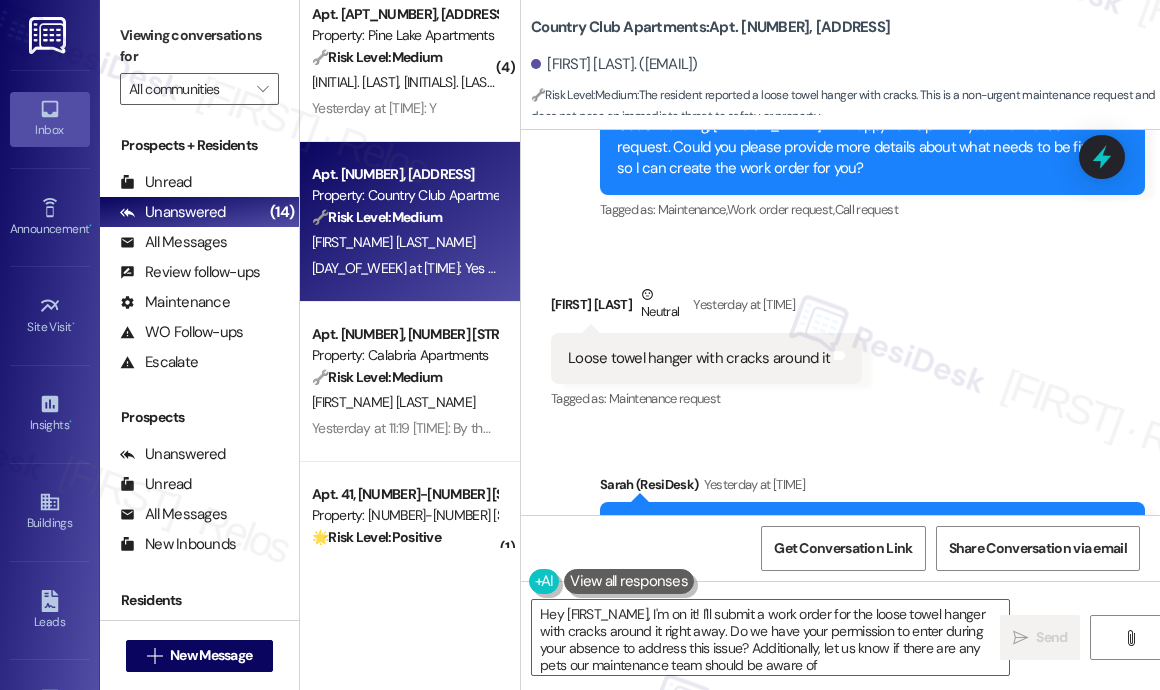type on "Hey Angie, I'm on it! I'll submit a work order for the loose towel hanger with cracks around it right away. Do we have your permission to enter during your absence to address this issue? Additionally, let us know if there are any pets our maintenance team should be aware of." 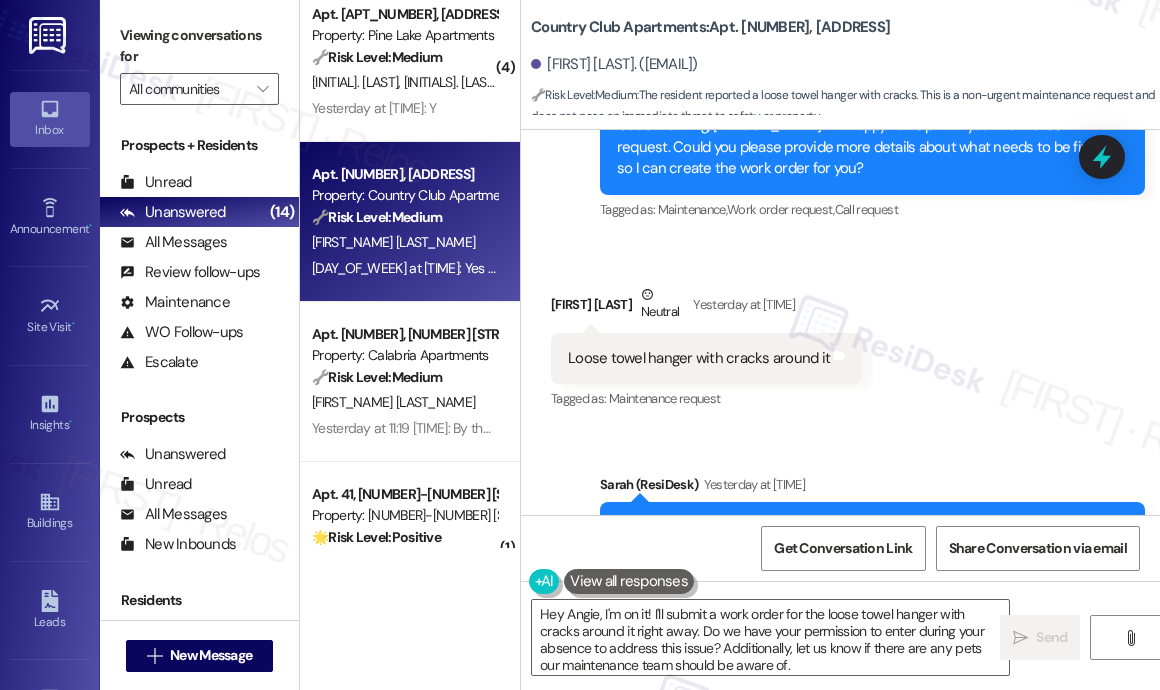 click on "Received via SMS [FIRST] [LAST]   Neutral [DAY] at [TIME] Loose towel hanger with cracks around it  Tags and notes Tagged as:   Maintenance request Click to highlight conversations about Maintenance request" at bounding box center [840, 334] 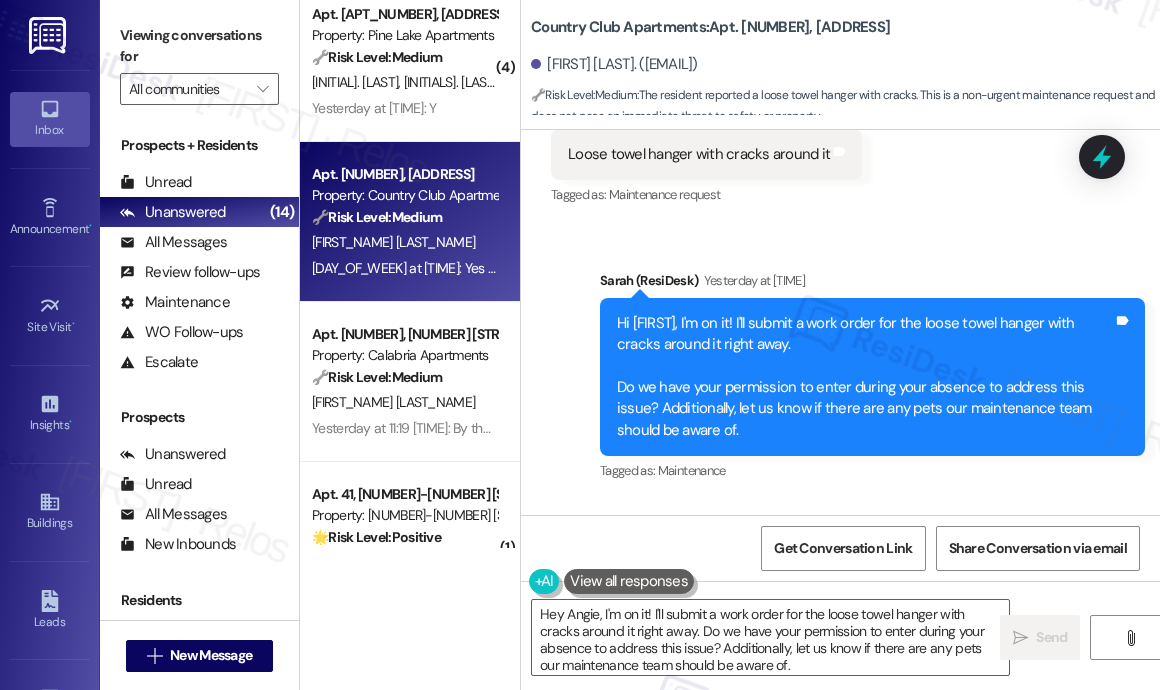 scroll, scrollTop: 38479, scrollLeft: 0, axis: vertical 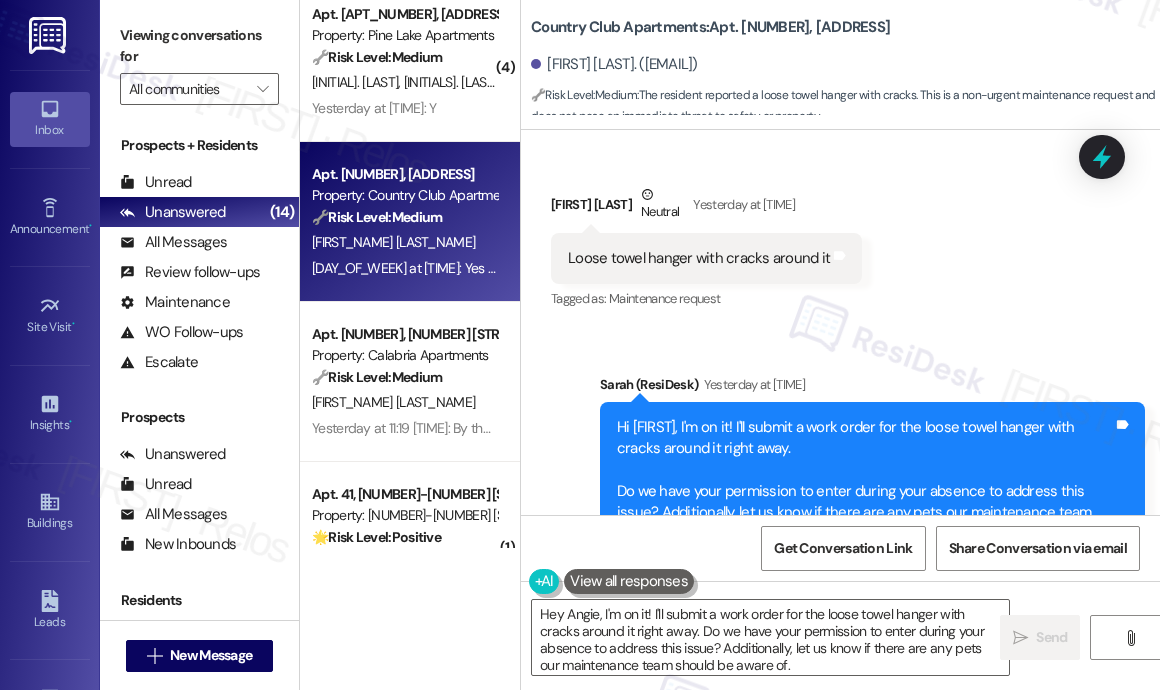 click on "Loose towel hanger with cracks around it" at bounding box center (699, 258) 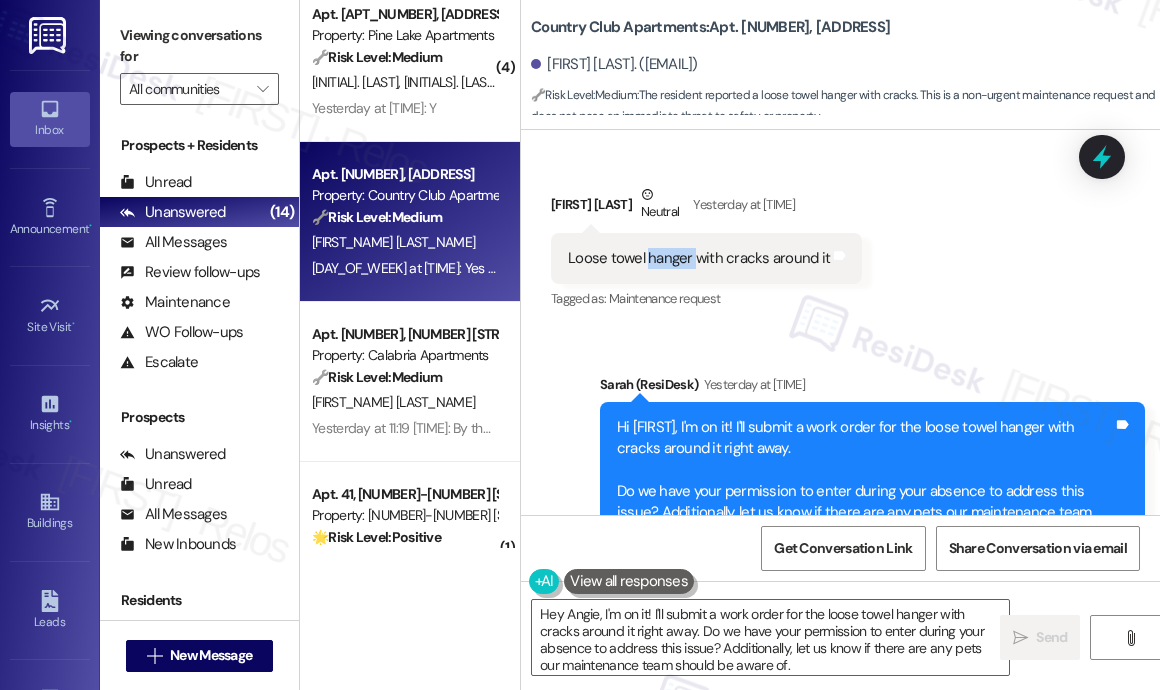 click on "Loose towel hanger with cracks around it" at bounding box center [699, 258] 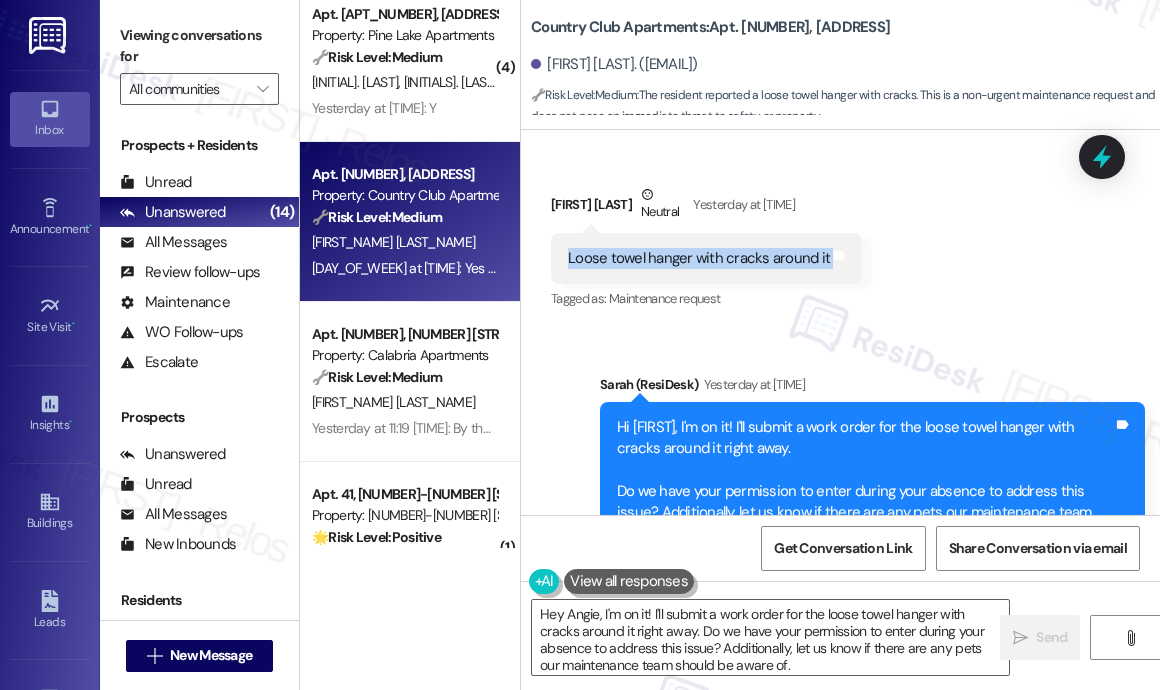 click on "Loose towel hanger with cracks around it" at bounding box center [699, 258] 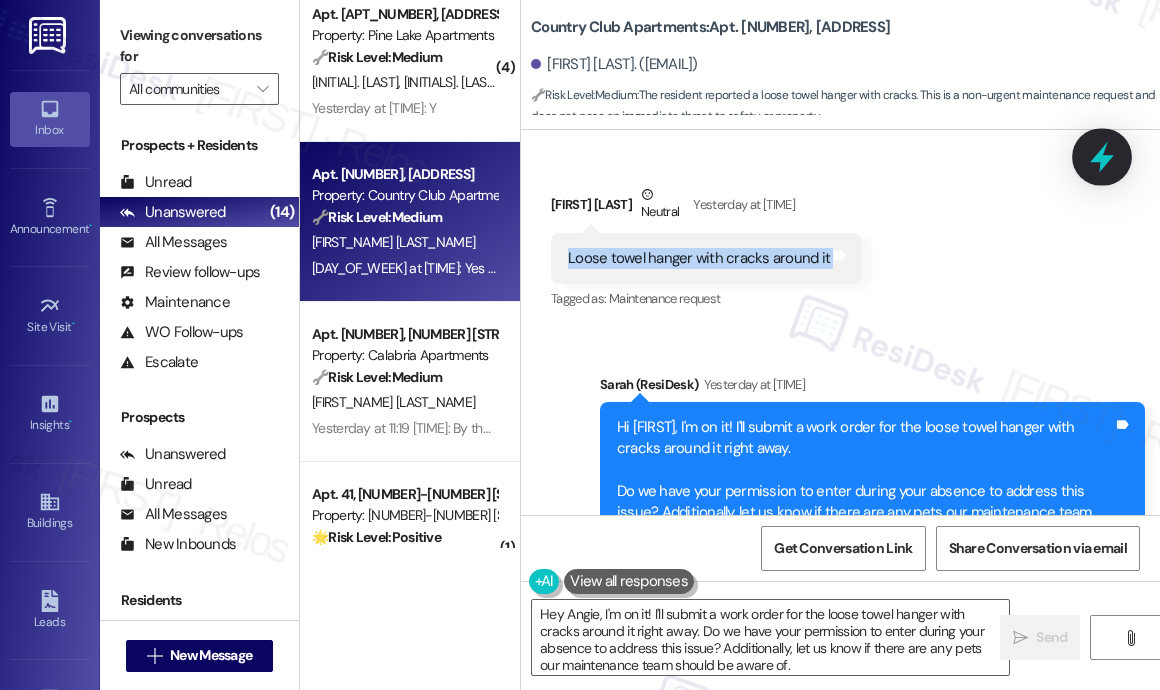 click 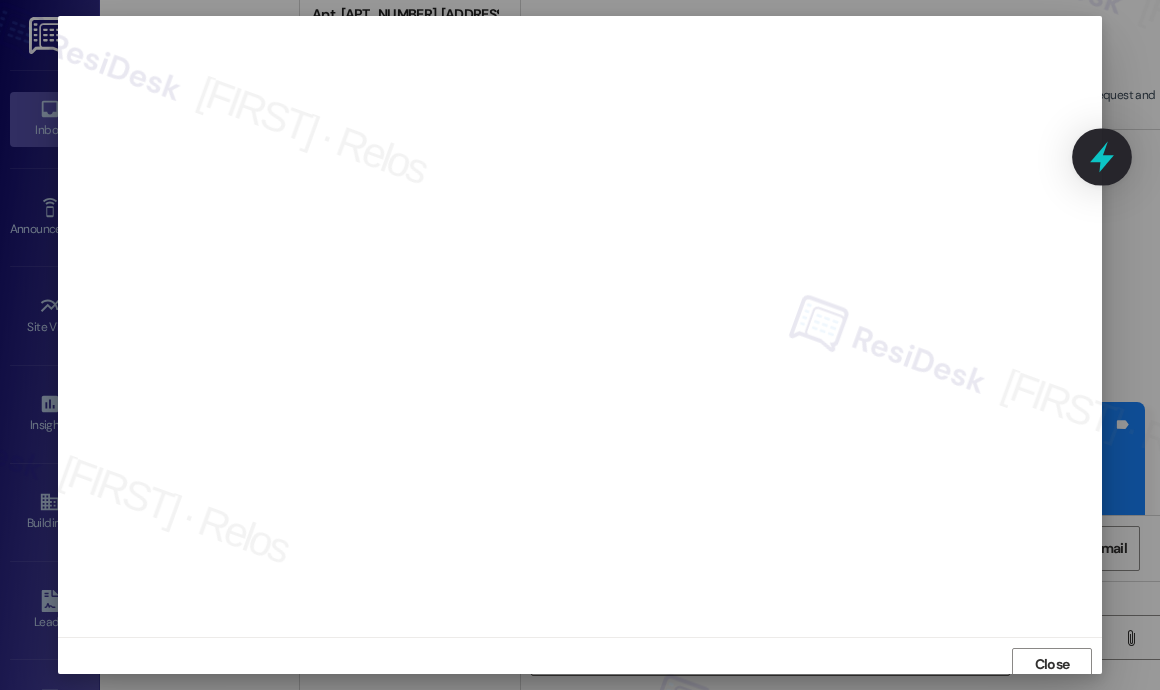 scroll, scrollTop: 5, scrollLeft: 0, axis: vertical 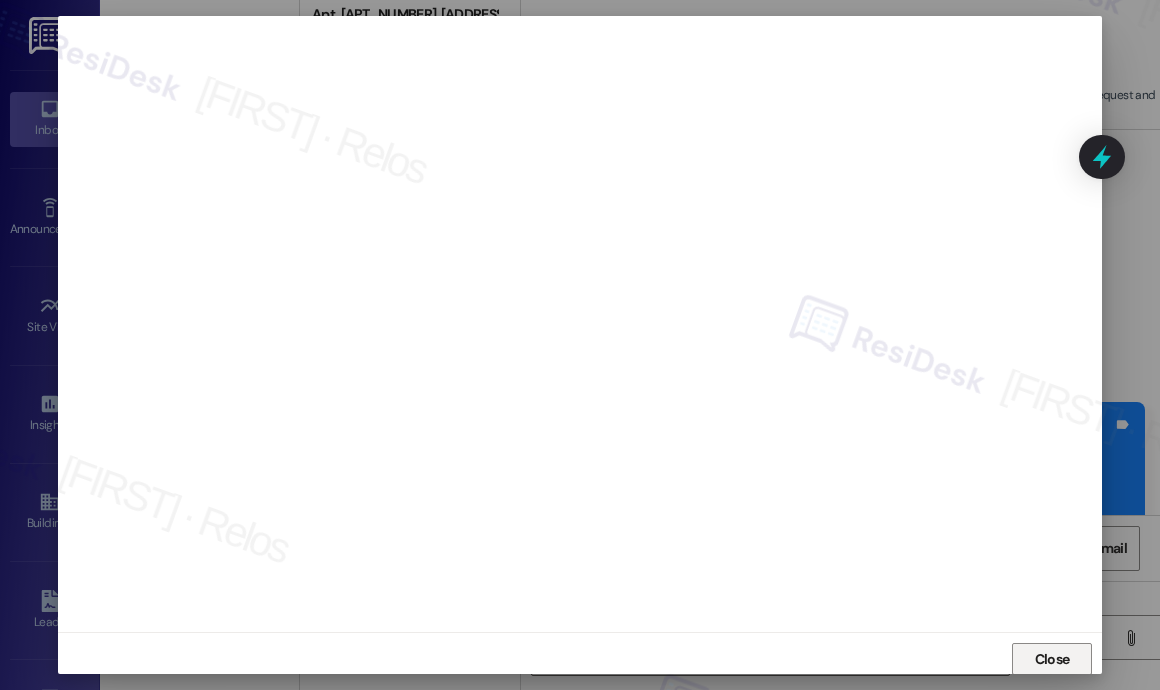 click on "Close" at bounding box center [1052, 659] 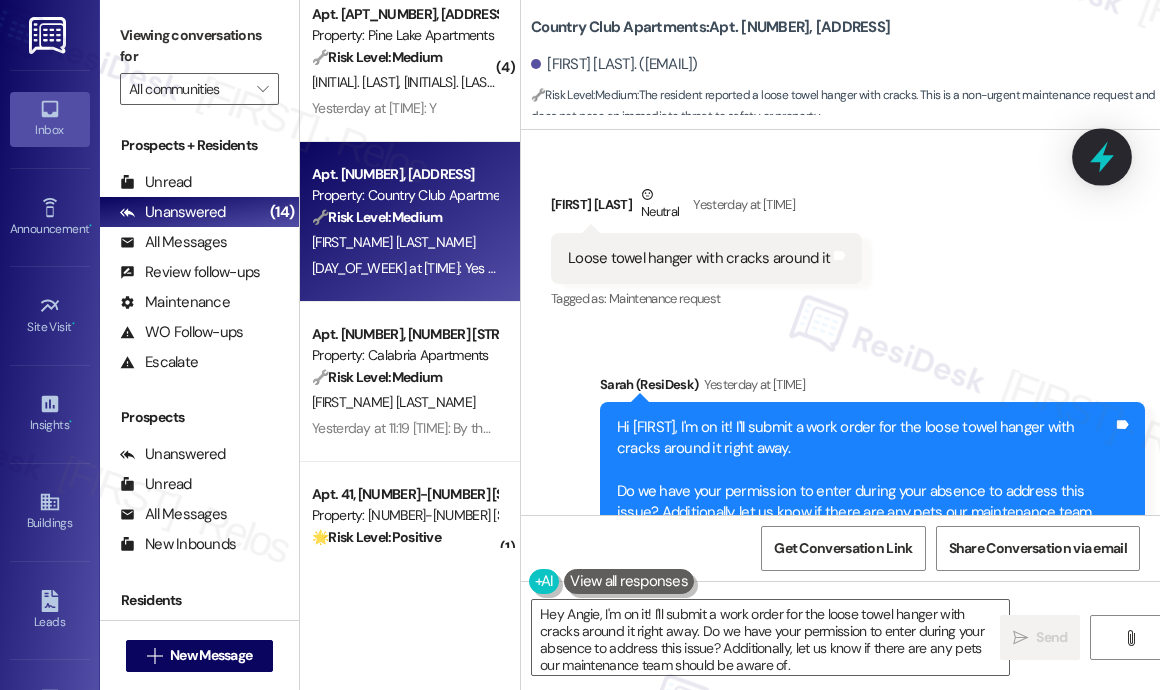 click 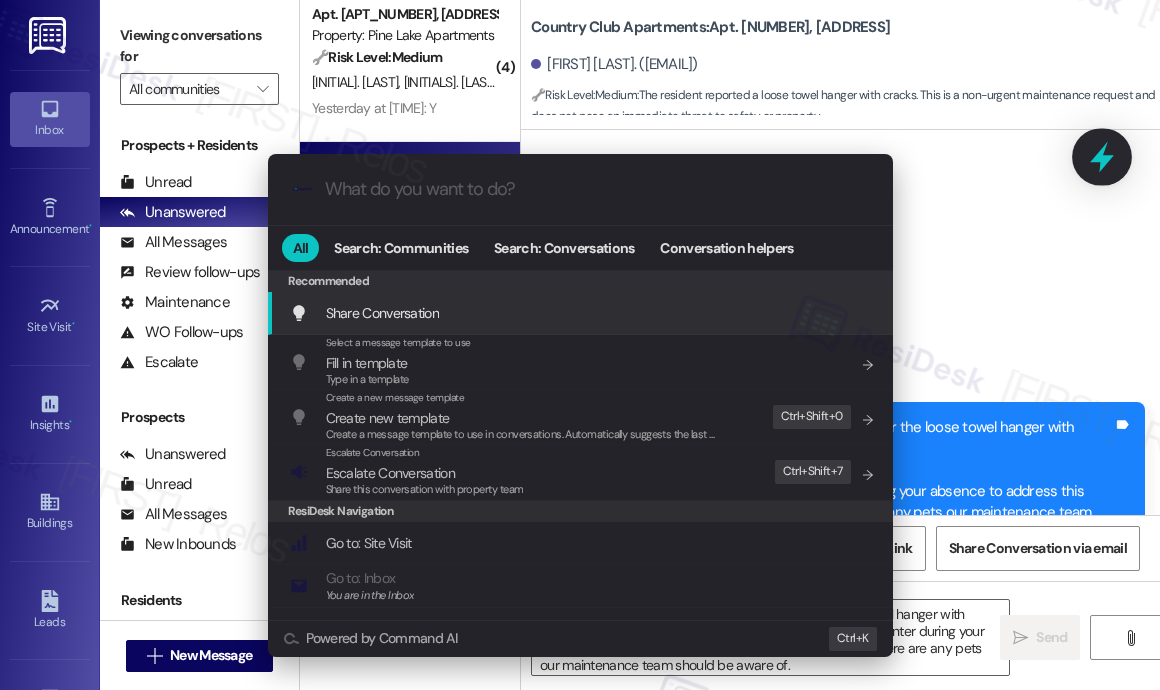 click on ".cls-1{fill:#0a055f;}.cls-2{fill:#0cc4c4;} resideskLogoBlueOrange All Search: Communities Search: Conversations Conversation helpers Recommended Recommended Share Conversation Add shortcut Select a message template to use Fill in template Type in a template Add shortcut Create a new message template Create new template Create a message template to use in conversations. Automatically suggests the last message you sent. Edit Ctrl+ Shift+ 0 Escalate Conversation Escalate Conversation Share this conversation with property team Edit Ctrl+ Shift+ 7 ResiDesk Navigation Go to: Site Visit Add shortcut Go to: Inbox You are in the Inbox Add shortcut Go to: Settings Add shortcut Go to: Message Templates Add shortcut Go to: Buildings Add shortcut Help Getting Started: What you can do with ResiDesk Add shortcut Settings Powered by Command AI Ctrl+ K" at bounding box center [580, 345] 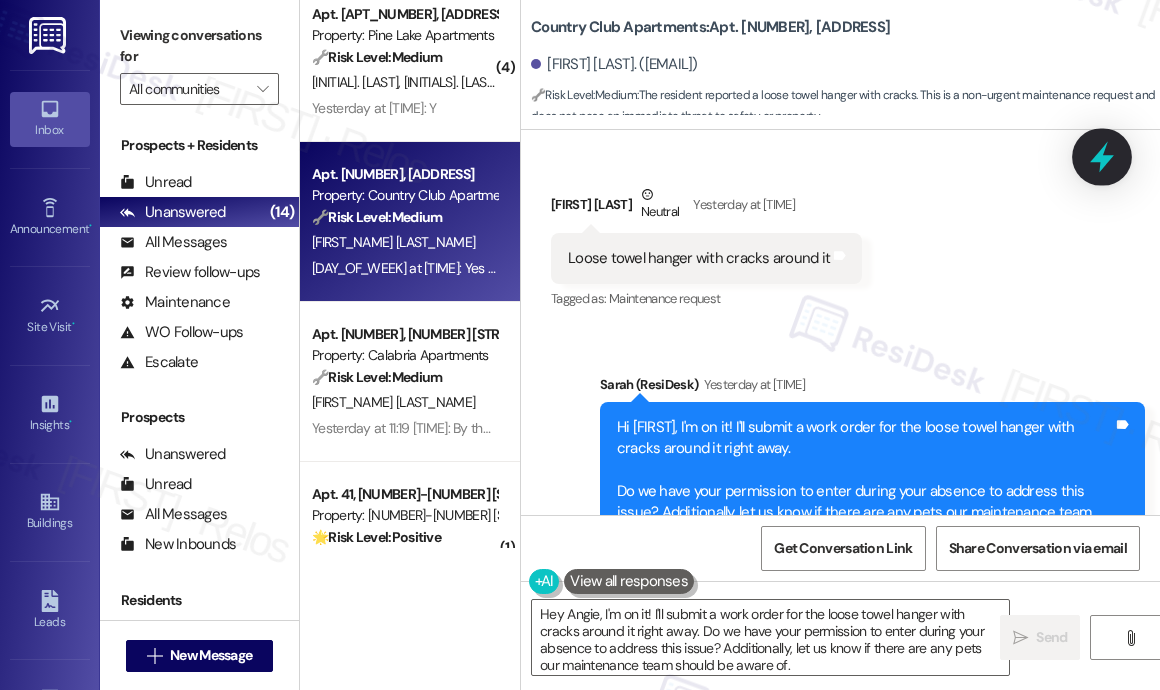 click 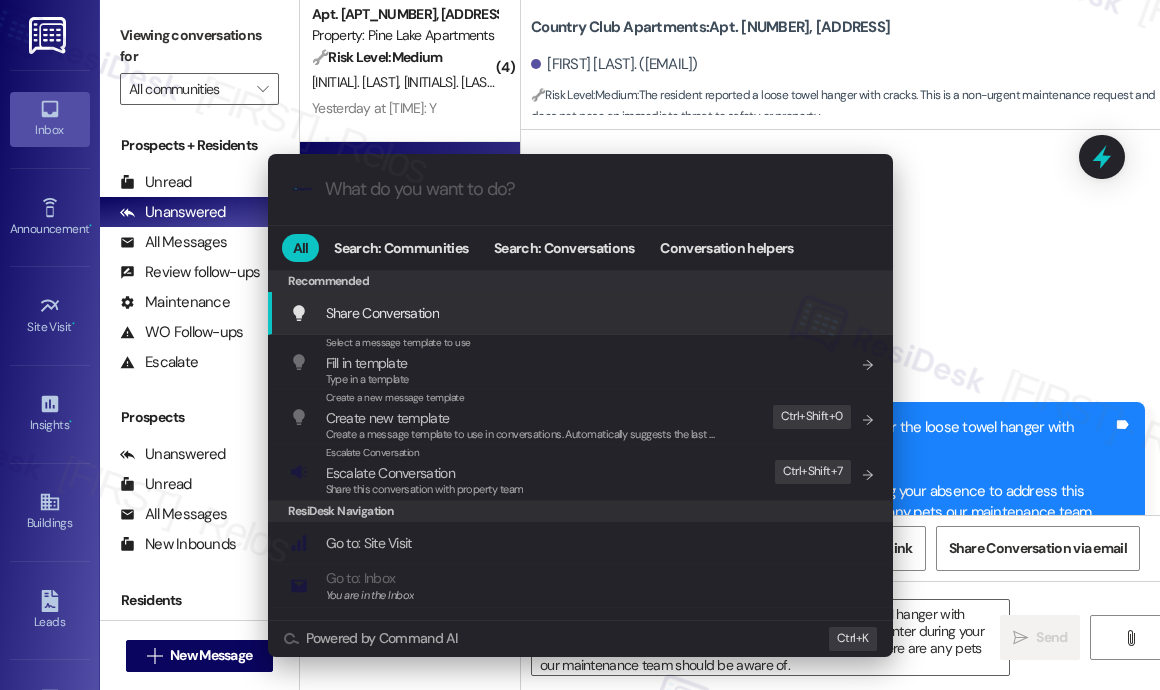 click on ".cls-1{fill:#0a055f;}.cls-2{fill:#0cc4c4;} resideskLogoBlueOrange All Search: Communities Search: Conversations Conversation helpers Recommended Recommended Share Conversation Add shortcut Select a message template to use Fill in template Type in a template Add shortcut Create a new message template Create new template Create a message template to use in conversations. Automatically suggests the last message you sent. Edit Ctrl+ Shift+ 0 Escalate Conversation Escalate Conversation Share this conversation with property team Edit Ctrl+ Shift+ 7 ResiDesk Navigation Go to: Site Visit Add shortcut Go to: Inbox You are in the Inbox Add shortcut Go to: Settings Add shortcut Go to: Message Templates Add shortcut Go to: Buildings Add shortcut Help Getting Started: What you can do with ResiDesk Add shortcut Settings Powered by Command AI Ctrl+ K" at bounding box center (580, 345) 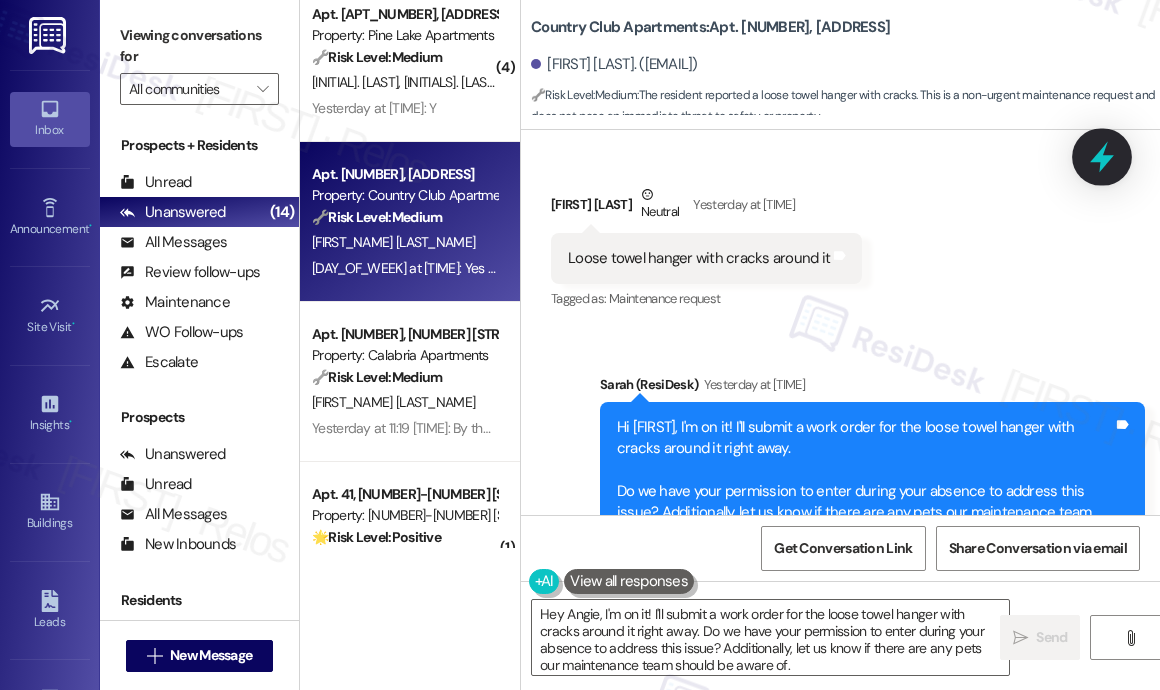 click 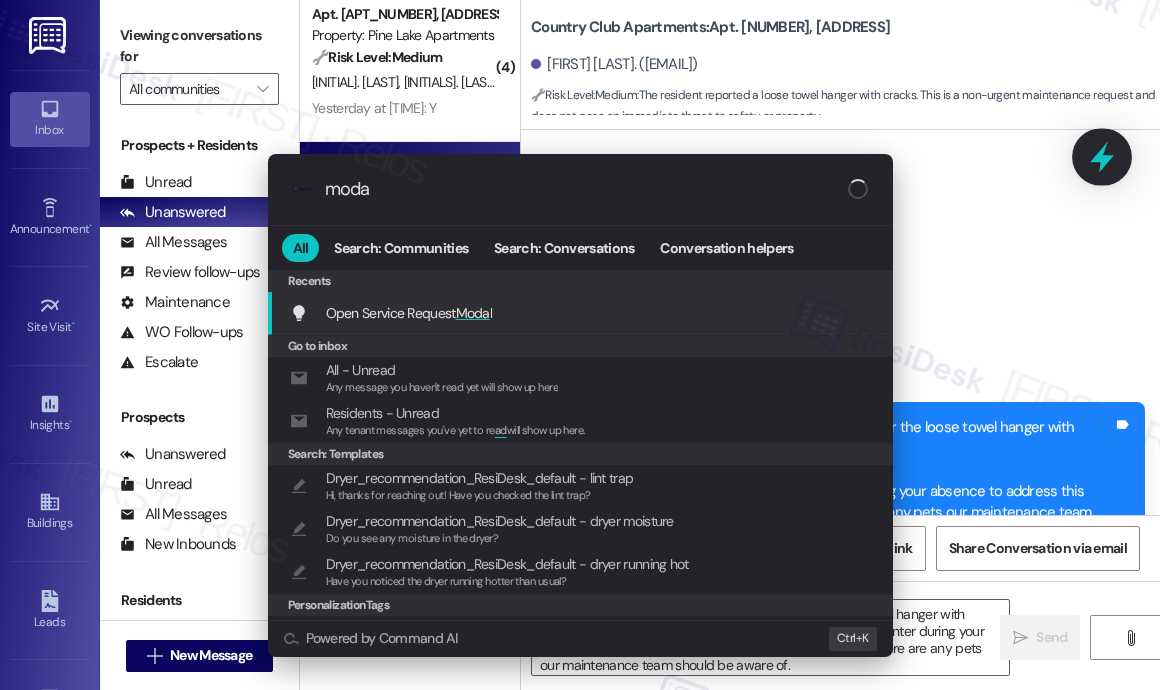 type on "modal" 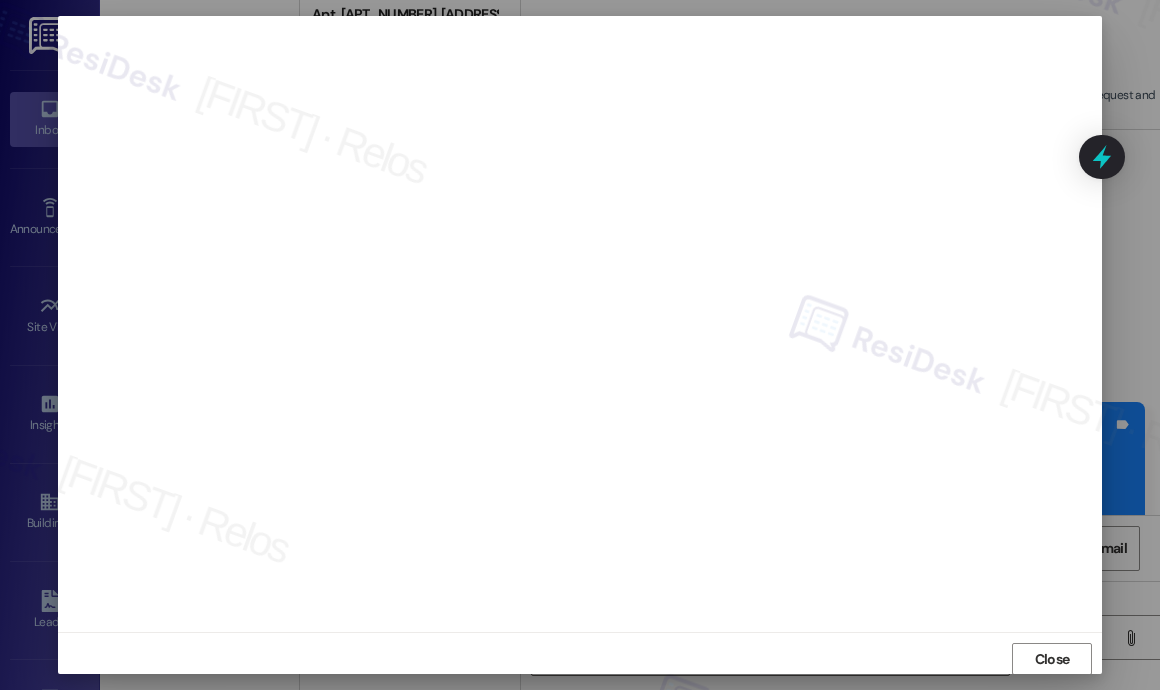 scroll, scrollTop: 16, scrollLeft: 0, axis: vertical 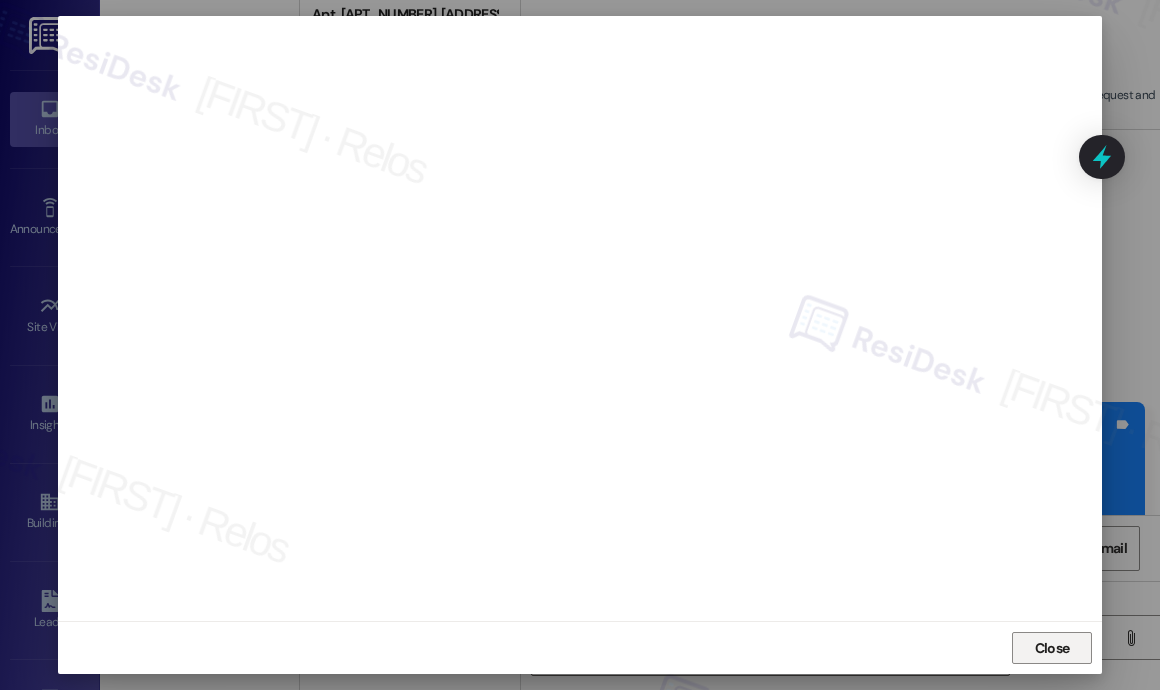 click on "Close" at bounding box center [1052, 648] 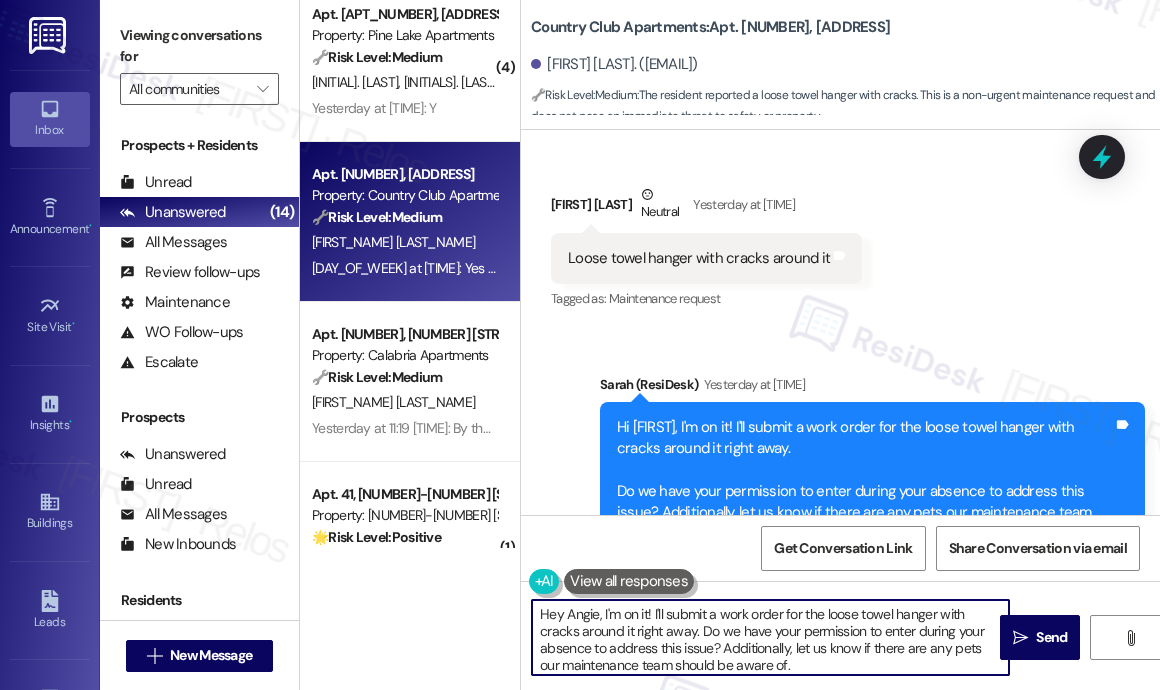 click on "Hey Angie, I'm on it! I'll submit a work order for the loose towel hanger with cracks around it right away. Do we have your permission to enter during your absence to address this issue? Additionally, let us know if there are any pets our maintenance team should be aware of." at bounding box center [770, 637] 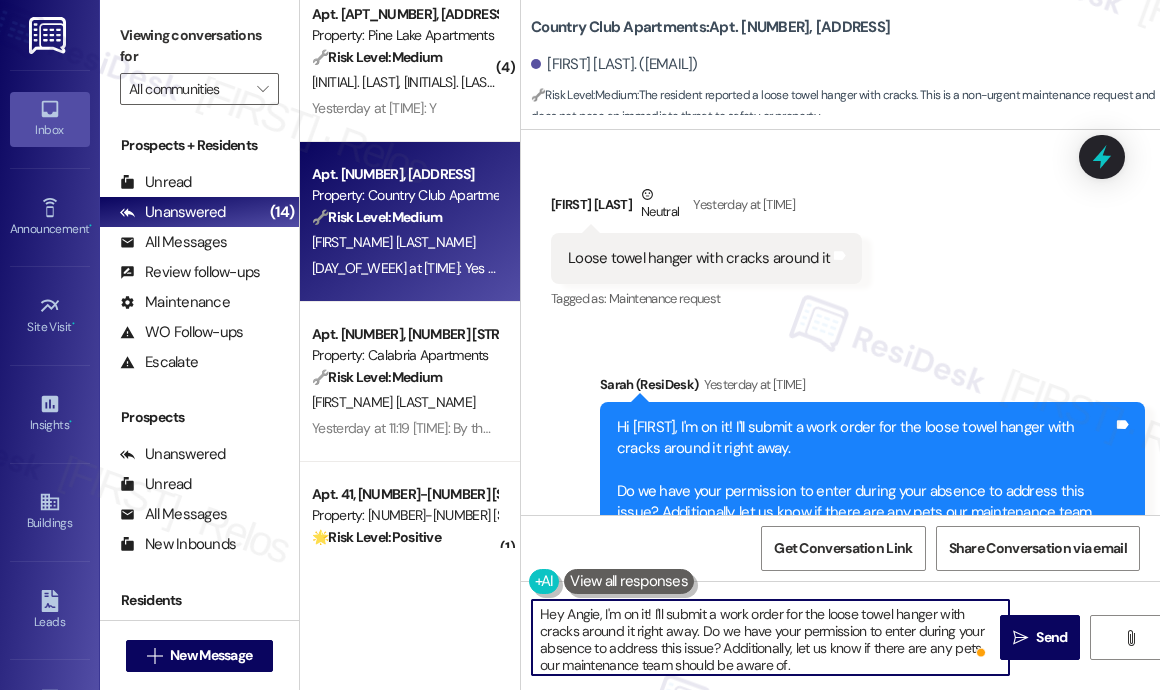 scroll, scrollTop: 4, scrollLeft: 0, axis: vertical 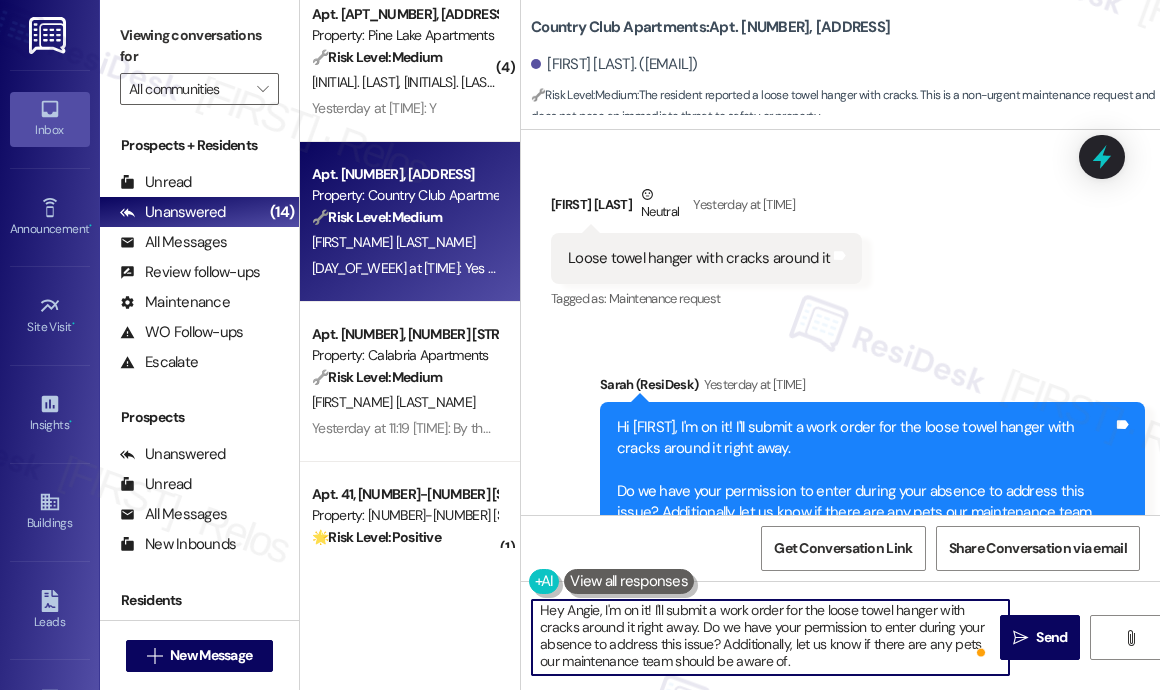 drag, startPoint x: 699, startPoint y: 629, endPoint x: 833, endPoint y: 664, distance: 138.49548 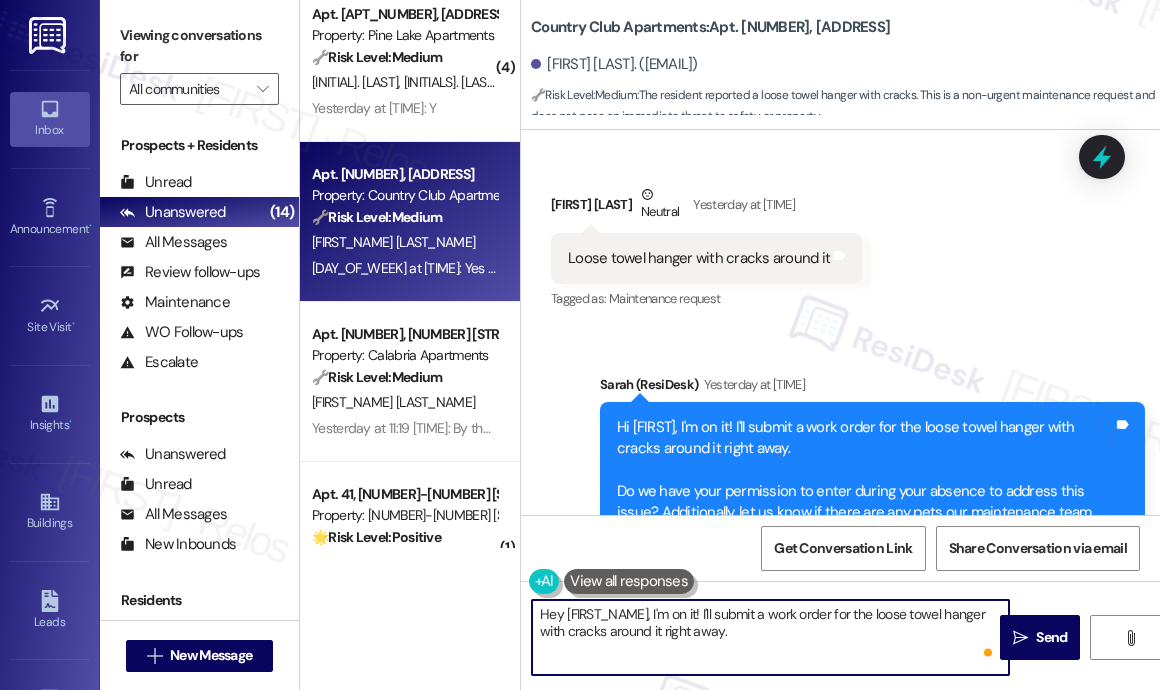 scroll, scrollTop: 0, scrollLeft: 0, axis: both 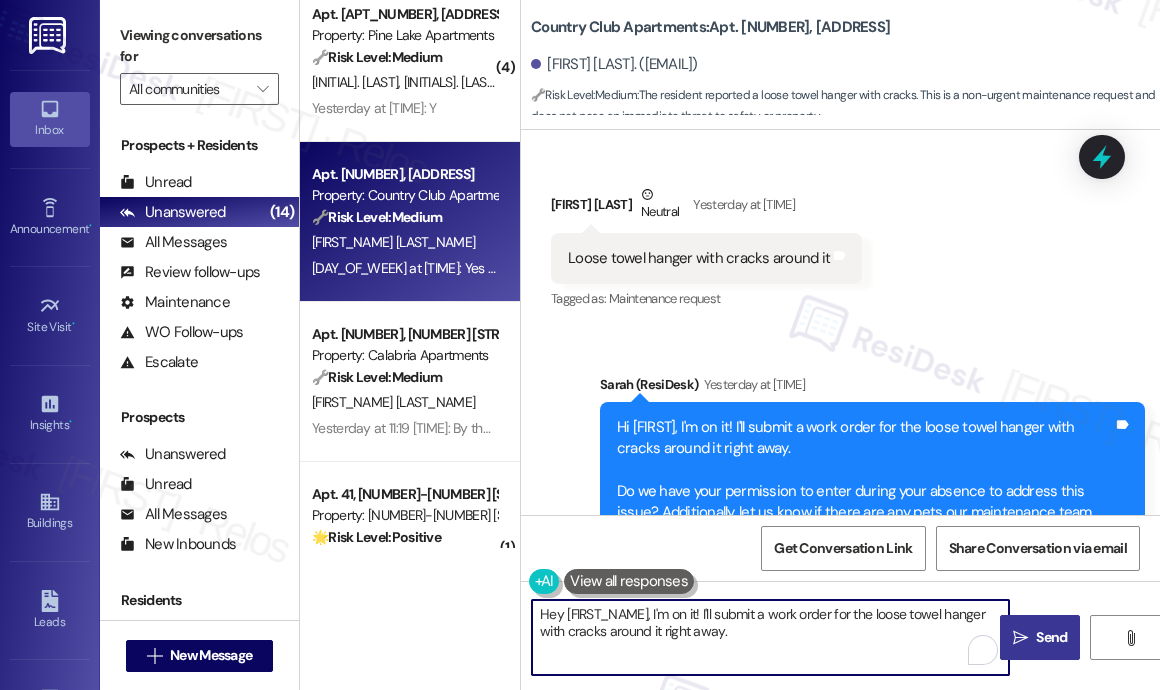 type on "Hey [FIRST_NAME], I'm on it! I'll submit a work order for the loose towel hanger with cracks around it right away." 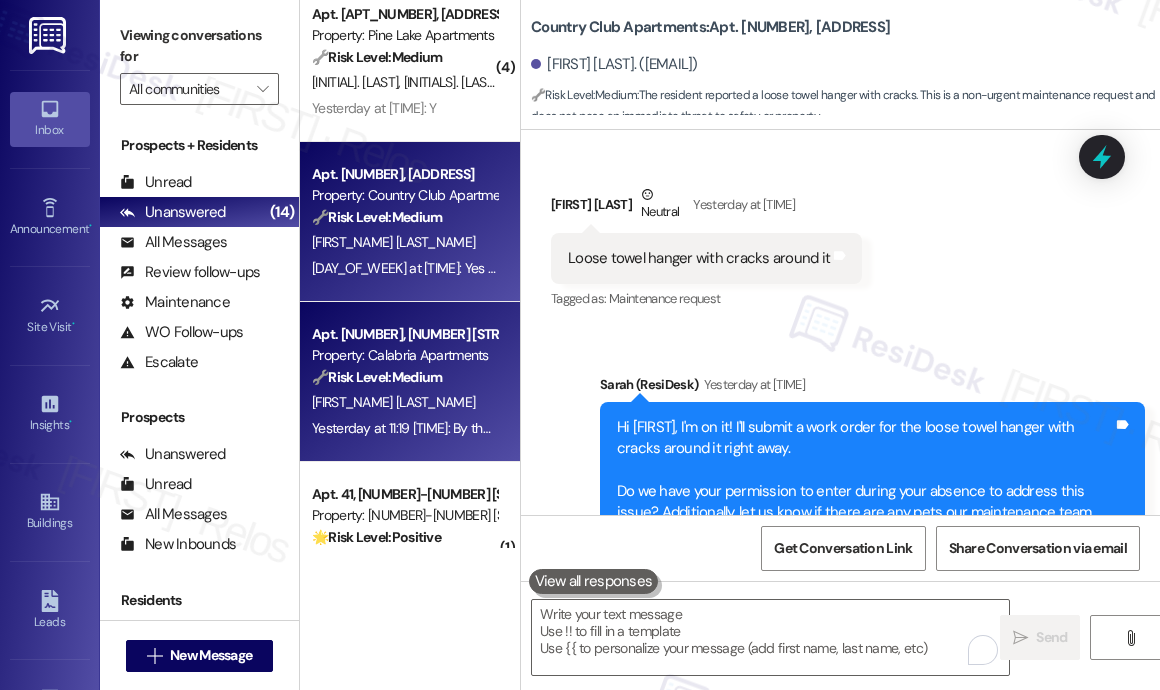 click on "Property: Calabria Apartments" at bounding box center (404, 355) 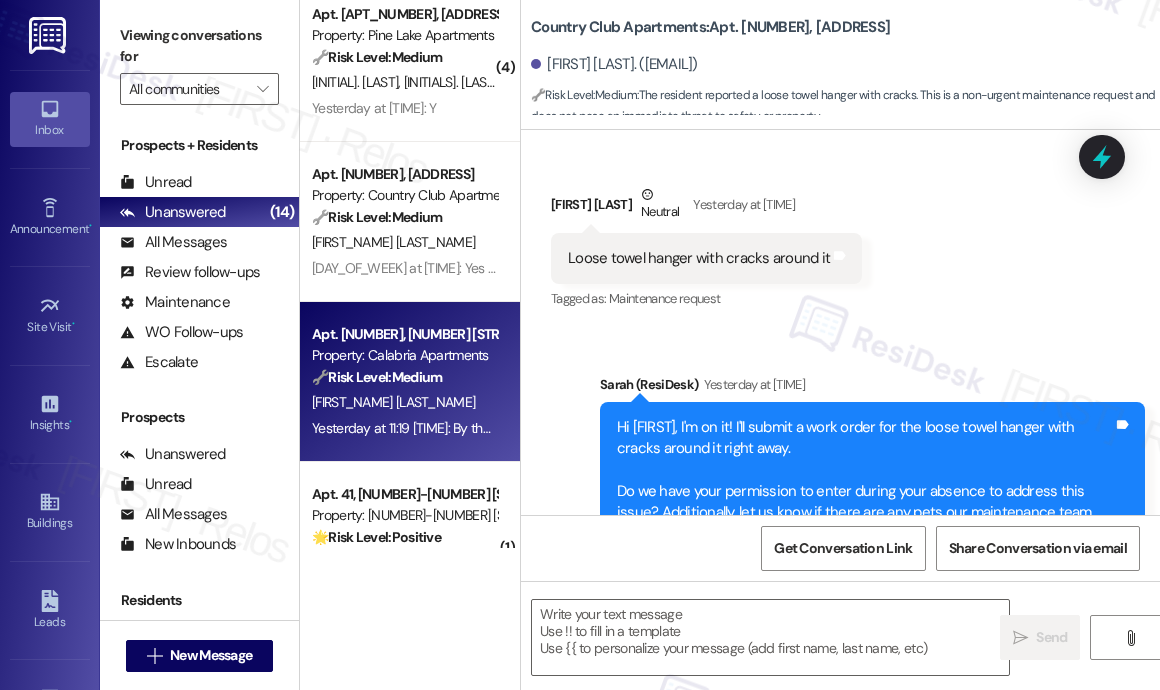 type on "Fetching suggested responses. Please feel free to read through the conversation in the meantime." 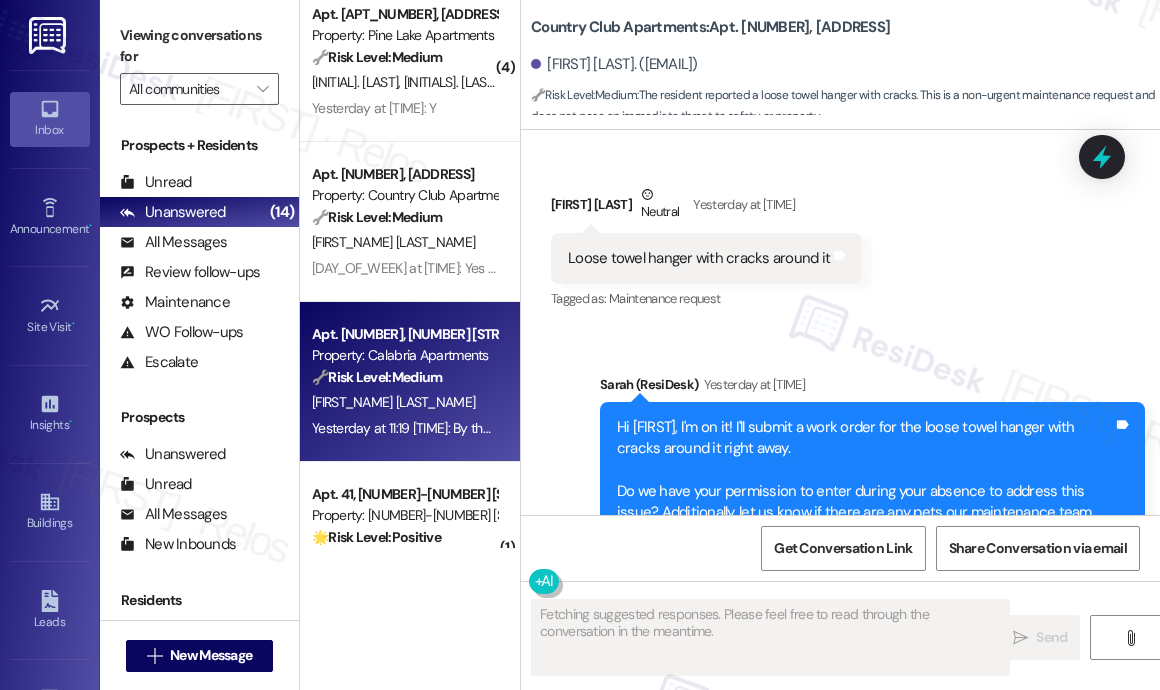 scroll, scrollTop: 38678, scrollLeft: 0, axis: vertical 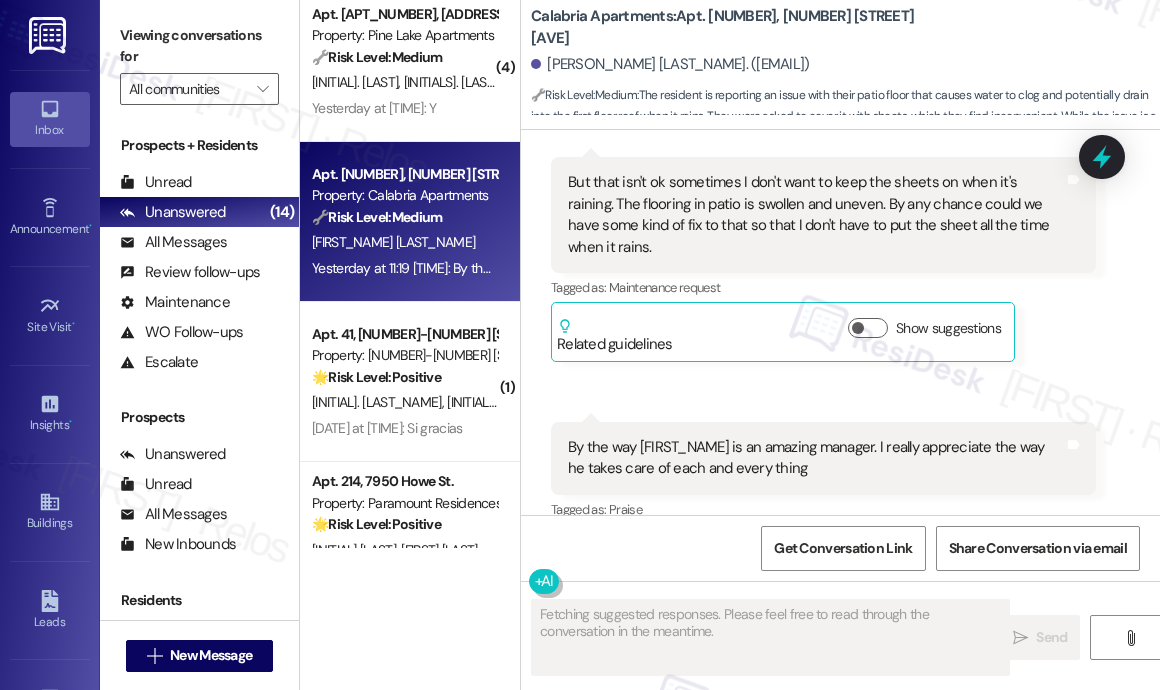 click on "Received via SMS [FIRST] [LAST] Yesterday at [TIME] Translated message: Hi [FIRST] Original message, translated from Indonesian : Hi [FIRST] Translated from original message: Hi [FIRST] Tags and notes Tagged as: Call request Click to highlight conversations about Call request Received via SMS [TIME] [FIRST] [LAST] Neutral Yesterday at [TIME] [FIRST], I remember when I took the lease I was told that in summer they'll schedule some work for my patio because the patio floor isn't good because when ever it rains the water clogs or drains into the first floor roof I don't know exactly but I was asked to keep the sheets for the whole time when it was raining Tags and notes Tagged as: Lease , Click to highlight conversations about Lease Plumbing/water , Click to highlight conversations about Plumbing/water High risk , Click to highlight conversations about High risk Maintenance request Click to highlight conversations about Maintenance request Related guidelines Show suggestions" at bounding box center (840, 87) 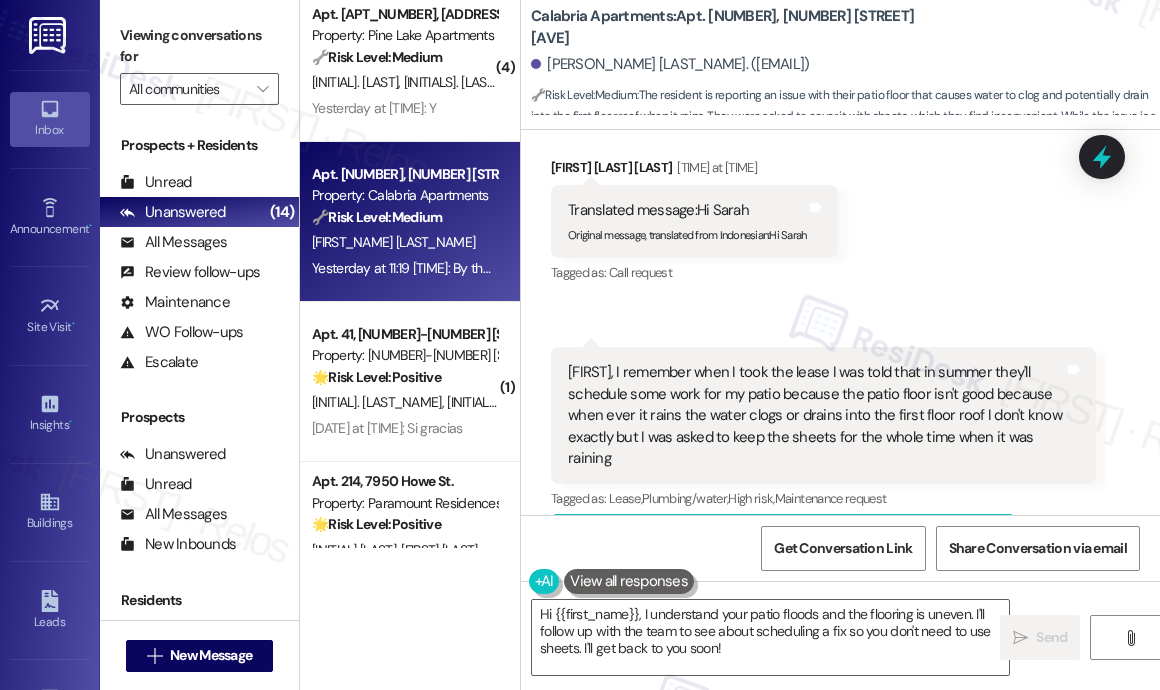 scroll, scrollTop: 8180, scrollLeft: 0, axis: vertical 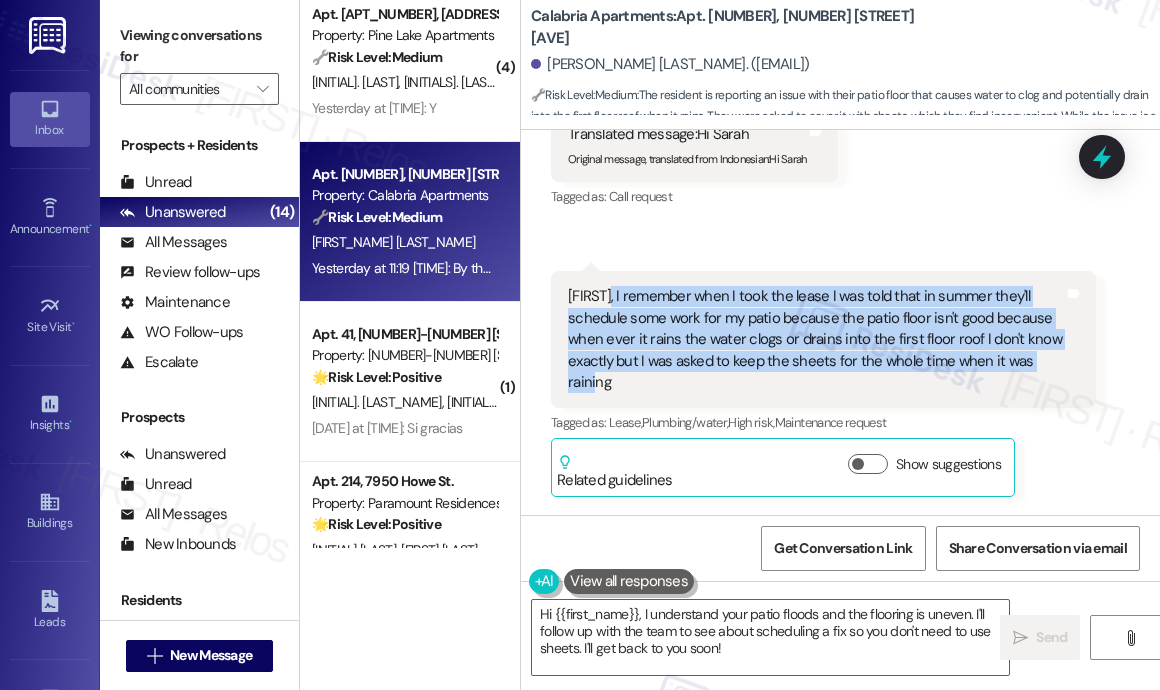 drag, startPoint x: 680, startPoint y: 387, endPoint x: 609, endPoint y: 295, distance: 116.21101 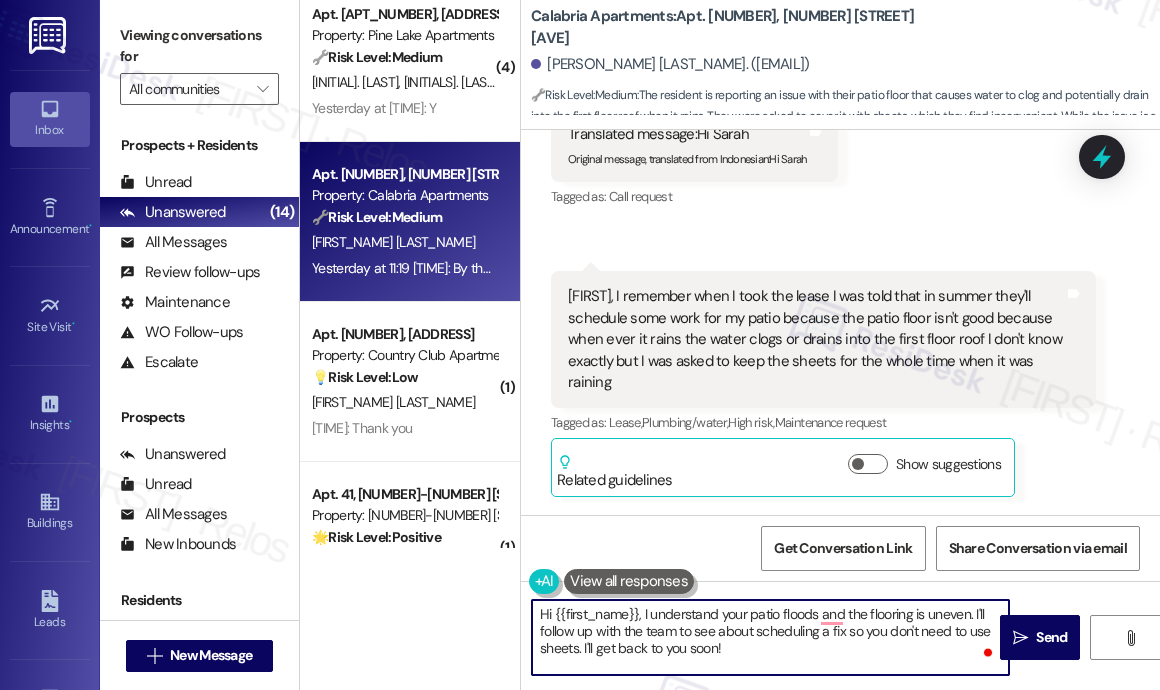 drag, startPoint x: 744, startPoint y: 650, endPoint x: 638, endPoint y: 606, distance: 114.76933 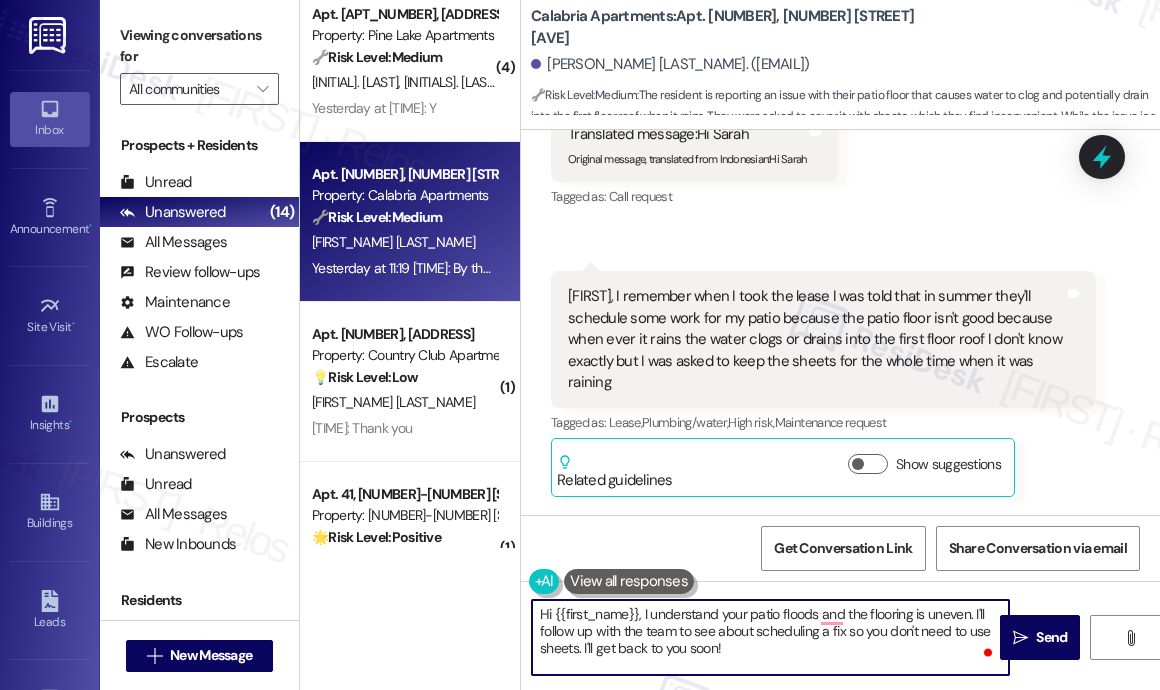 click on "Hi {{first_name}}, I understand your patio floods and the flooring is uneven. I'll follow up with the team to see about scheduling a fix so you don't need to use sheets. I'll get back to you soon!" at bounding box center [770, 637] 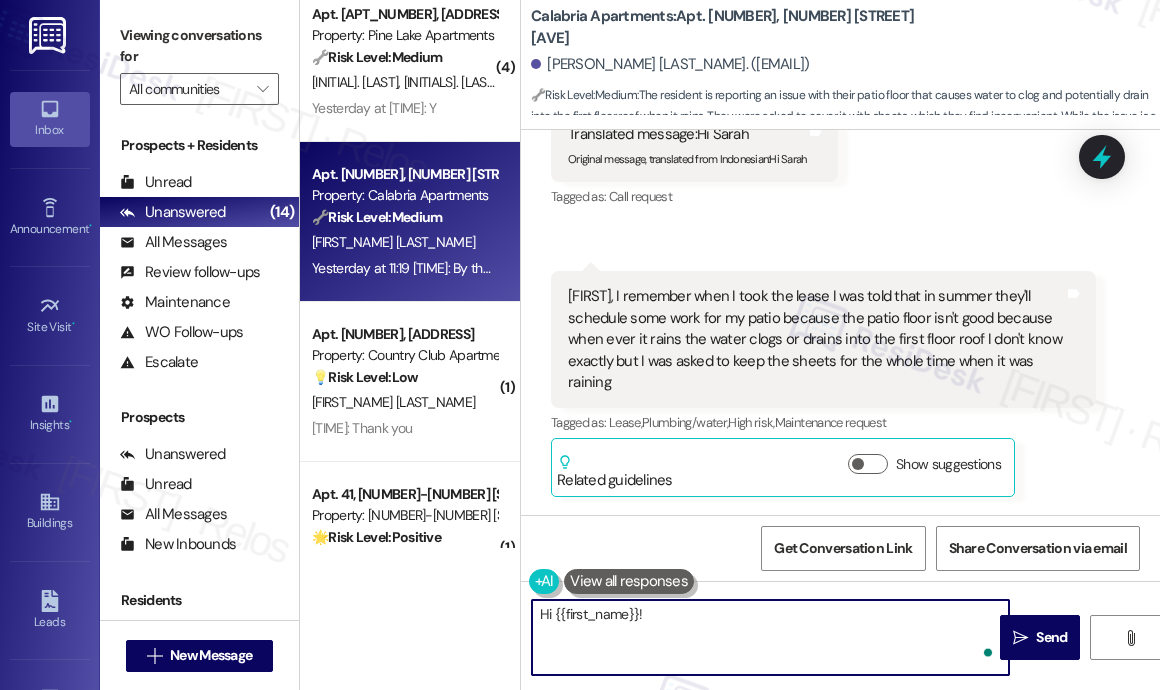 paste on "Thank you for reaching out — I appreciate you sharing that detail about your patio. Just to make sure I understand correctly: are you saying that when you signed your lease, you were told that repairs or improvements to your patio floor would be scheduled during the summer due to drainage issues when it rains?
And when you mentioned keeping the sheets during the rain — was that something the team asked you to do to help track or document the water flow?
Let me know a bit more, and I’ll make sure this gets followed up on properly." 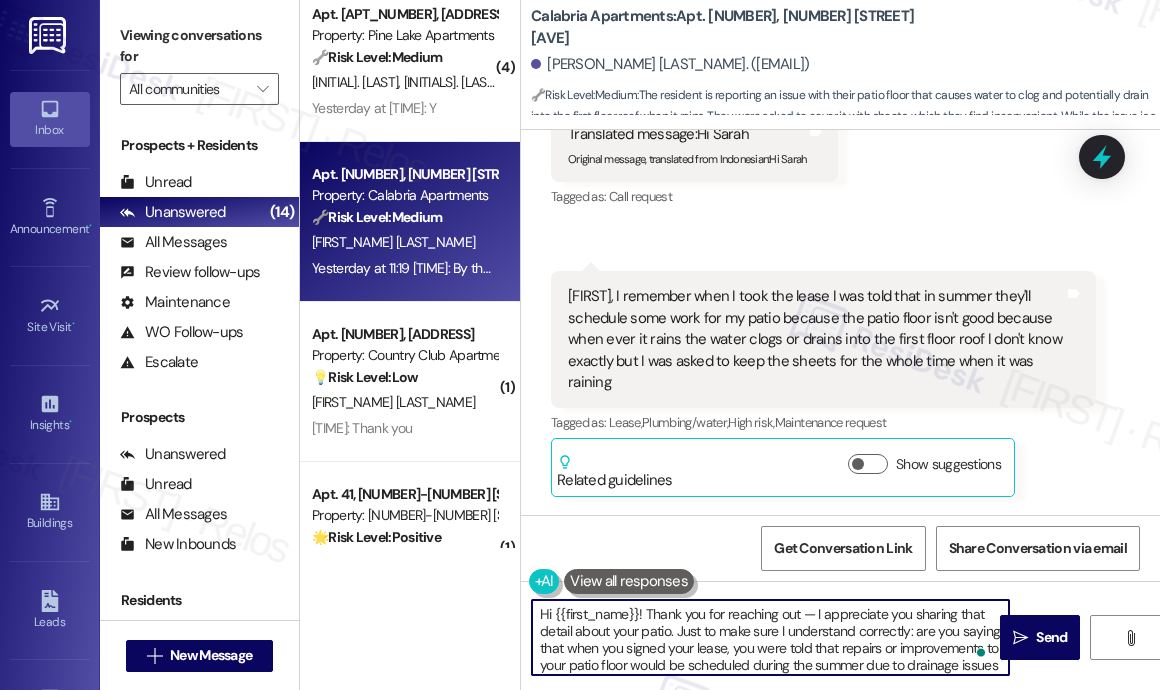 scroll, scrollTop: 118, scrollLeft: 0, axis: vertical 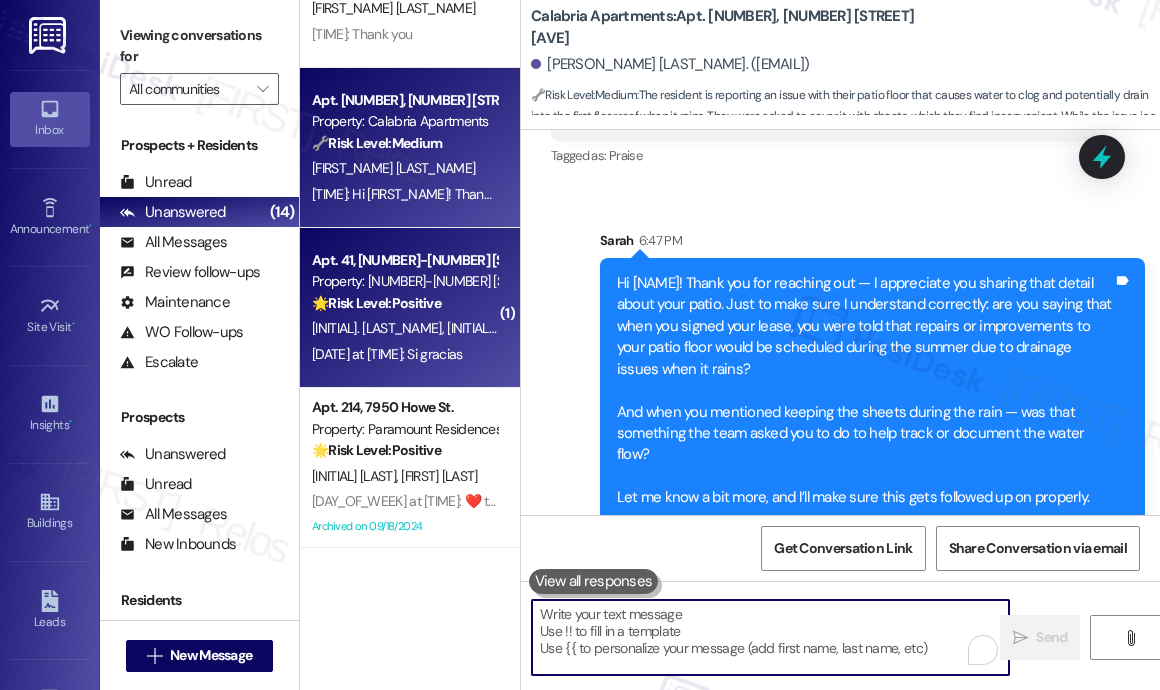 type 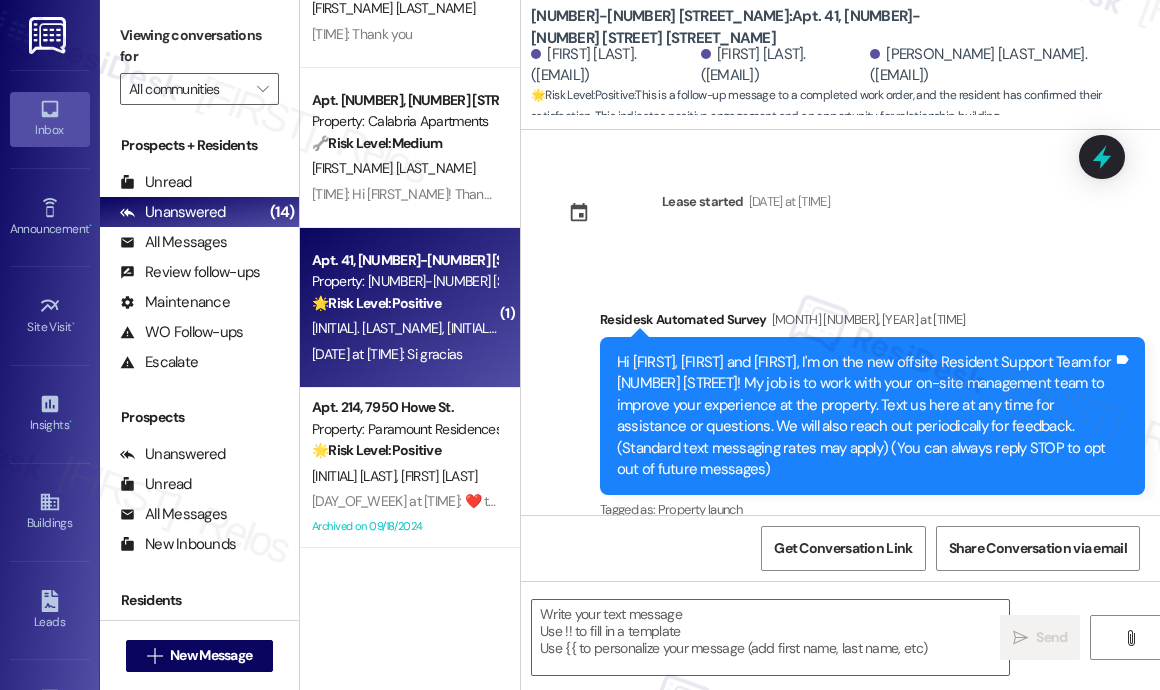 type on "Fetching suggested responses. Please feel free to read through the conversation in the meantime." 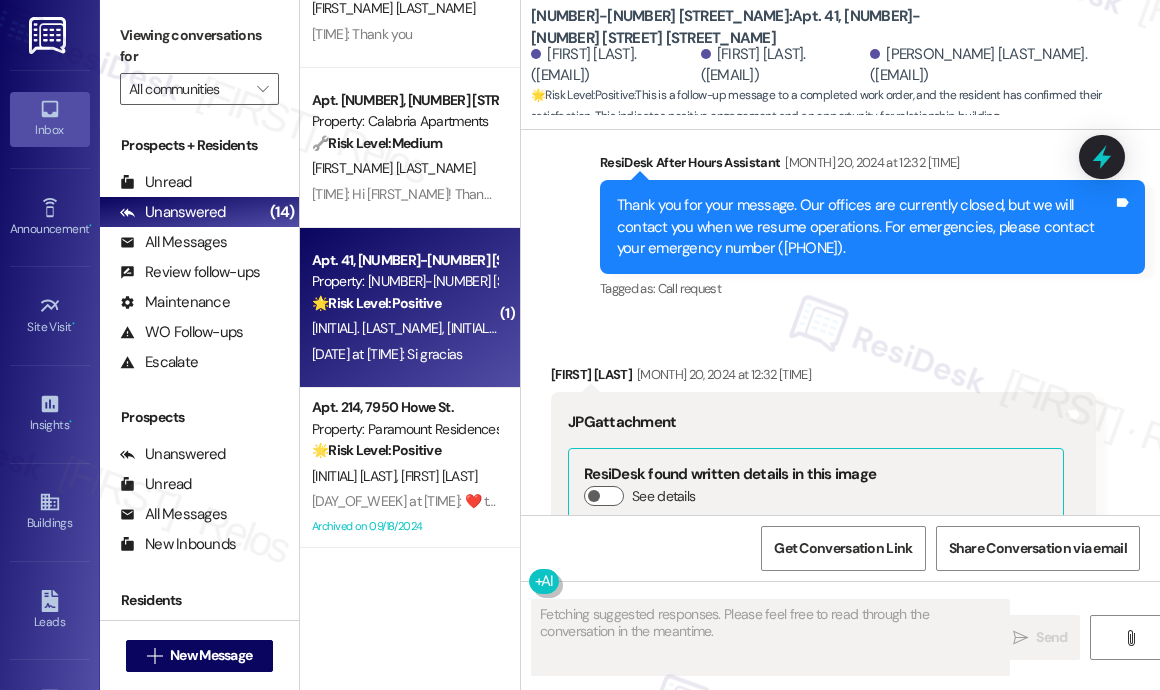scroll, scrollTop: 6571, scrollLeft: 0, axis: vertical 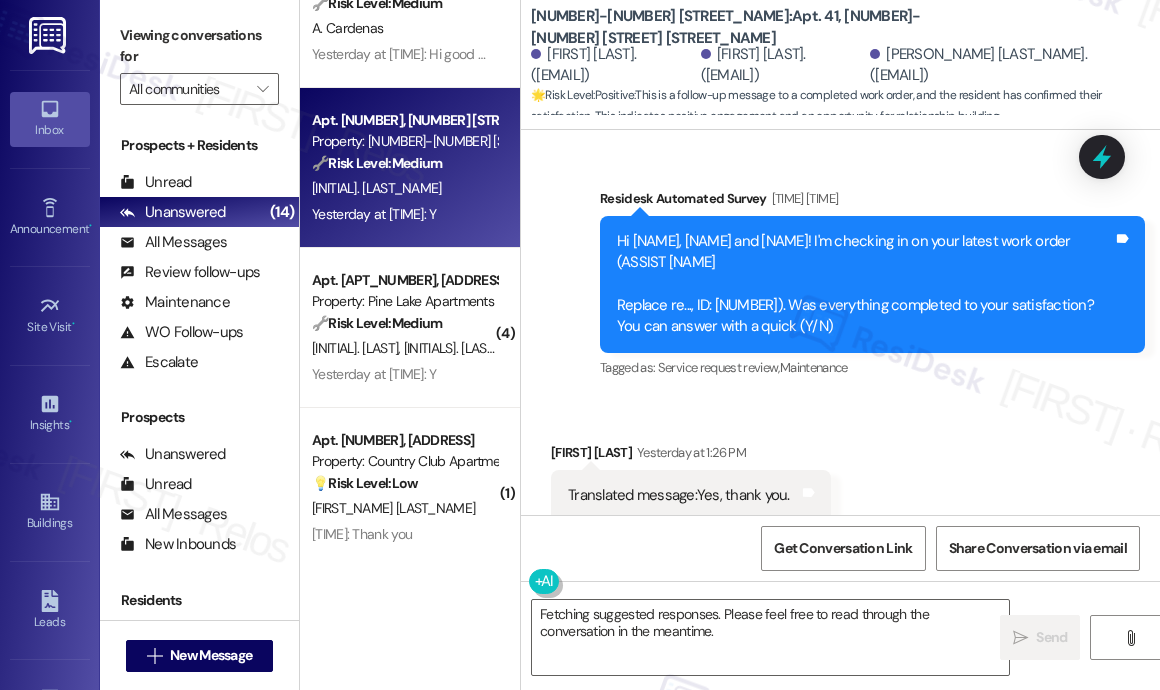 click on "[TIME_AGO] at [TIME]: [INITIAL] [TIME_AGO] at [TIME]: [INITIAL]" at bounding box center (374, 214) 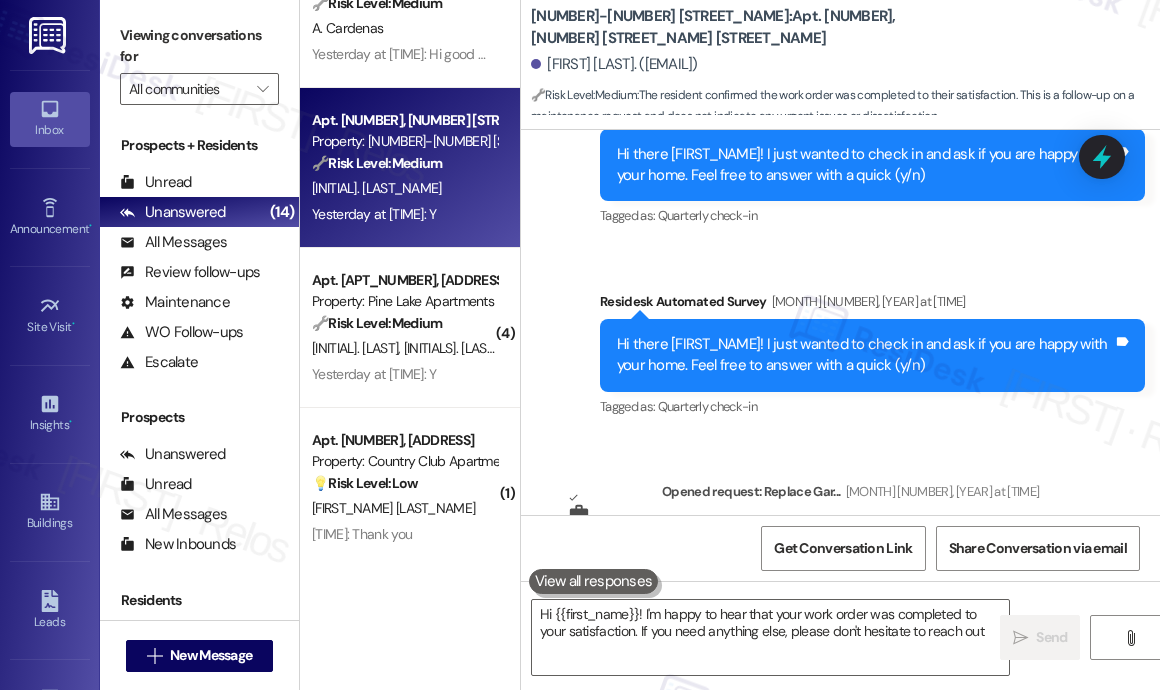 type on "Hi [FIRST]! I'm happy to hear that your work order was completed to your satisfaction. If you need anything else, please don't hesitate to reach out!" 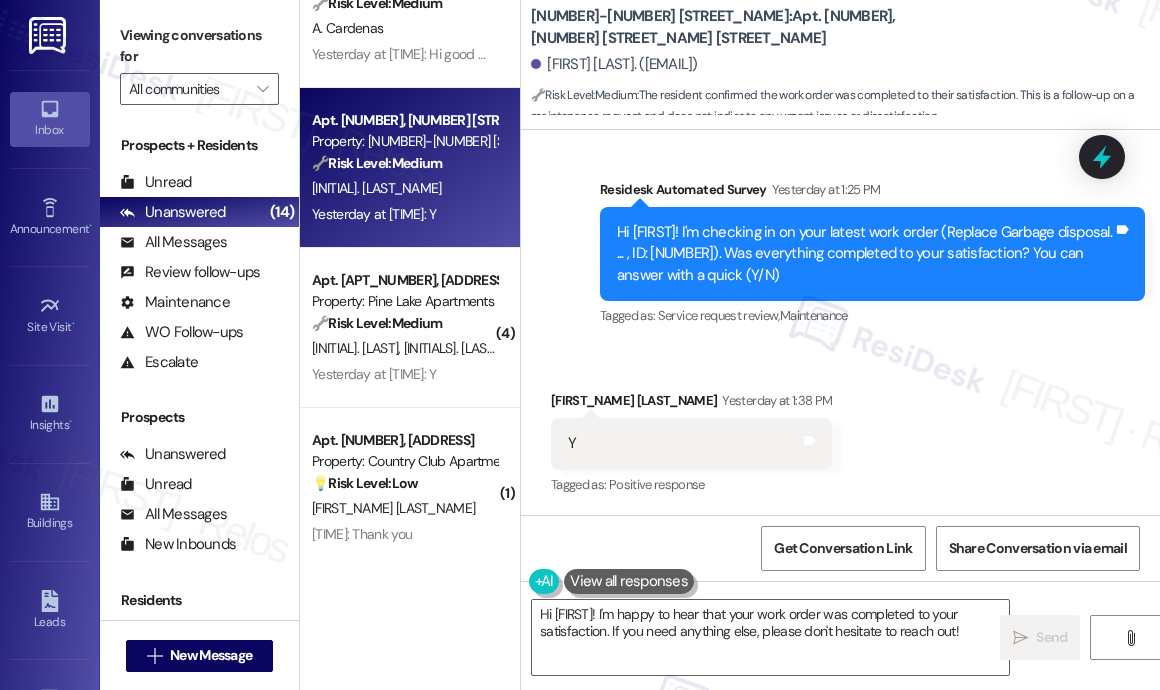 scroll, scrollTop: 1392, scrollLeft: 0, axis: vertical 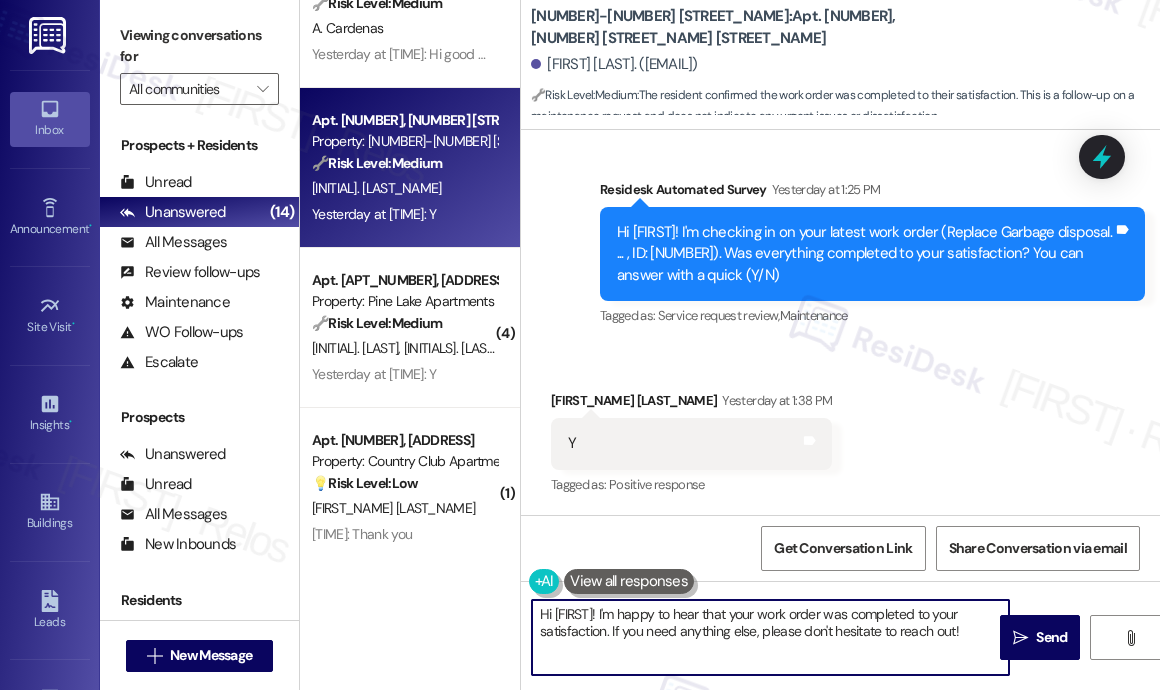 click on "Hi [FIRST]! I'm happy to hear that your work order was completed to your satisfaction. If you need anything else, please don't hesitate to reach out!" at bounding box center (770, 637) 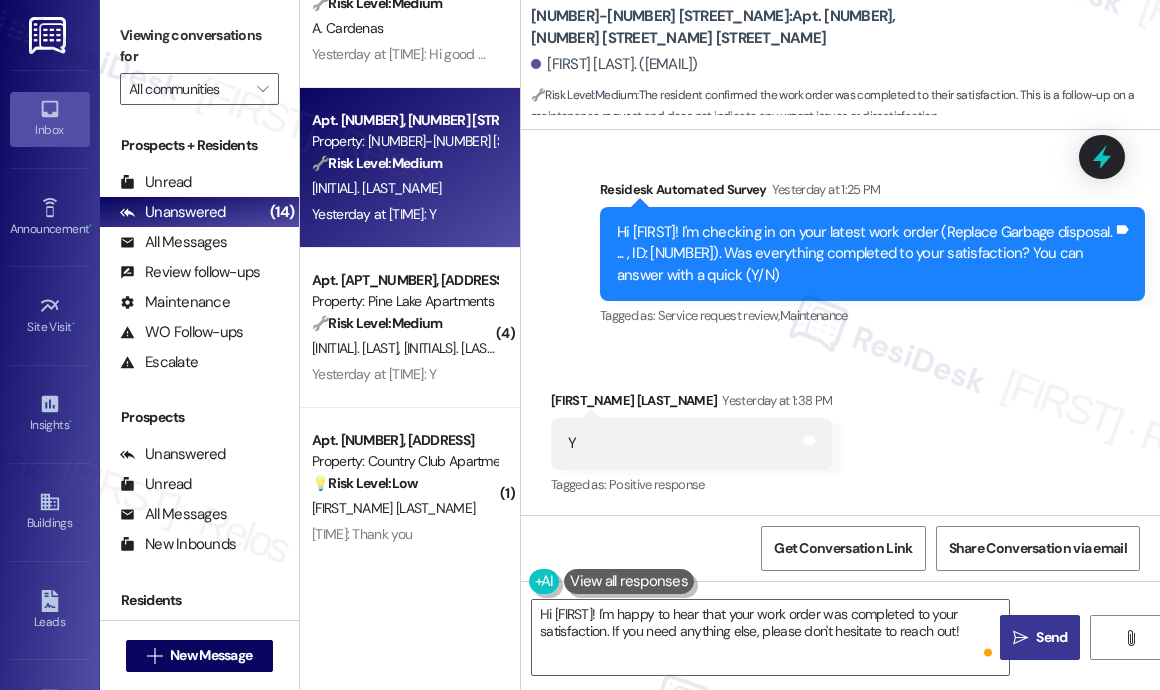 click on " Send" at bounding box center [1040, 637] 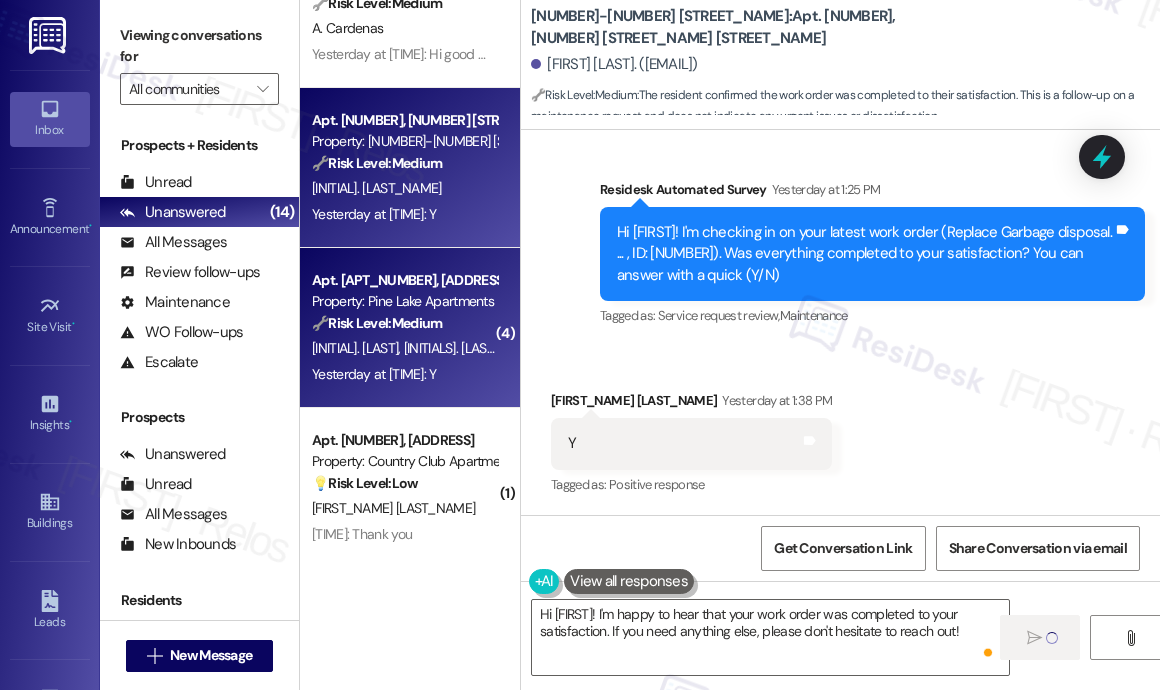 click on "[INITIAL]. [LAST]" at bounding box center [358, 348] 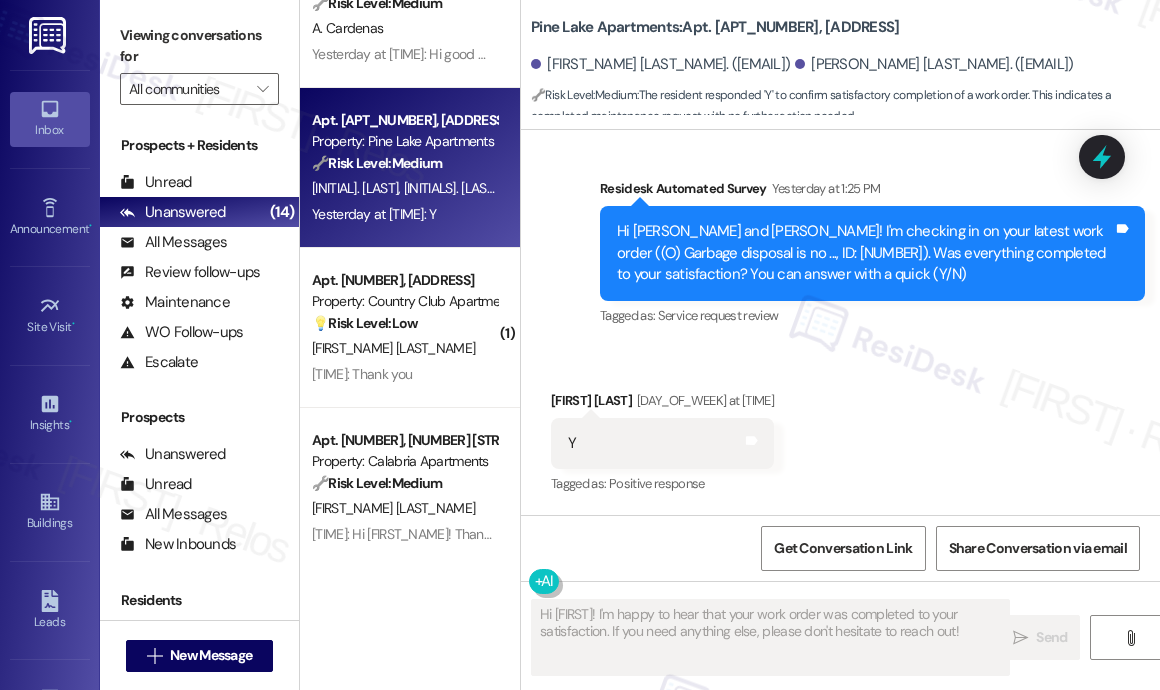 scroll, scrollTop: 5316, scrollLeft: 0, axis: vertical 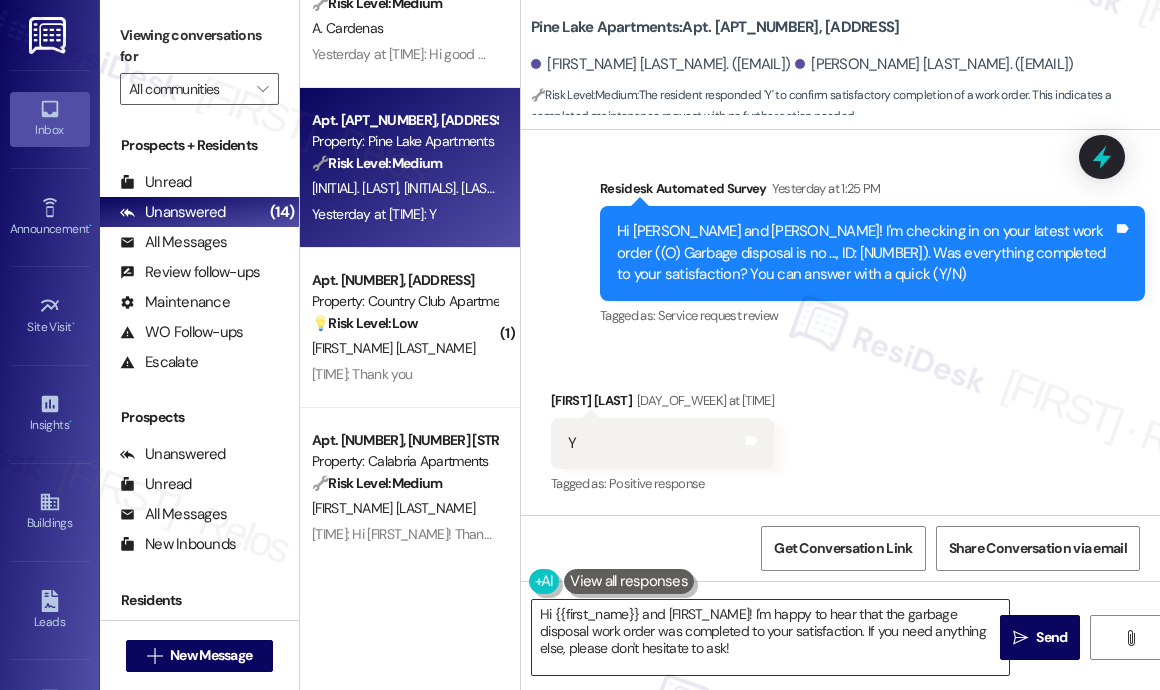 click on "Hi {{first_name}} and [FIRST_NAME]! I'm happy to hear that the garbage disposal work order was completed to your satisfaction. If you need anything else, please don't hesitate to ask!" at bounding box center (770, 637) 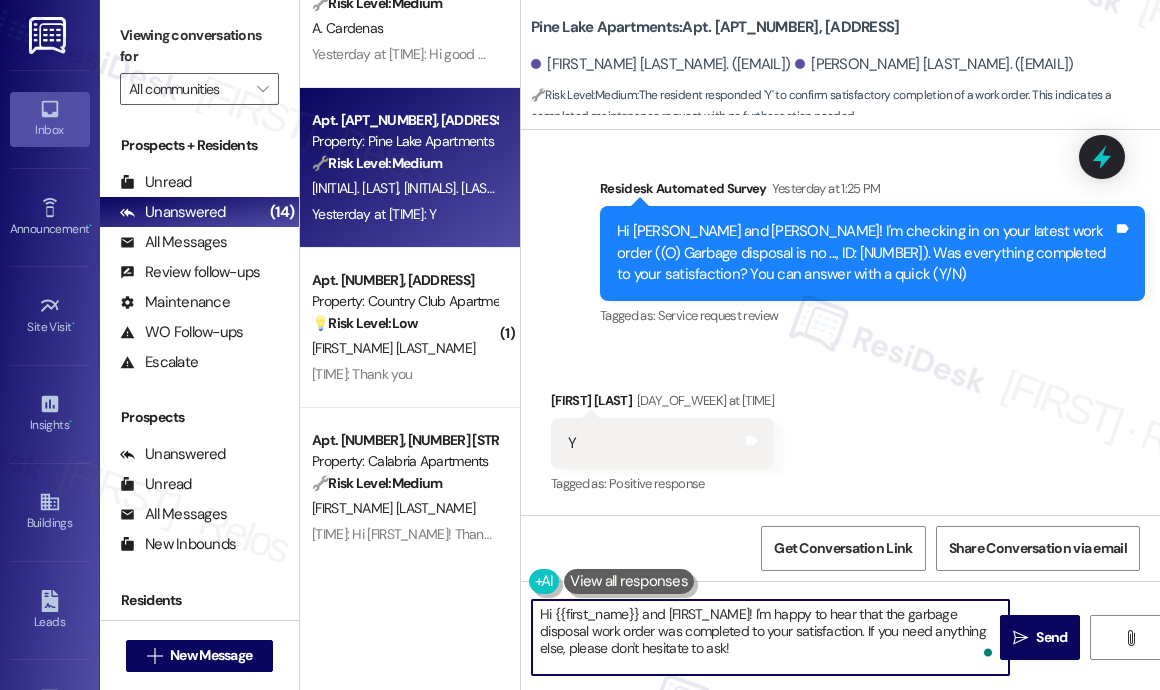 paste on "! I'm happy to hear that your work order was completed to your satisfaction. If you need anything else, please don't hesitate to reach out" 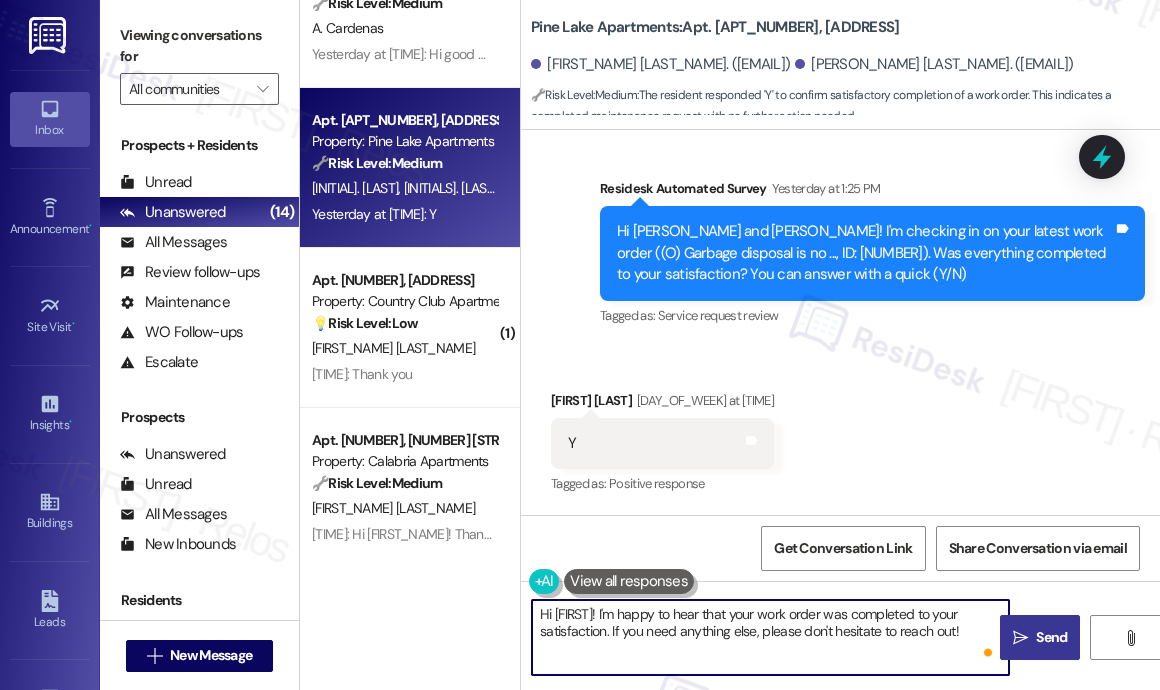 type on "Hi [FIRST]! I'm happy to hear that your work order was completed to your satisfaction. If you need anything else, please don't hesitate to reach out!" 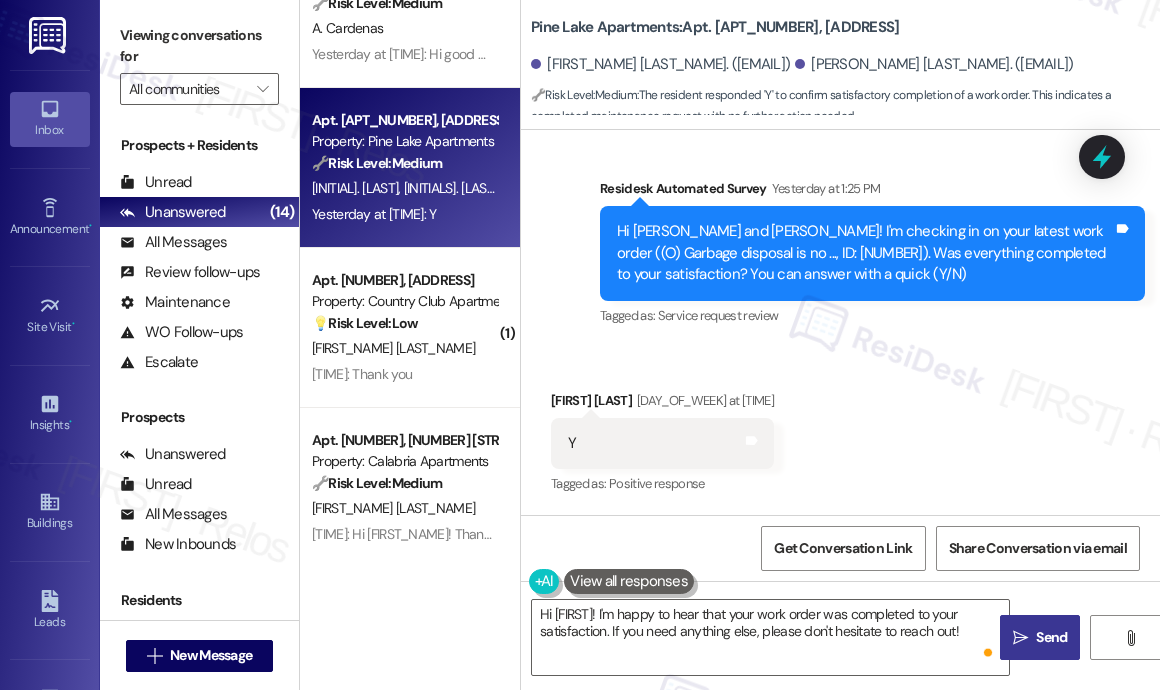 click on " Send" at bounding box center [1040, 637] 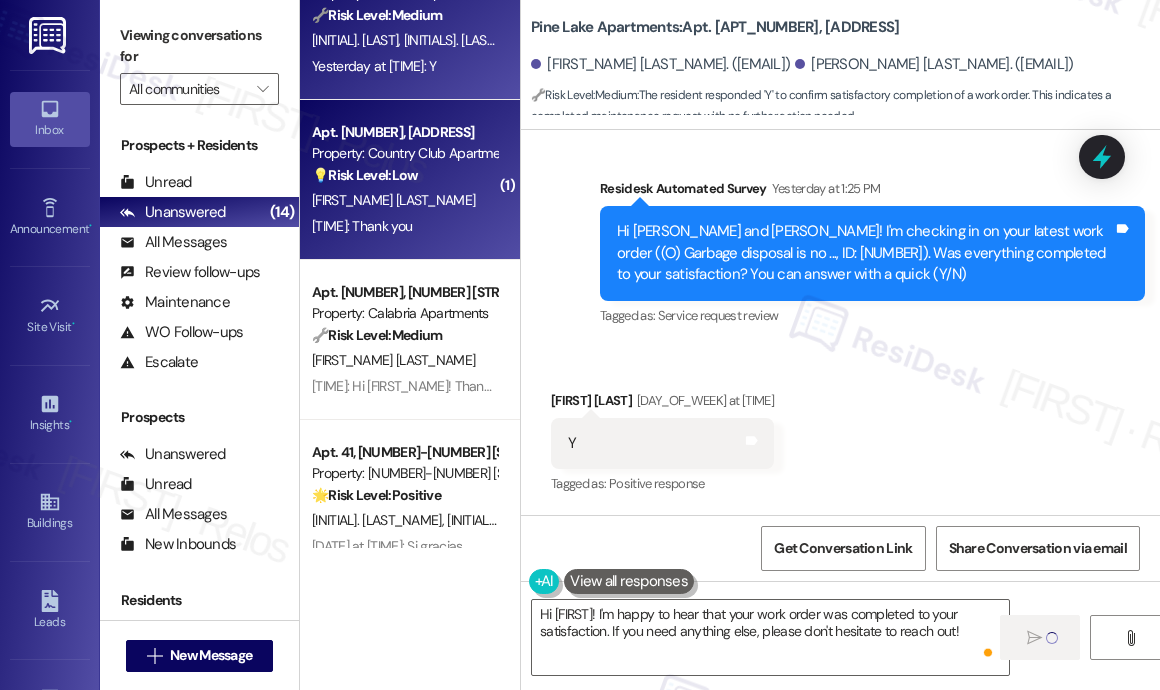 scroll, scrollTop: 1072, scrollLeft: 0, axis: vertical 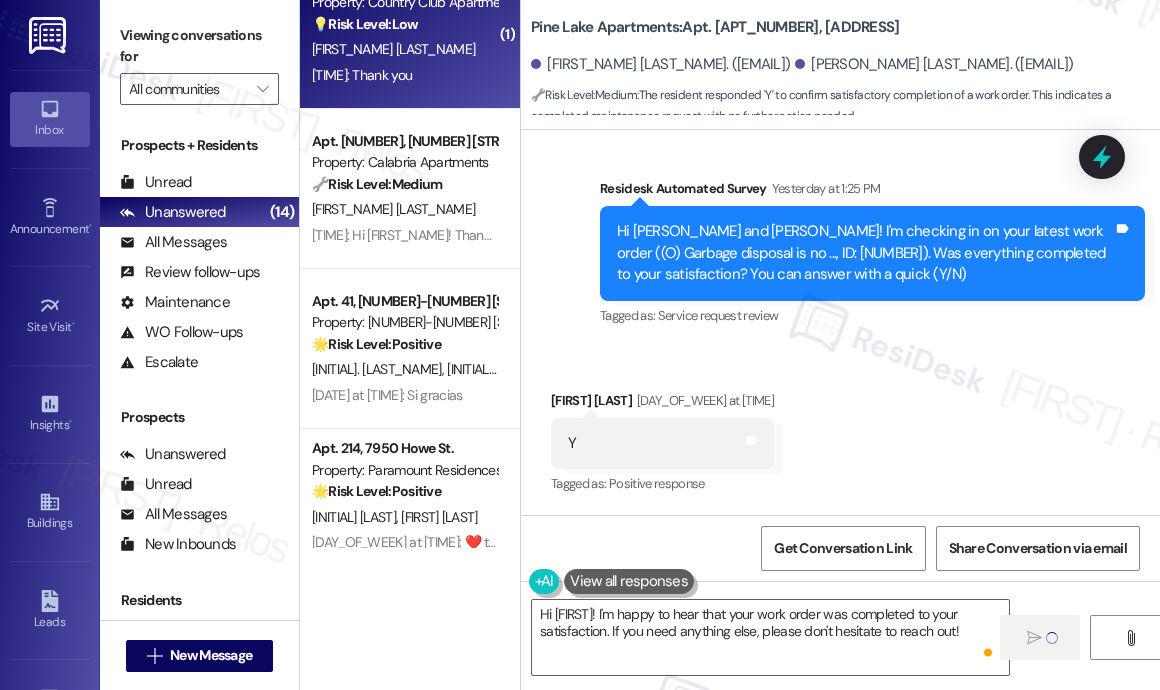 type 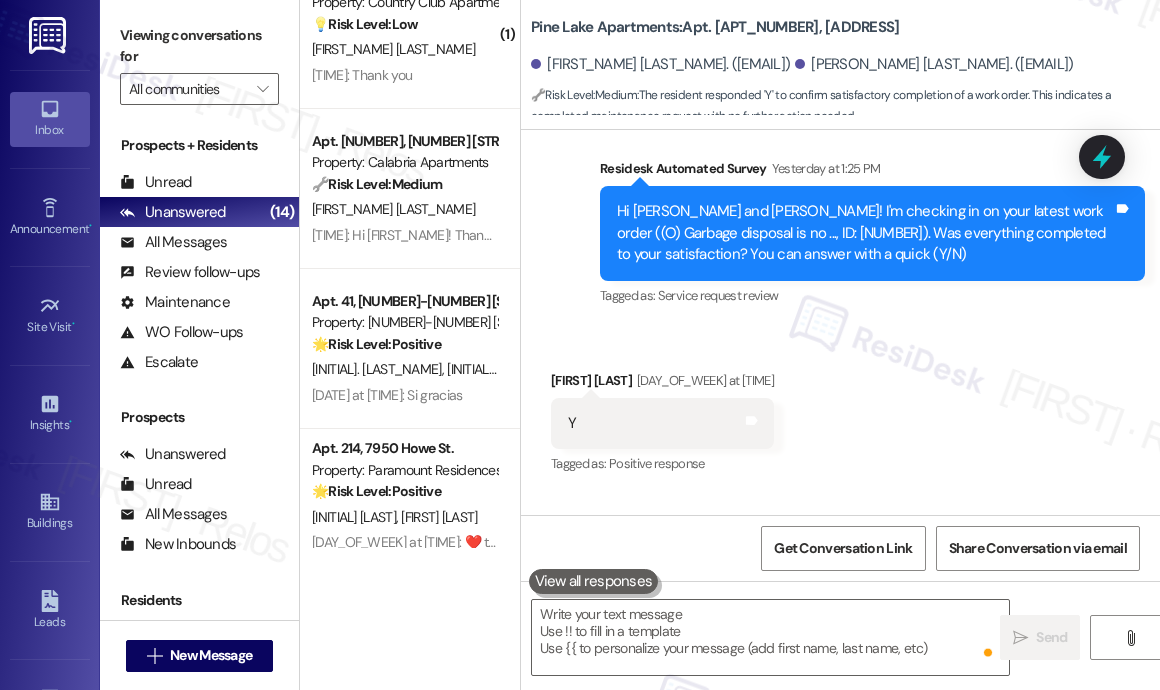 scroll, scrollTop: 1172, scrollLeft: 0, axis: vertical 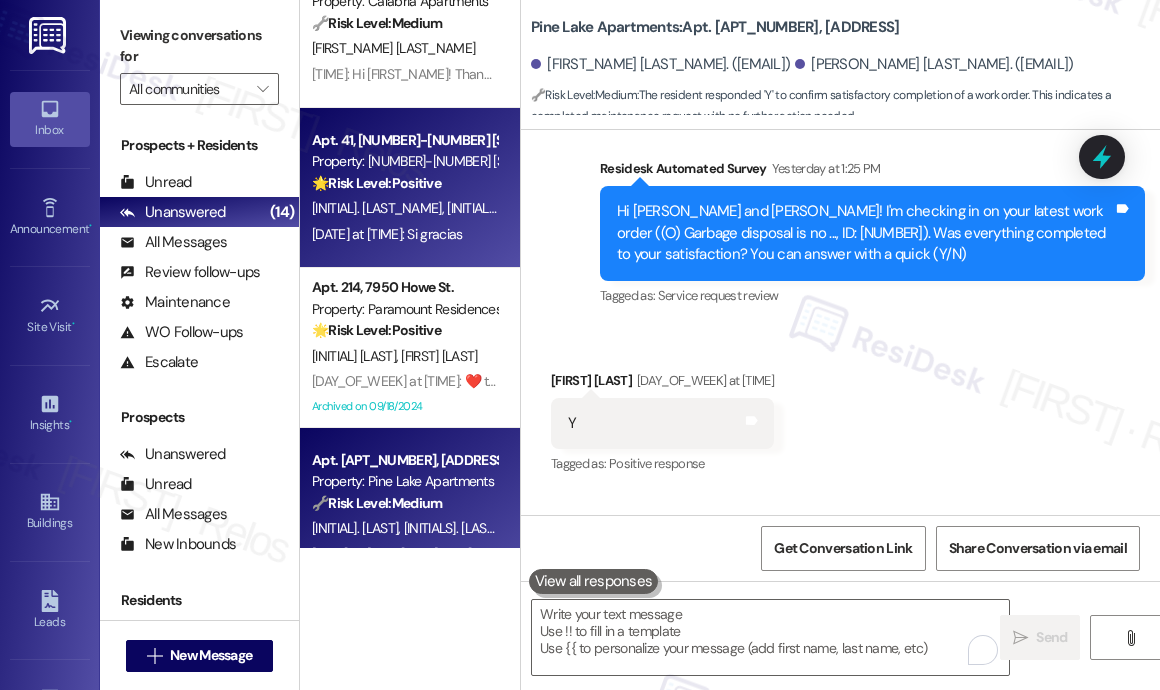click on "Yesterday at [TIME]: Si gracias Yesterday at [TIME]: Si gracias" at bounding box center [404, 234] 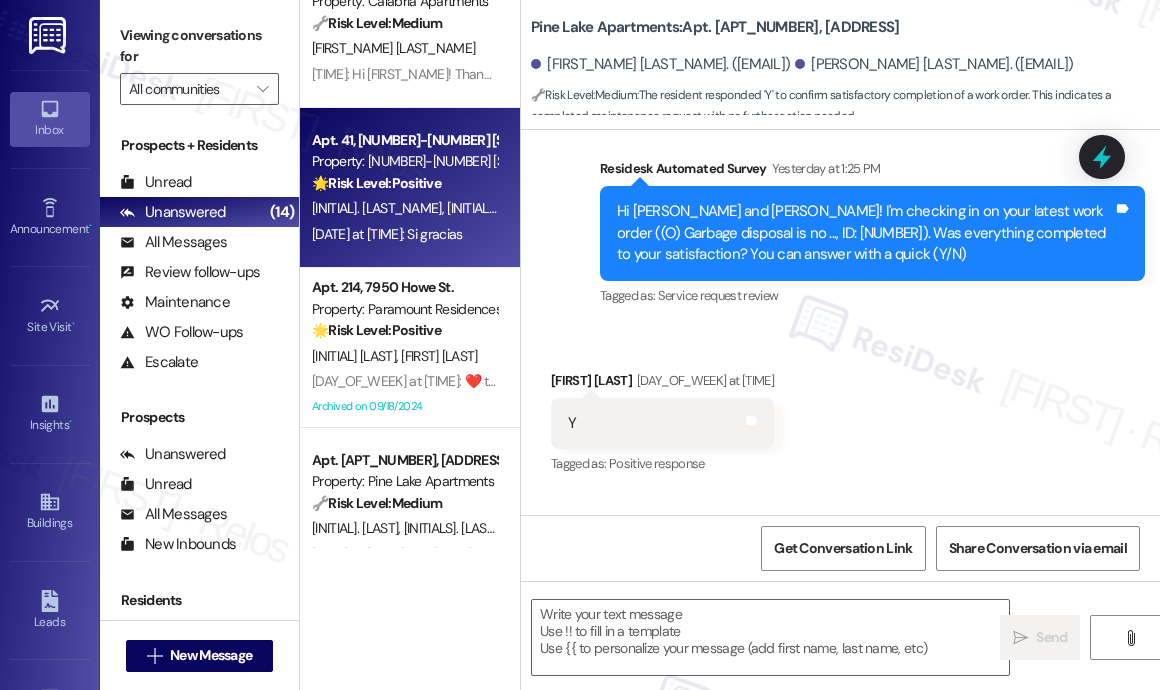 type on "Fetching suggested responses. Please feel free to read through the conversation in the meantime." 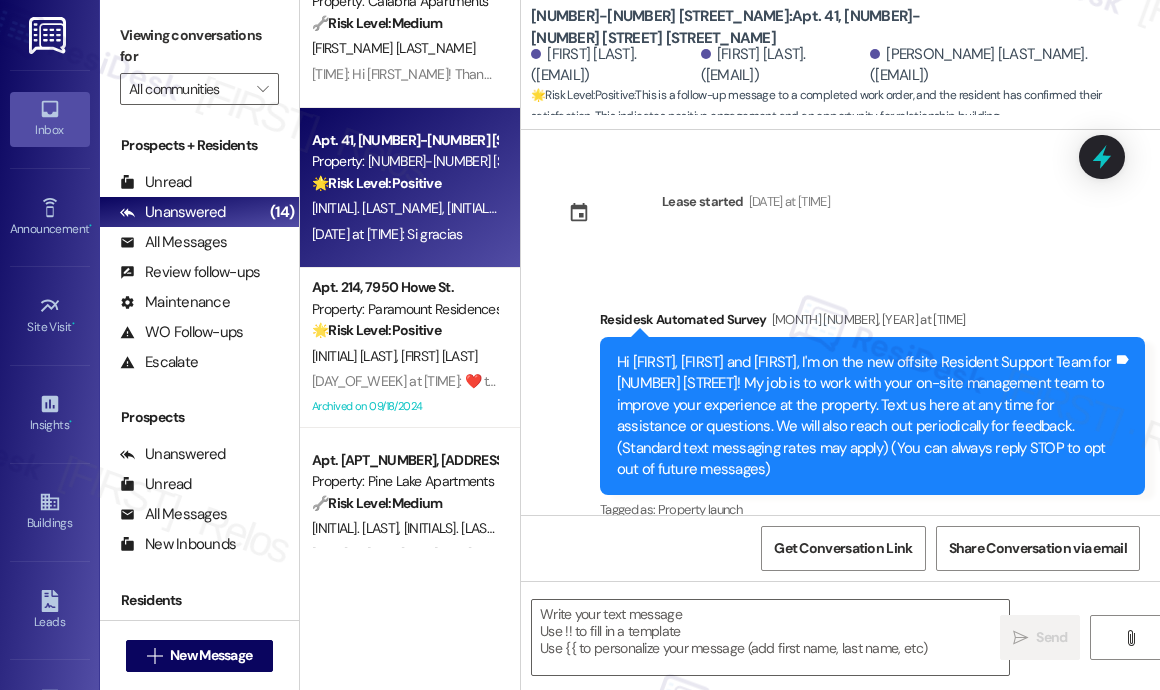 scroll, scrollTop: 6571, scrollLeft: 0, axis: vertical 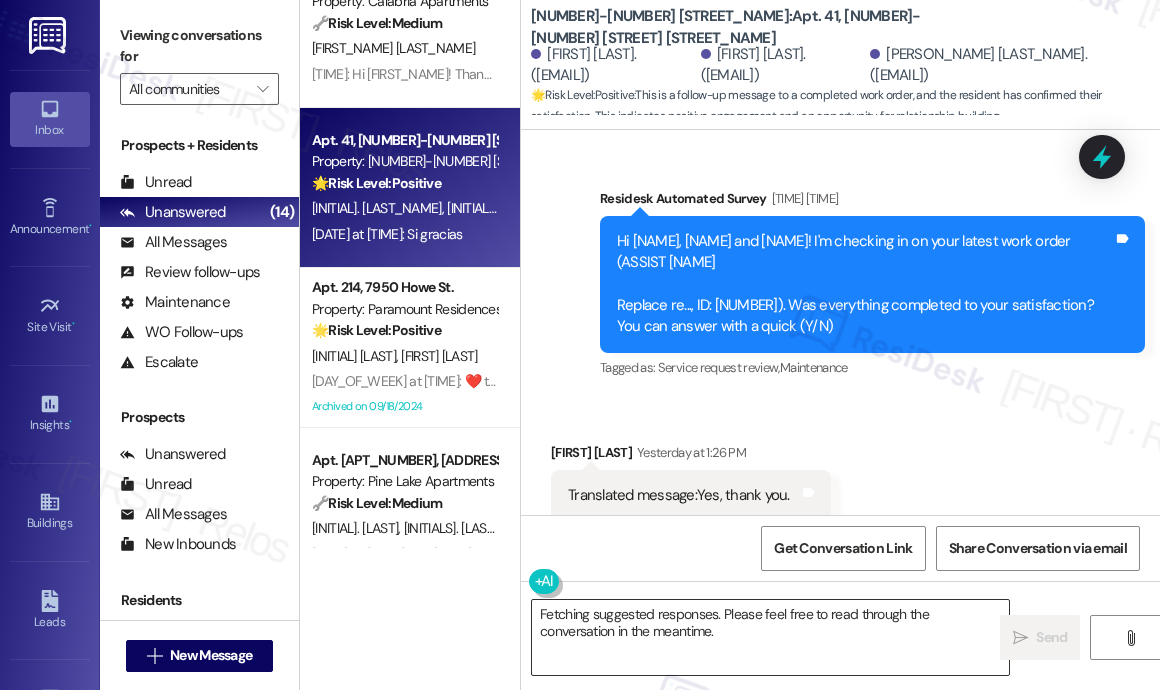 click on "Fetching suggested responses. Please feel free to read through the conversation in the meantime." at bounding box center [770, 637] 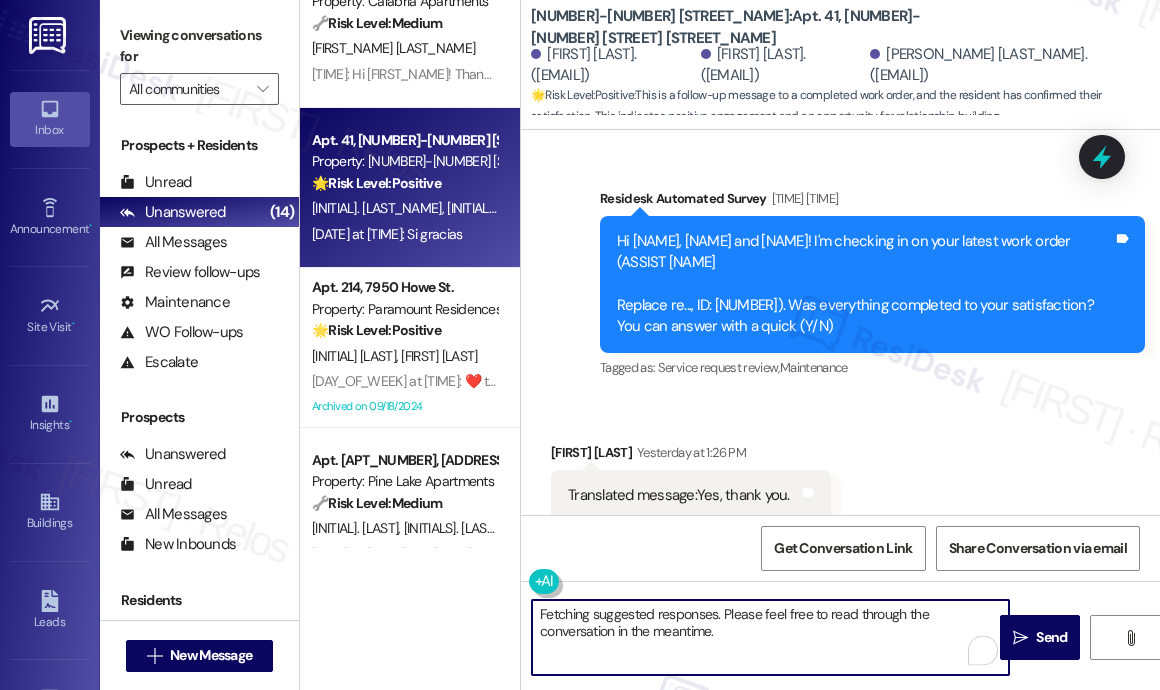 paste on "Hi [FIRST]! I'm happy to hear that your work order was completed to your satisfaction. If you need anything else, please don't hesitate to reach out!" 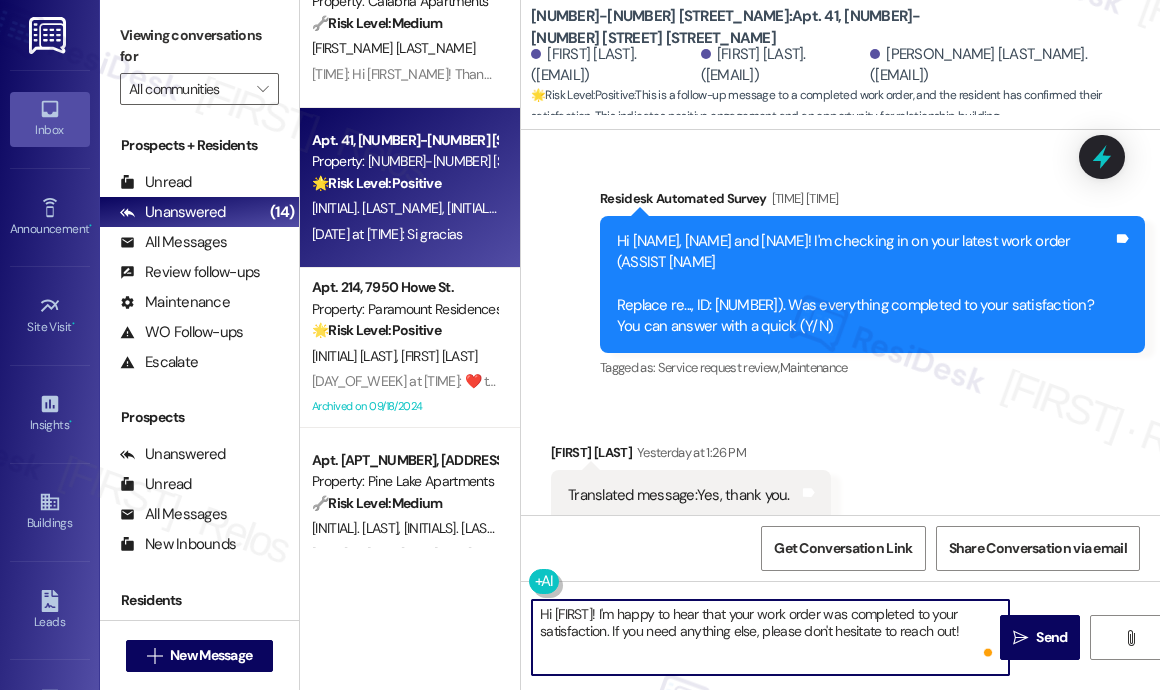 type on "Hi [FIRST]! I'm happy to hear that your work order was completed to your satisfaction. If you need anything else, please don't hesitate to reach out!" 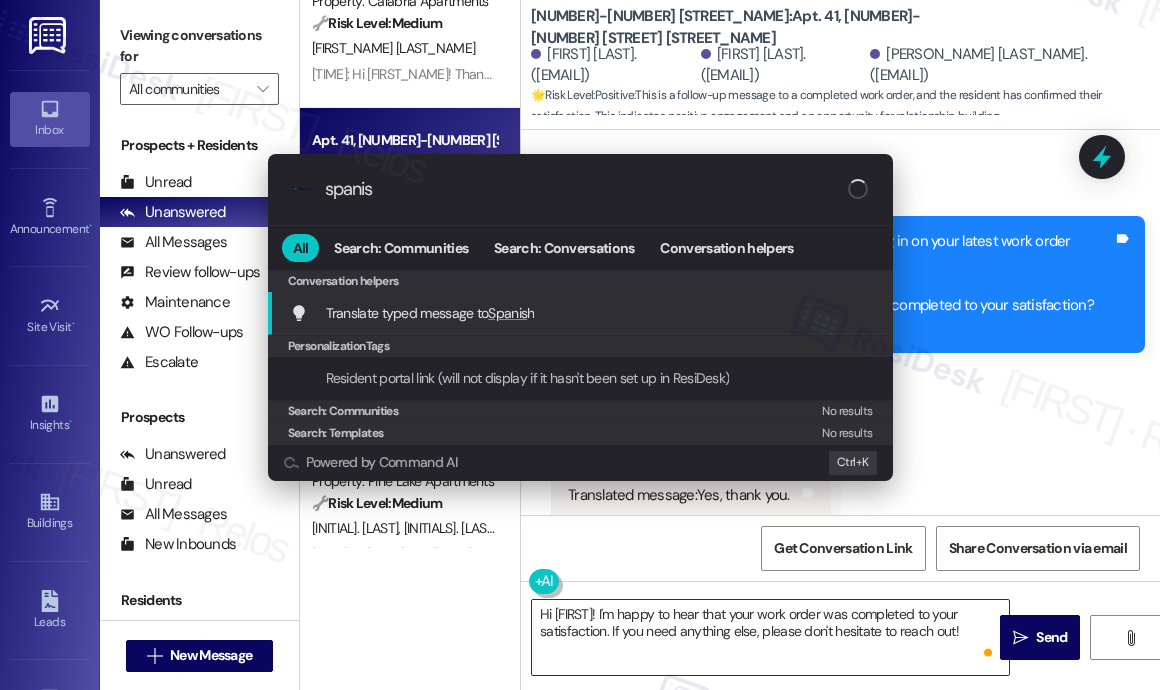 type on "spanish" 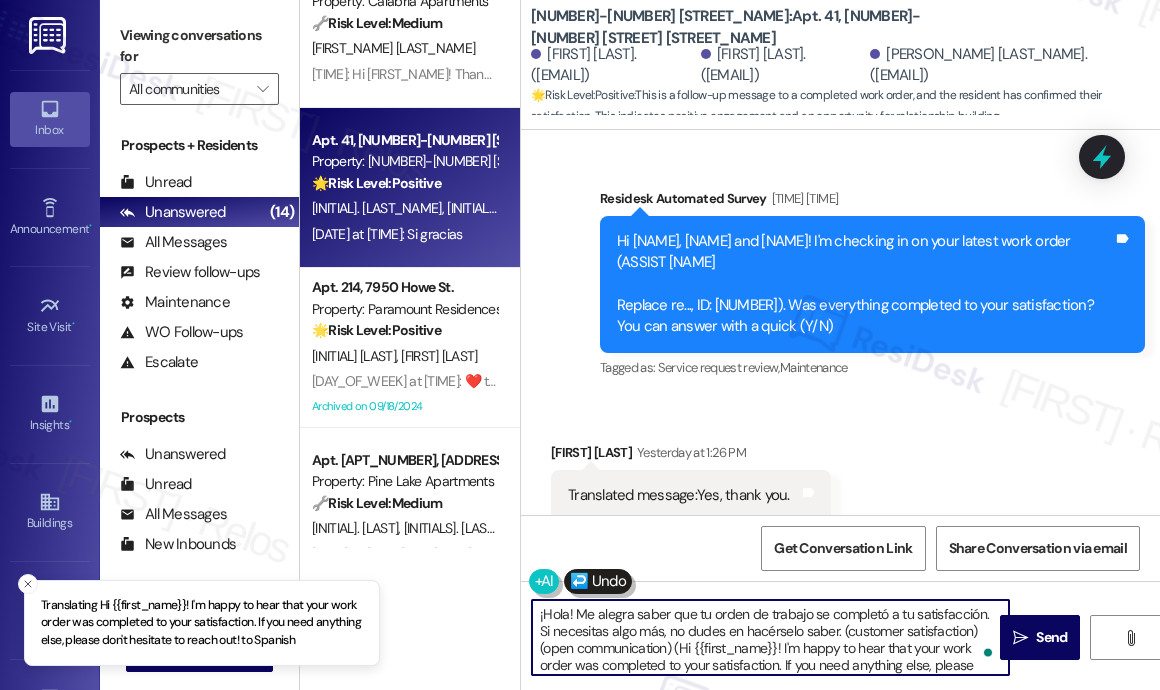 type on "¡Hola! Me alegra saber que tu orden de trabajo se completó a tu satisfacción. Si necesitas algo más, no dudes en hacérselo saber. (customer satisfaction) (open communication) (Hi [FIRST]! I'm happy to hear that your work order was completed to your satisfaction. If you need anything else, please don't hesitate to reach out!)" 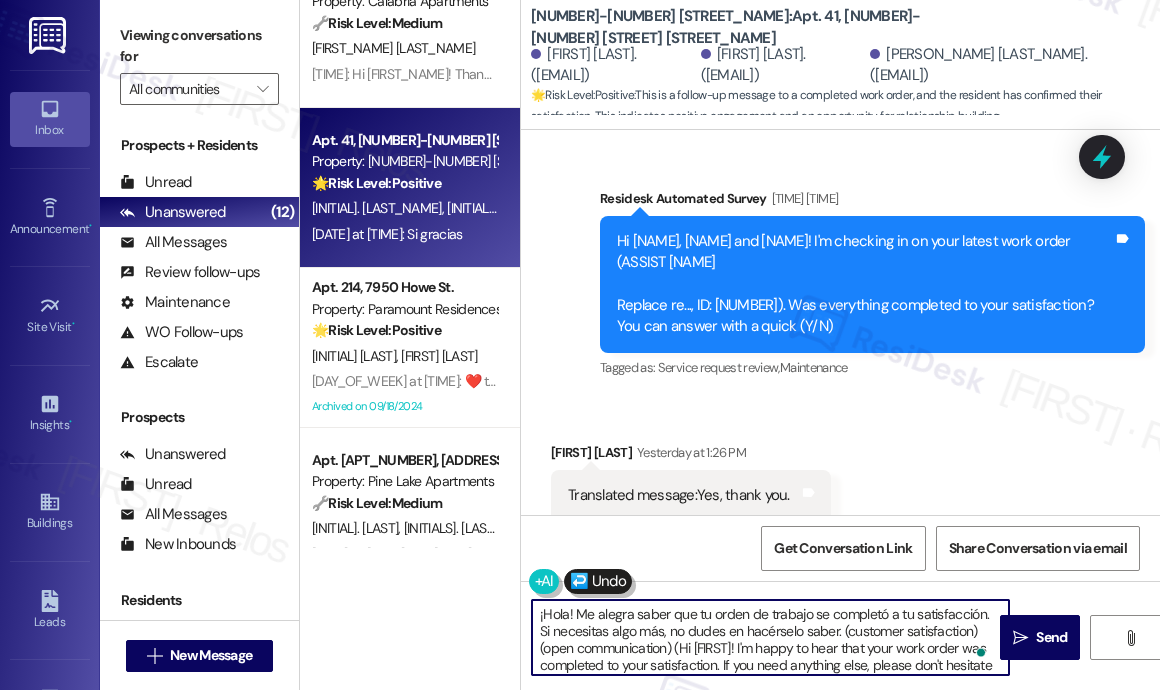 click on "¡Hola! Me alegra saber que tu orden de trabajo se completó a tu satisfacción. Si necesitas algo más, no dudes en hacérselo saber. (customer satisfaction) (open communication) (Hi [FIRST]! I'm happy to hear that your work order was completed to your satisfaction. If you need anything else, please don't hesitate to reach out!)" at bounding box center [770, 637] 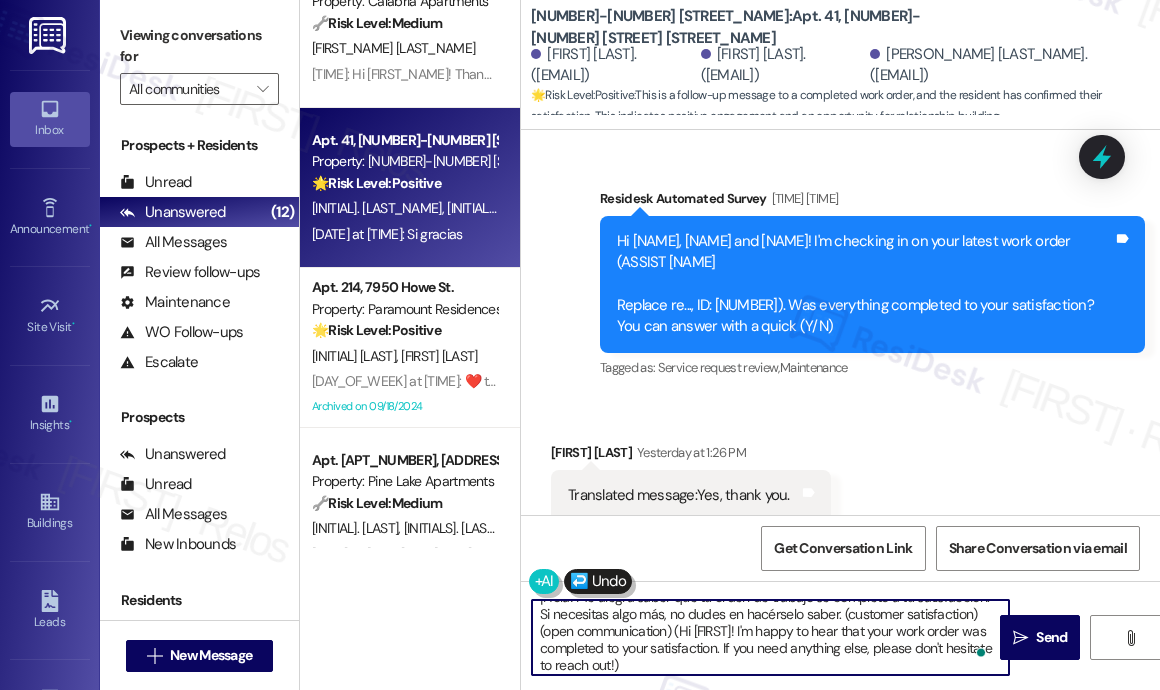 scroll, scrollTop: 21, scrollLeft: 0, axis: vertical 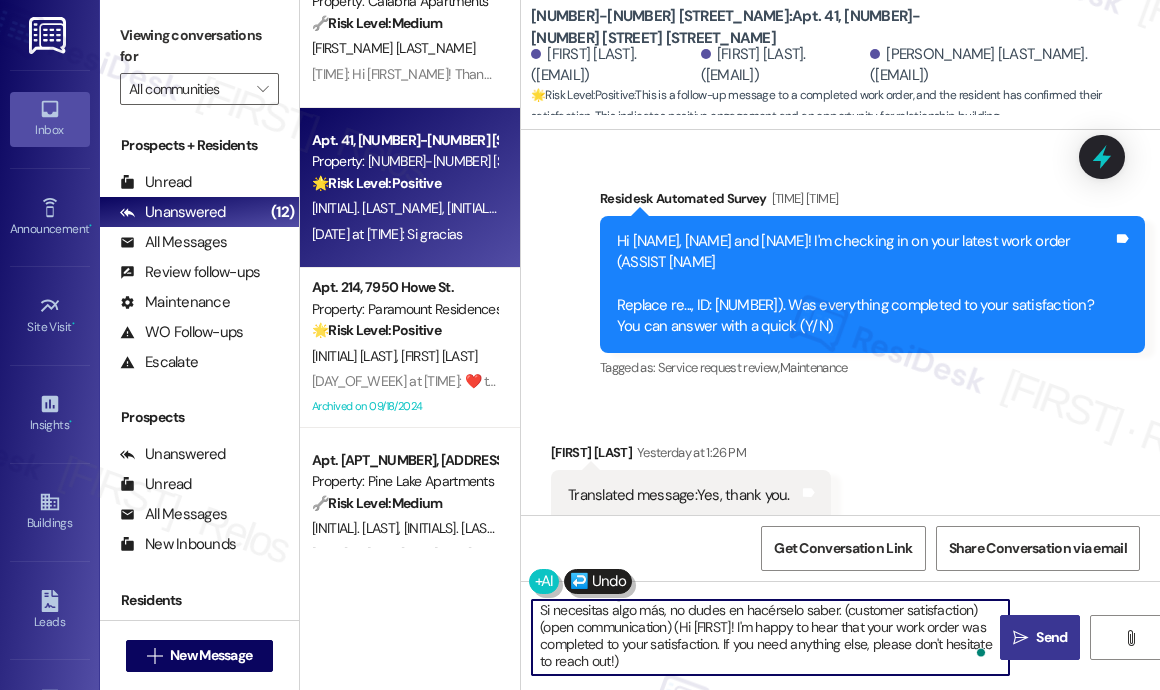 click on "Send" at bounding box center [1051, 637] 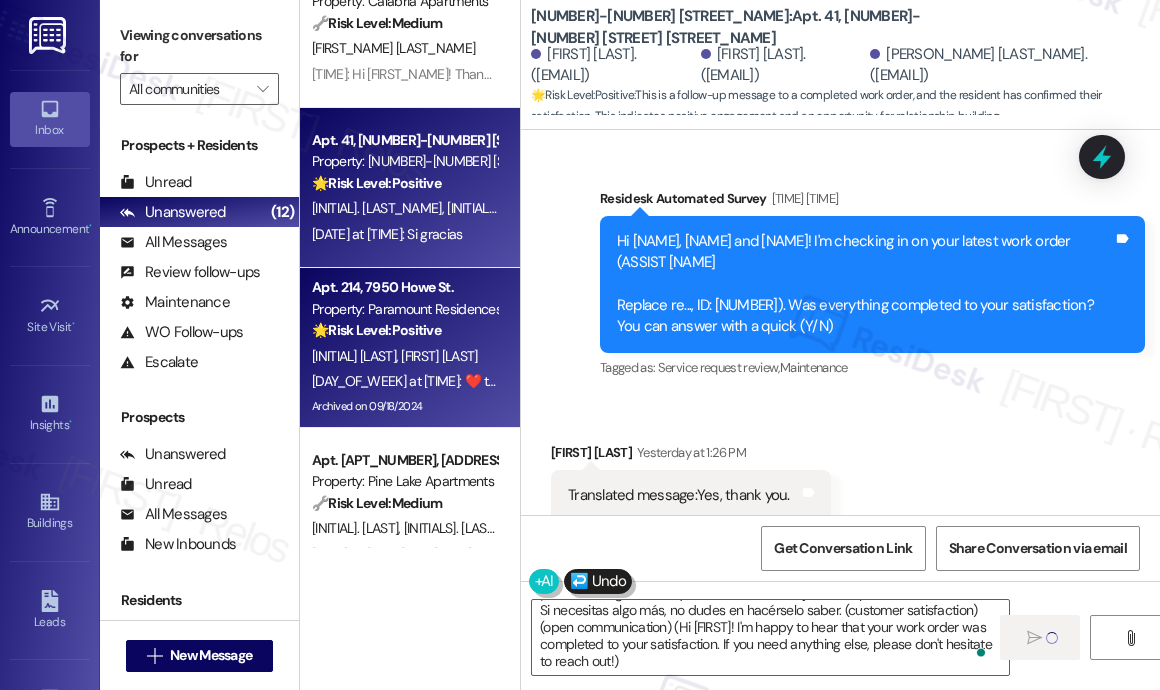 click on "Yesterday at [TIME]: ❤️ to “[FIRST] ([CITY]): Hi [FIRST] and [FIRST]! Again, I sincerely apologize if my message caused any confusion or inconvenience. I truly appreciate your response and your commitment to continuing to keep your balcony clean — thank you for doing your part. Yesterday at [TIME]: ❤️ to “[FIRST] ([CITY]): Hi [FIRST] and [FIRST]! Again, I sincerely apologize if my message caused any confusion or inconvenience. I truly appreciate your response and your commitment to continuing to keep your balcony clean — thank you for doing your part." at bounding box center [404, 381] 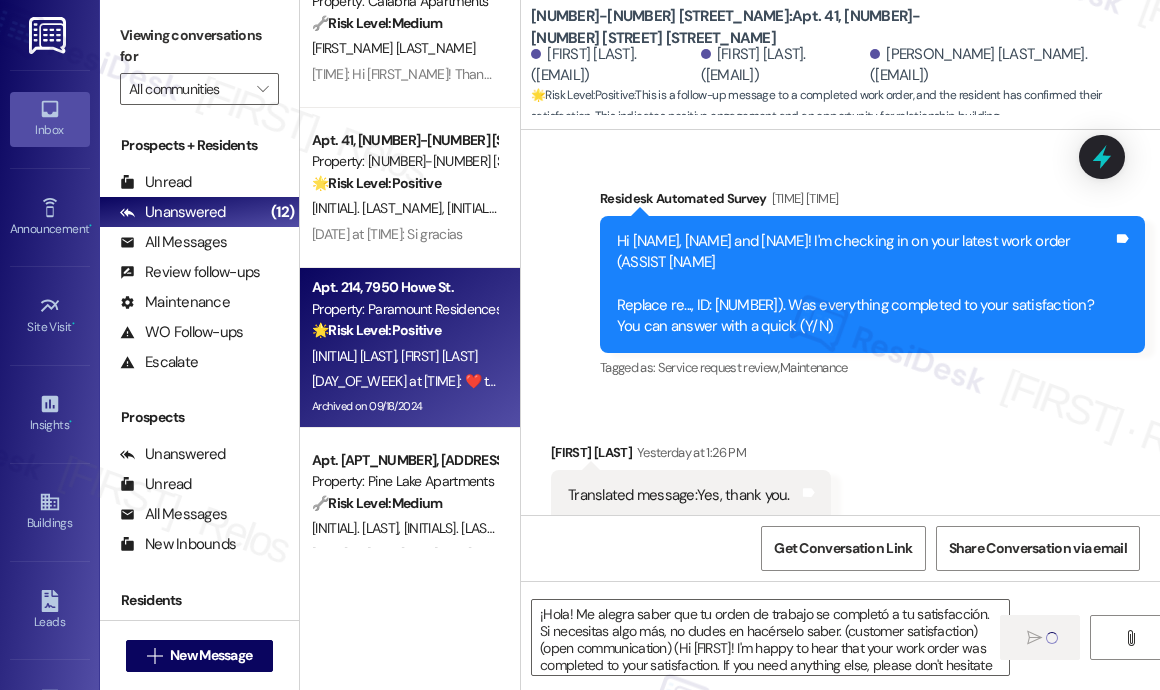 type on "Fetching suggested responses. Please feel free to read through the conversation in the meantime." 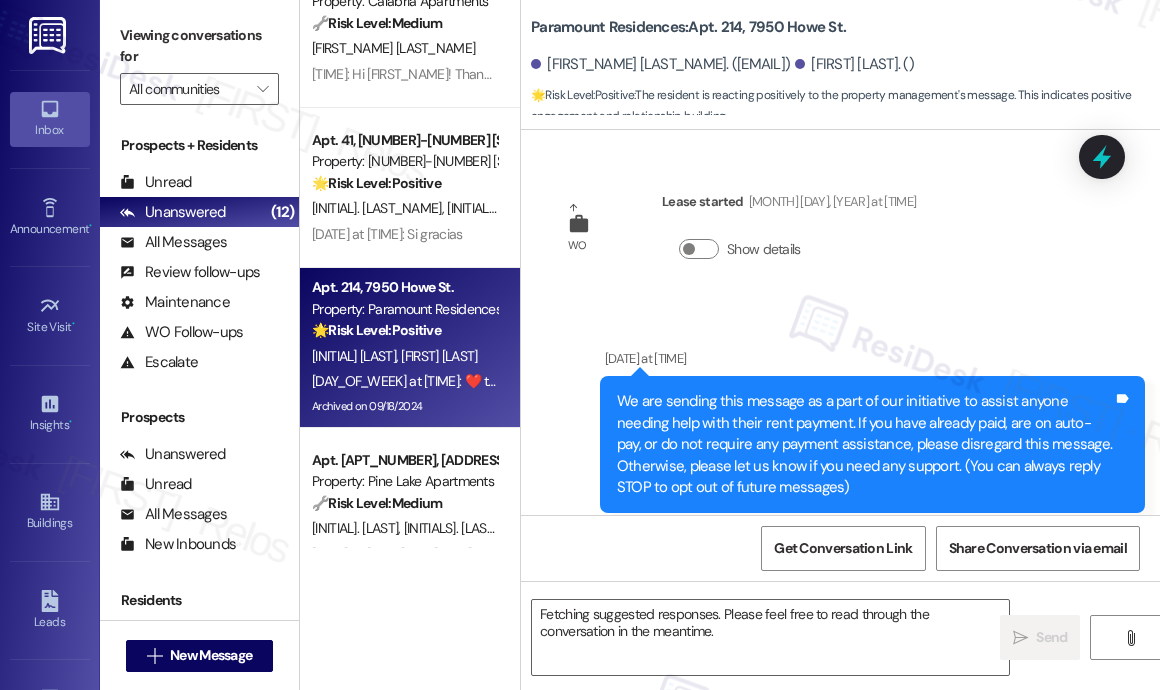 scroll, scrollTop: 38612, scrollLeft: 0, axis: vertical 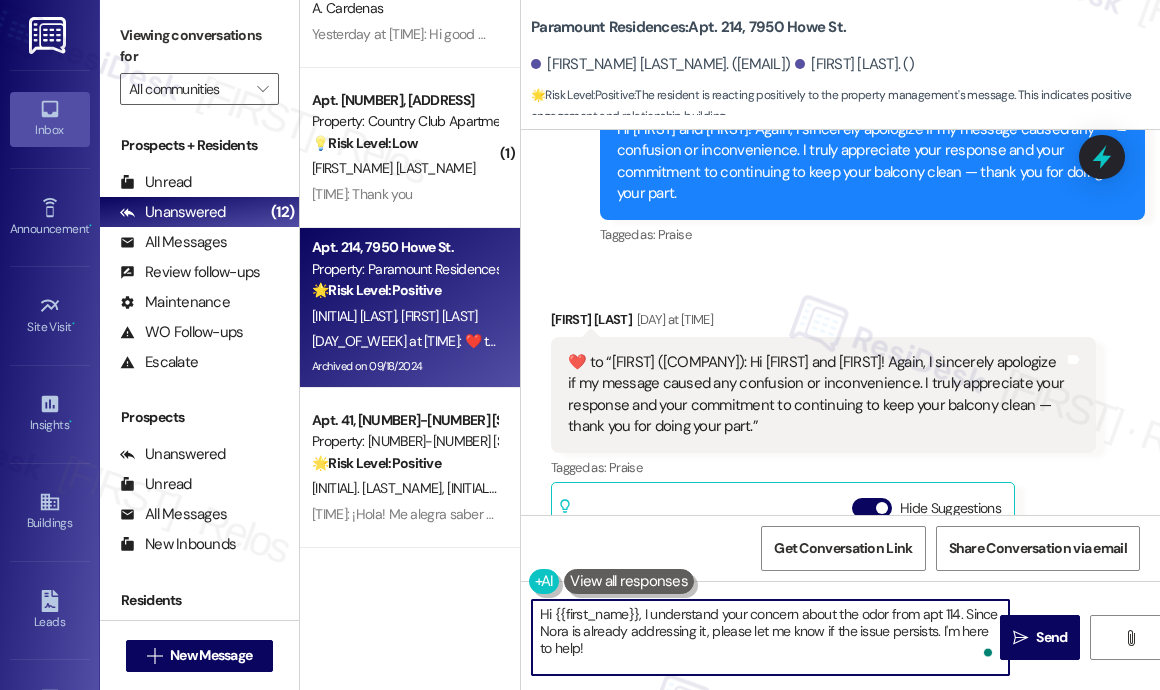 drag, startPoint x: 652, startPoint y: 655, endPoint x: 536, endPoint y: 611, distance: 124.0645 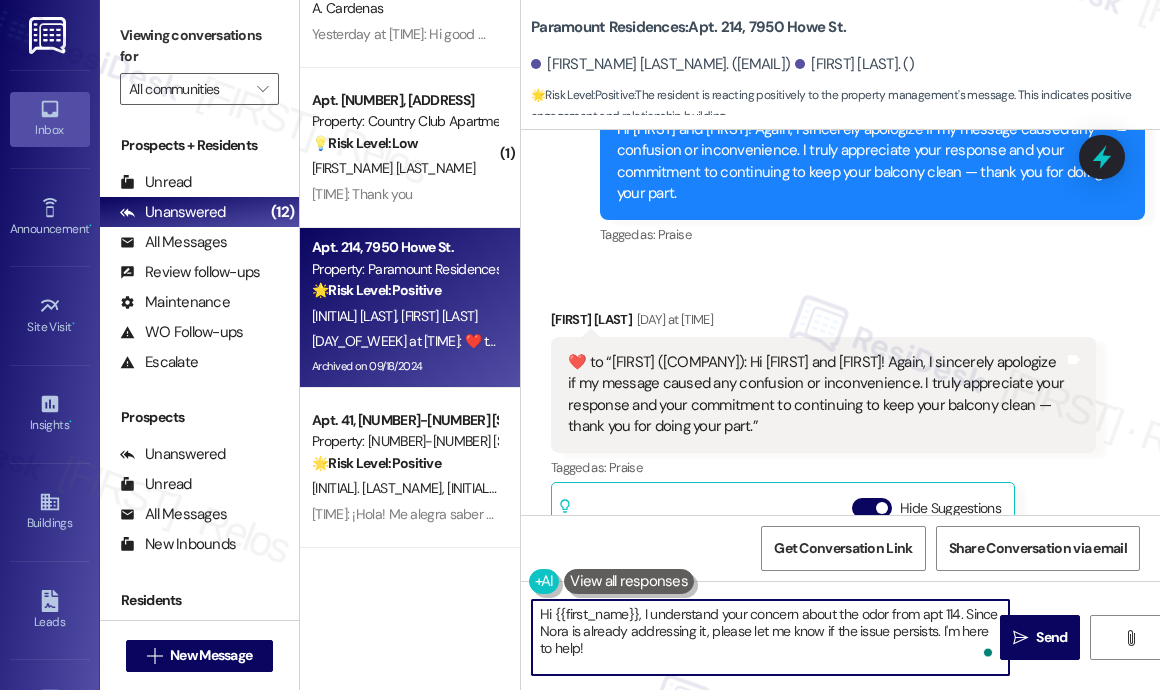 click on "Hi {{first_name}}, I understand your concern about the odor from apt 114. Since Nora is already addressing it, please let me know if the issue persists. I'm here to help!" at bounding box center [770, 637] 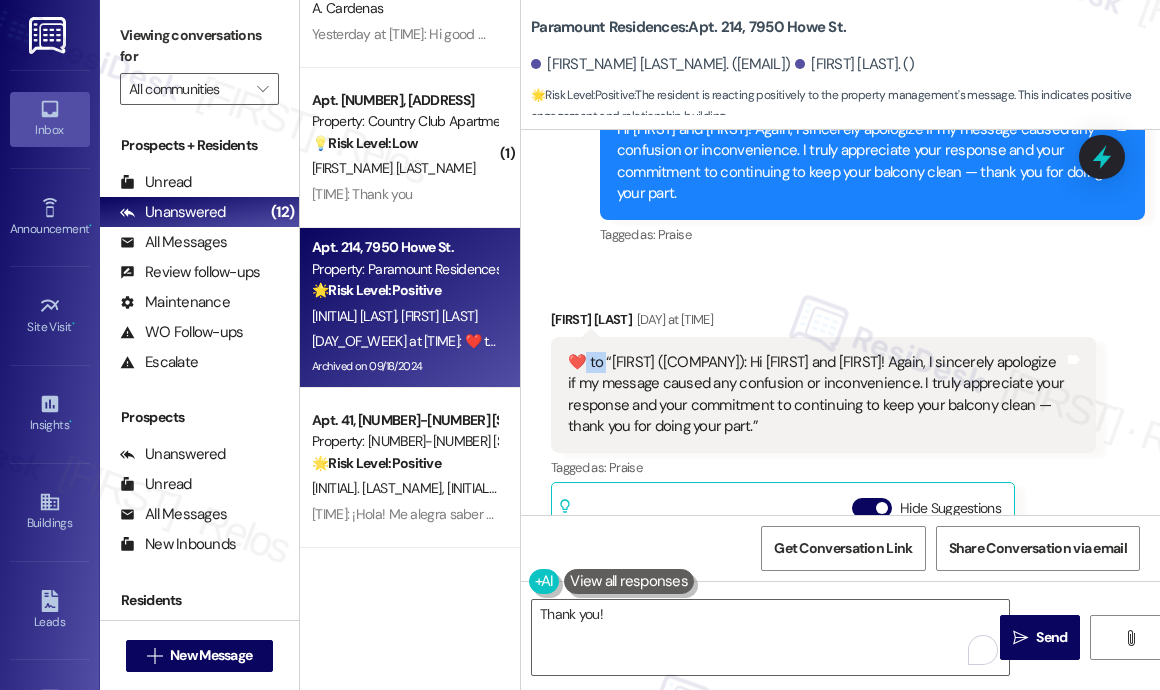 drag, startPoint x: 591, startPoint y: 344, endPoint x: 572, endPoint y: 345, distance: 19.026299 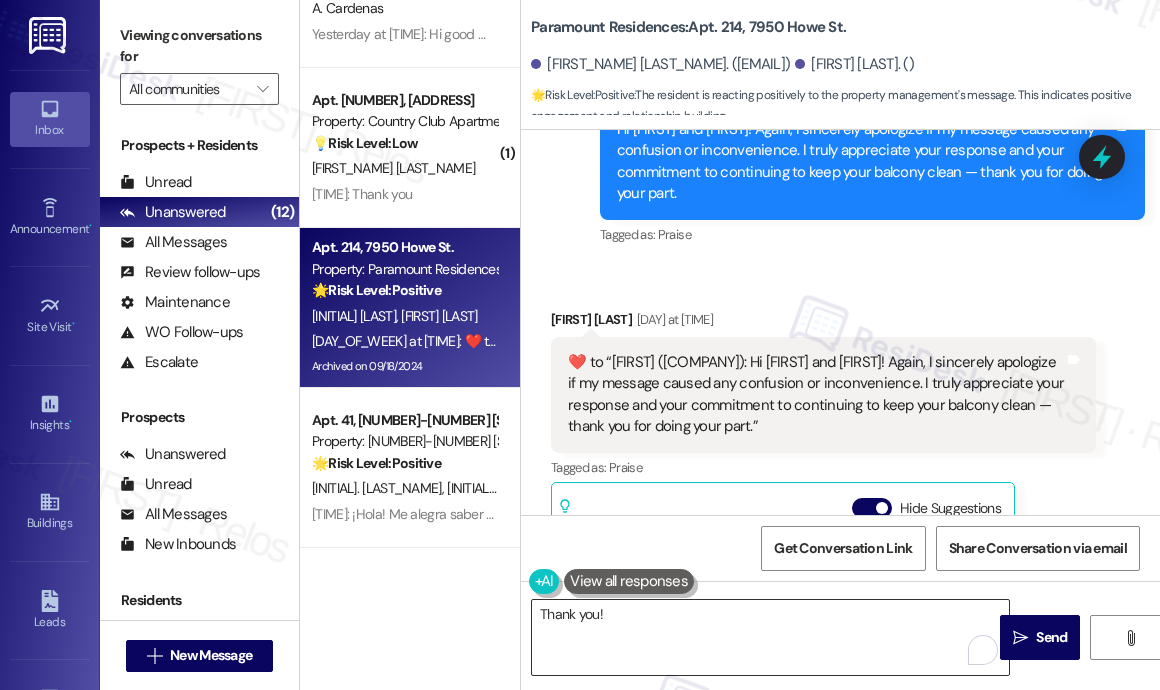 click on "Thank you!" at bounding box center (770, 637) 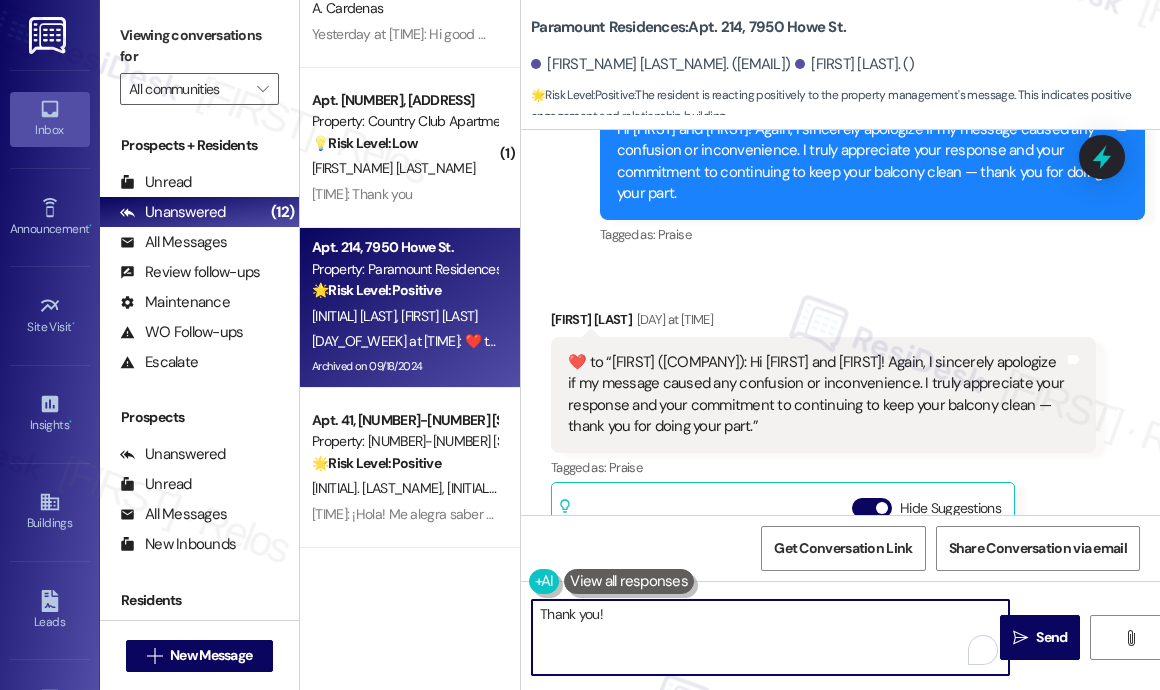 paste on "❤️​" 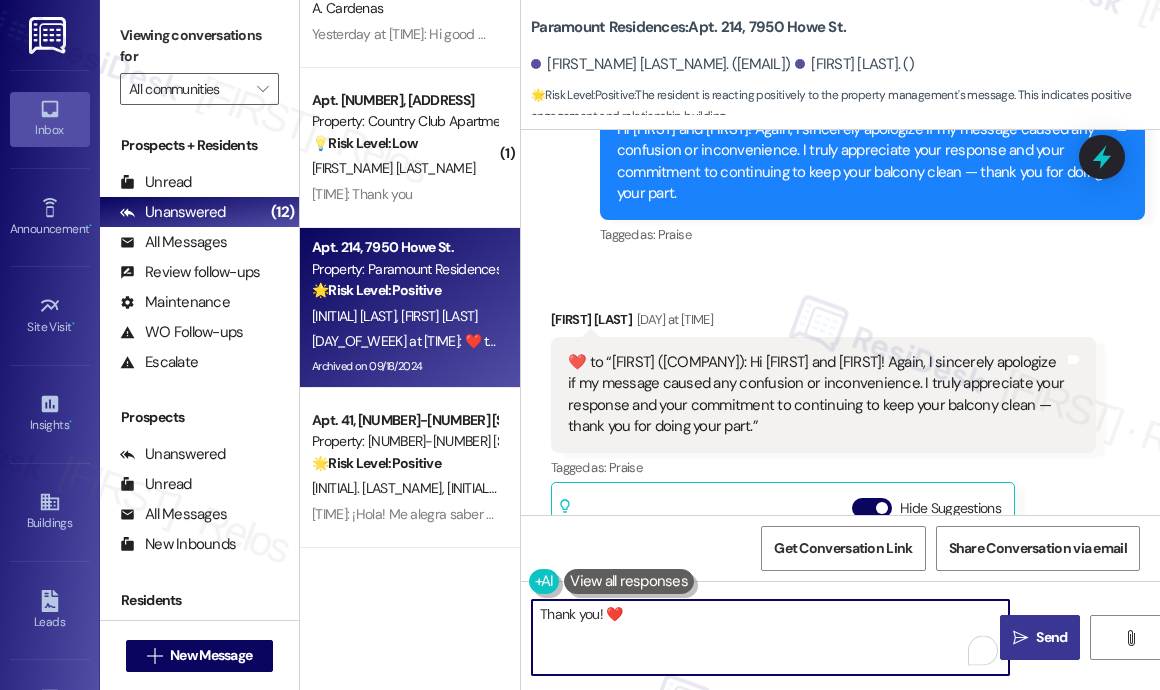 type on "Thank you! ❤️​" 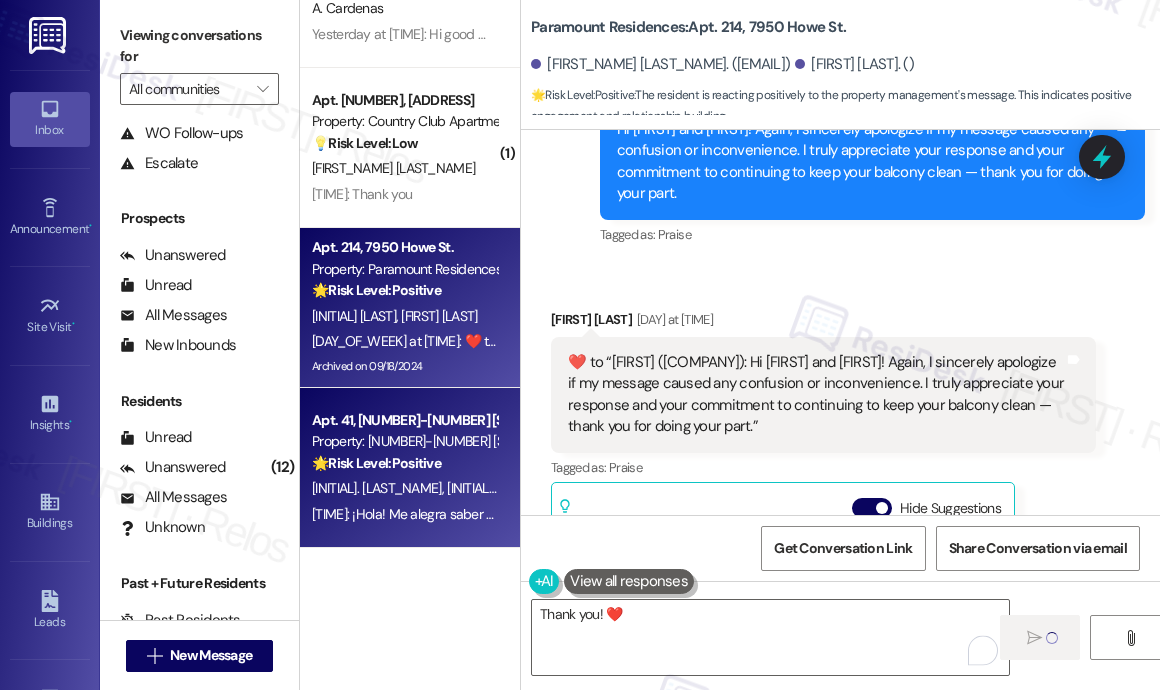 scroll, scrollTop: 200, scrollLeft: 0, axis: vertical 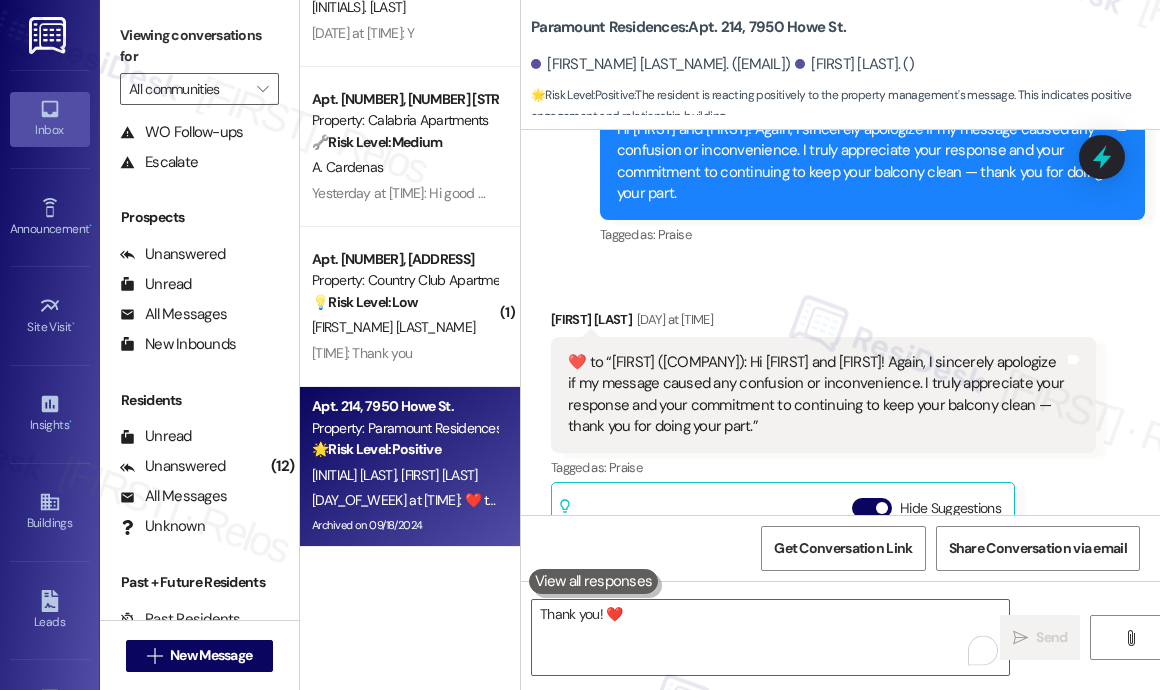 type 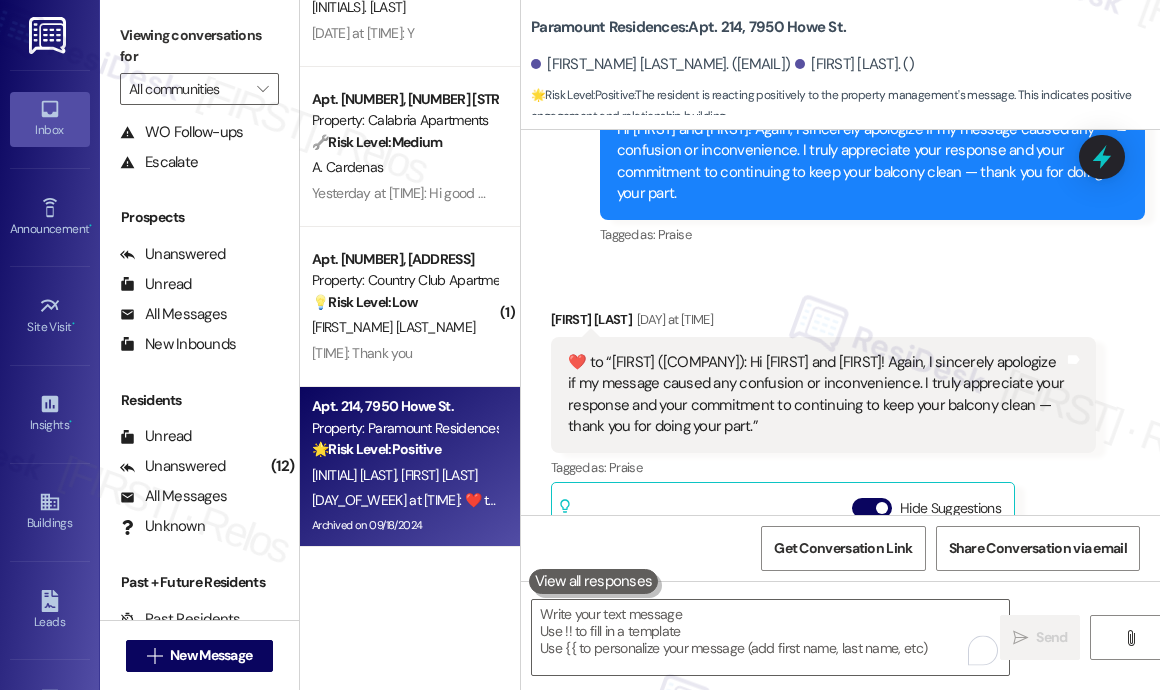 scroll, scrollTop: 692, scrollLeft: 0, axis: vertical 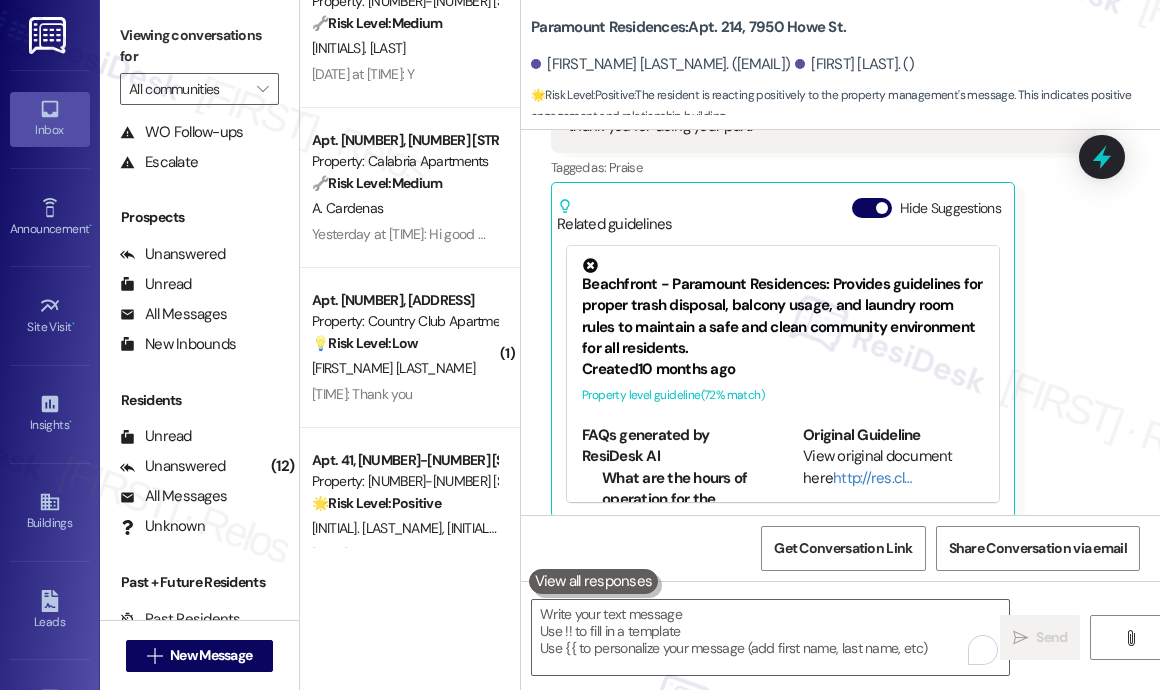 click on "[DAY_OF_WEEK] at [TIME]: Hi good morning can you guys please send me a full larger from the day I moved in thank you [DAY_OF_WEEK] at [TIME]: Hi good morning can you guys please send me a full larger from the day I moved in thank you" at bounding box center (641, 234) 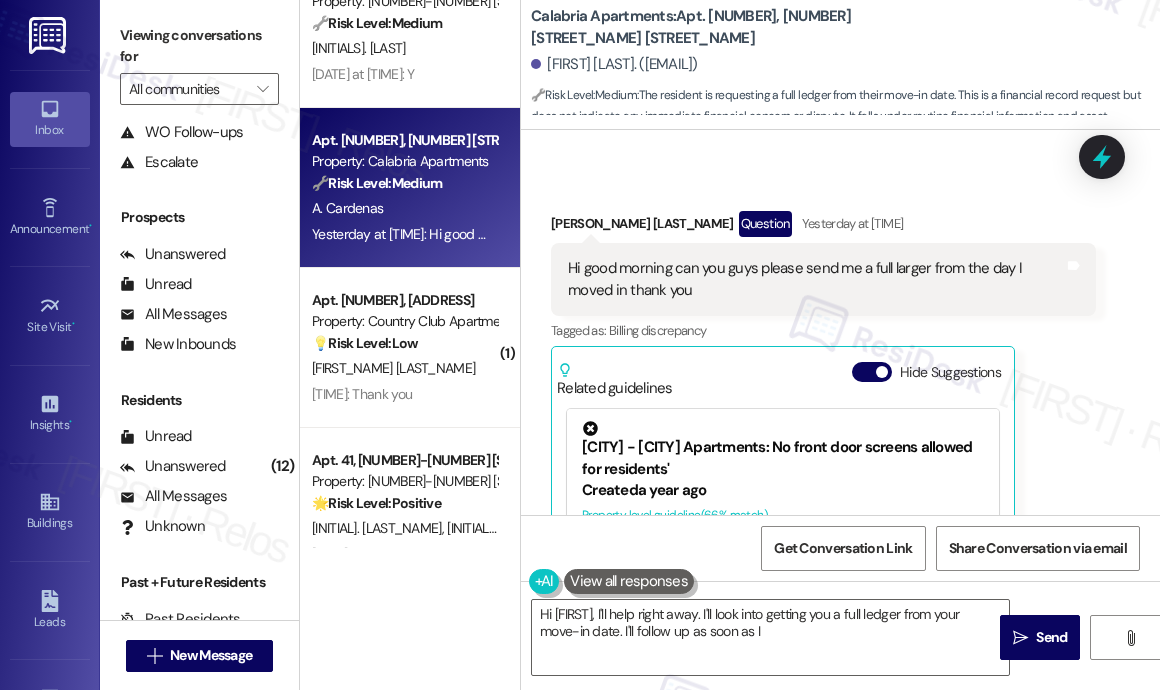 scroll, scrollTop: 118, scrollLeft: 0, axis: vertical 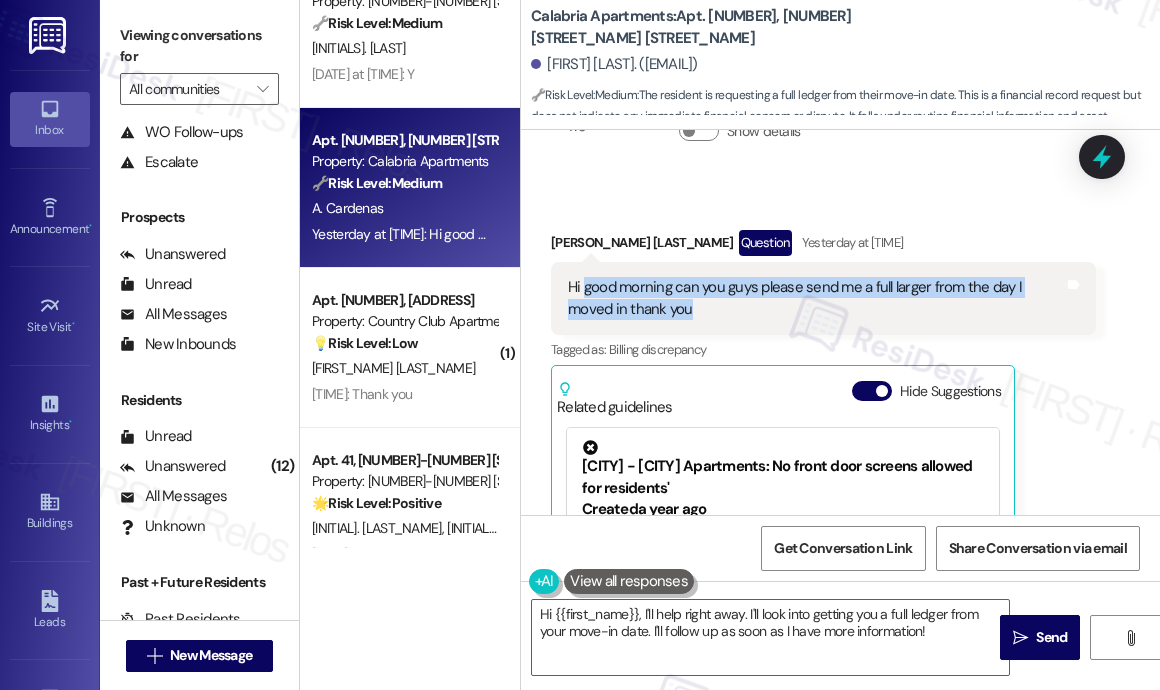 drag, startPoint x: 729, startPoint y: 309, endPoint x: 584, endPoint y: 284, distance: 147.13939 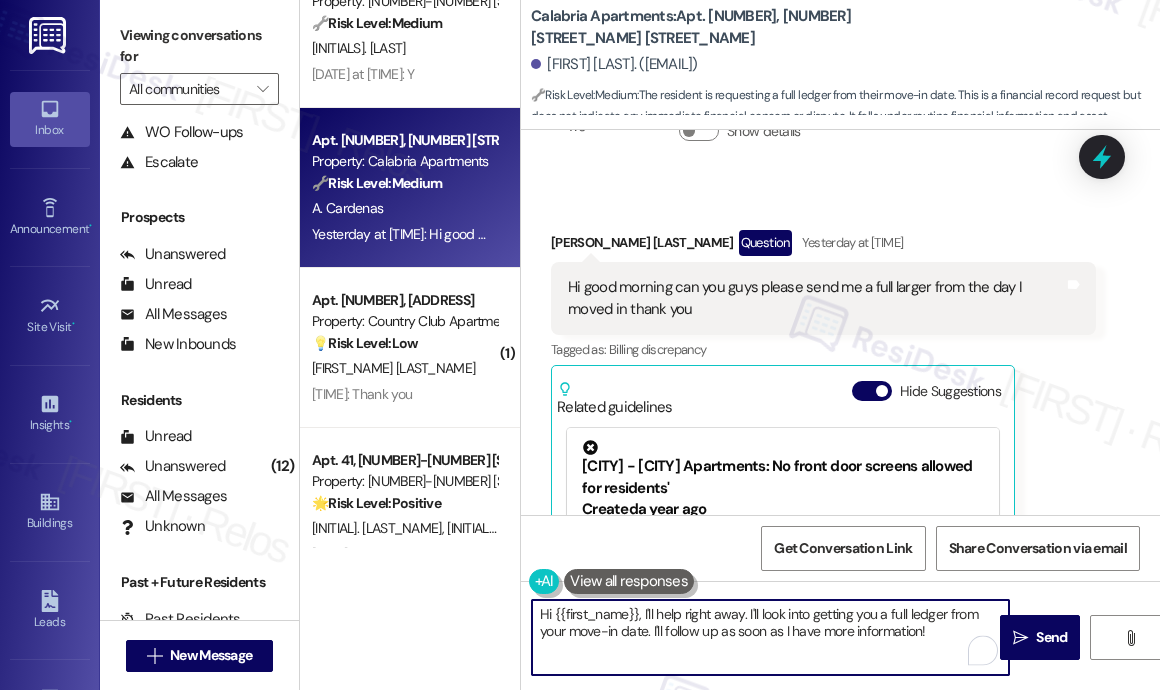 drag, startPoint x: 939, startPoint y: 627, endPoint x: 638, endPoint y: 612, distance: 301.37354 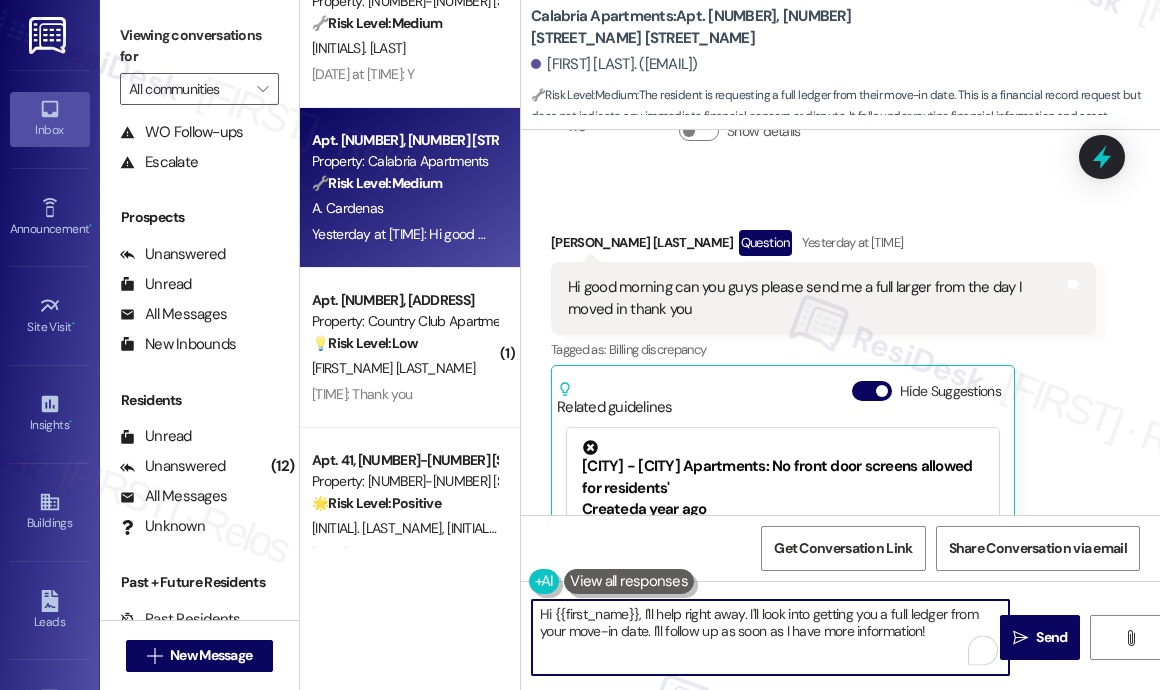 click on "Hi {{first_name}}, I'll help right away. I'll look into getting you a full ledger from your move-in date. I'll follow up as soon as I have more information!" at bounding box center [770, 637] 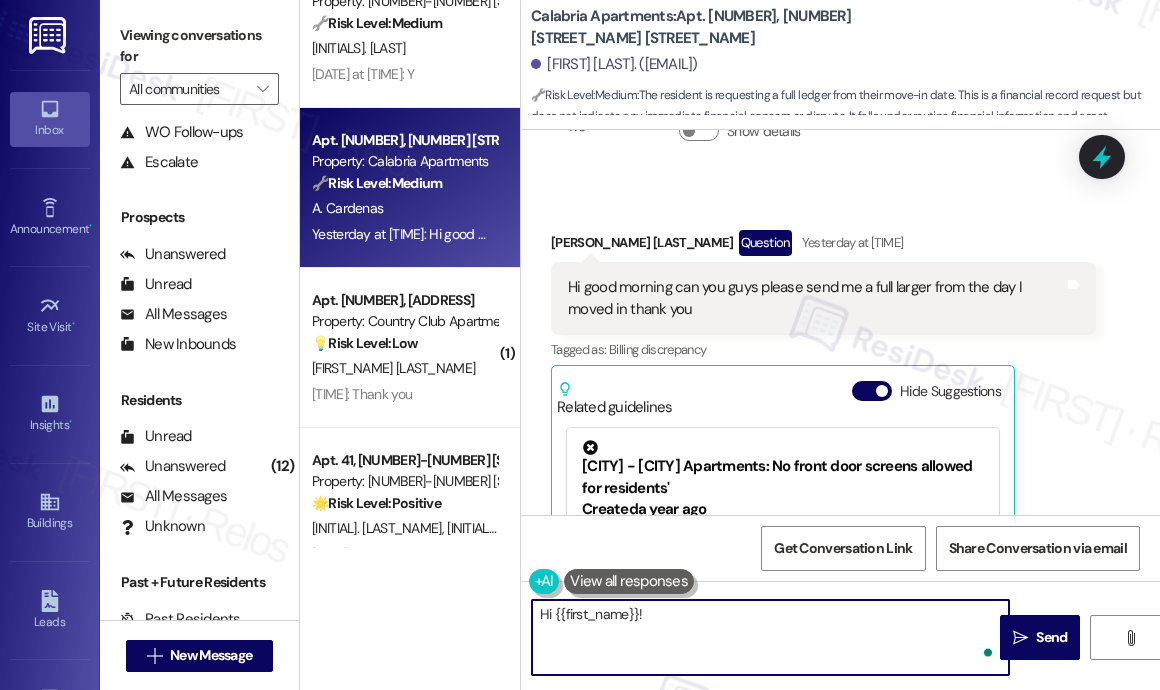paste on "Just to clarify your request — when you say “a full larger,” do you mean you’d like a full ledger or transaction history for your account starting from the day you moved in? Let me know so I can make sure to provide exactly what you need." 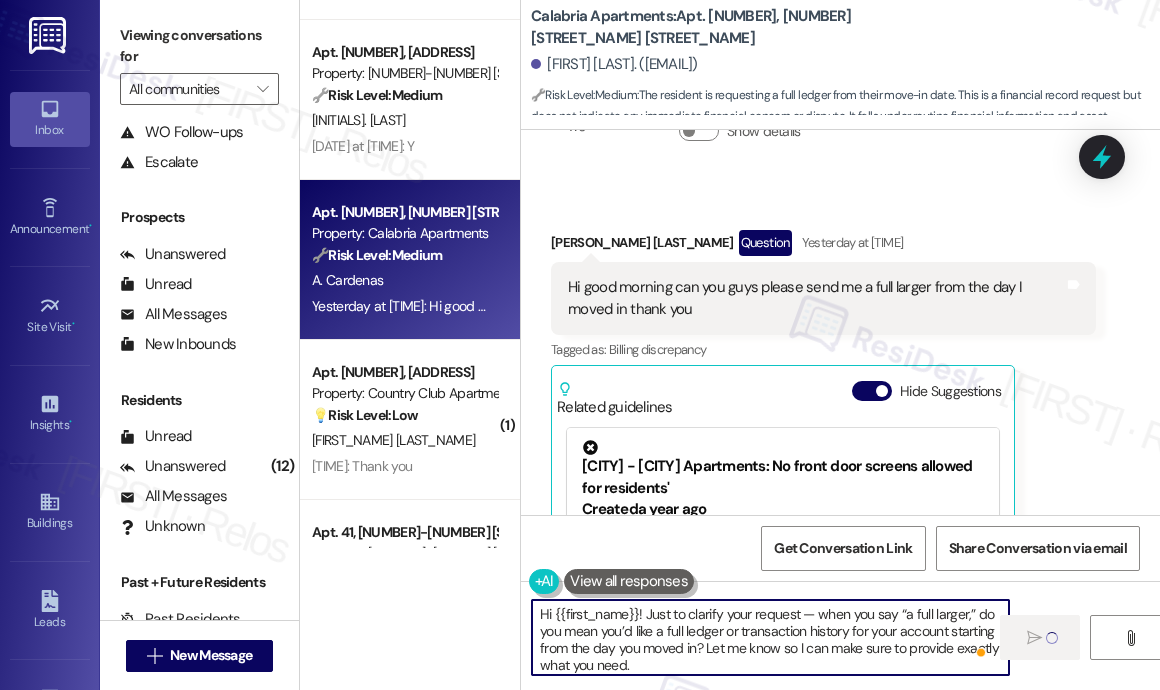 type on "Updating..." 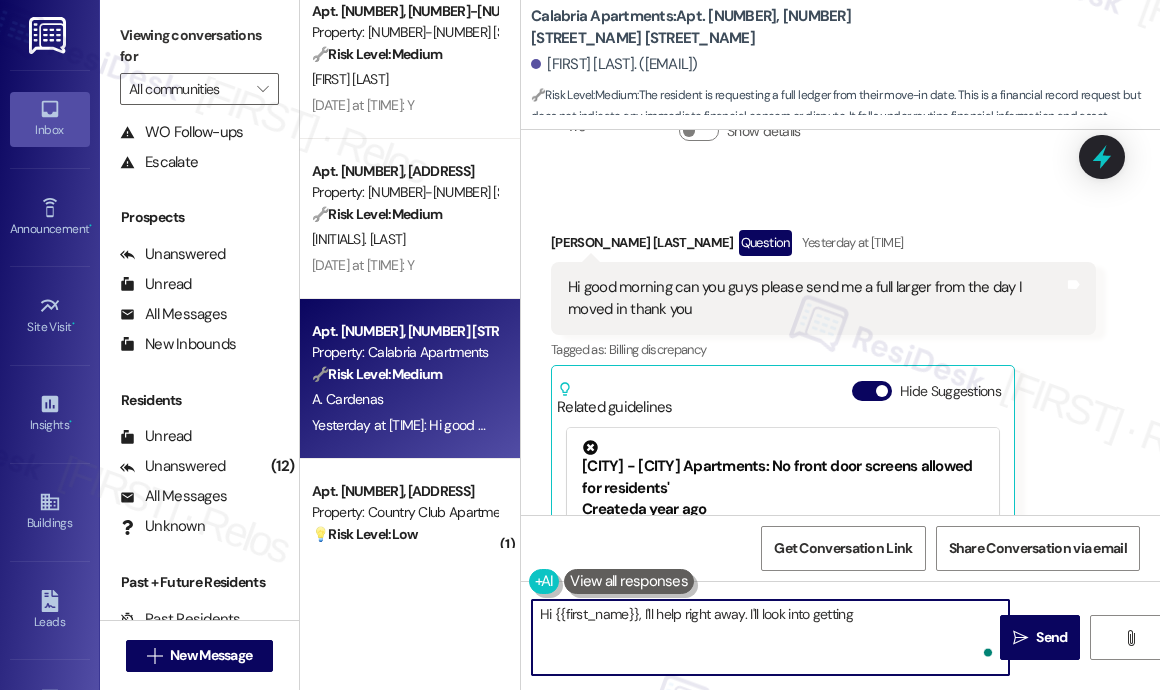 scroll, scrollTop: 492, scrollLeft: 0, axis: vertical 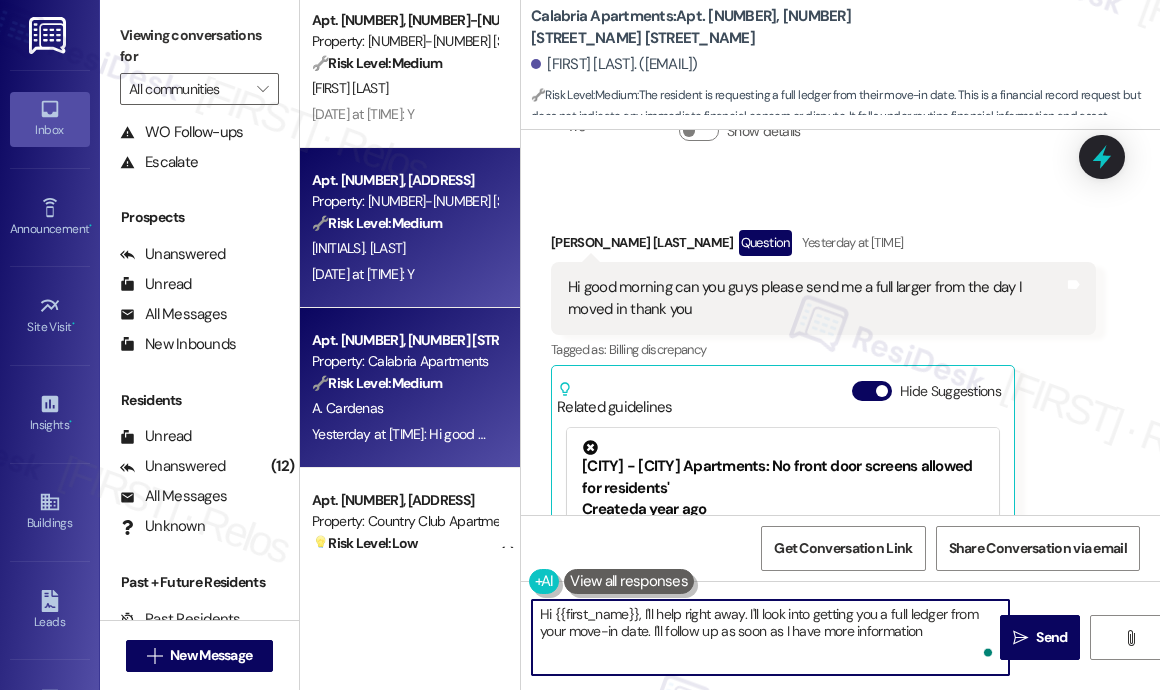 type on "Hi {{first_name}}, I'll help right away. I'll look into getting you a full ledger from your move-in date. I'll follow up as soon as I have more information!" 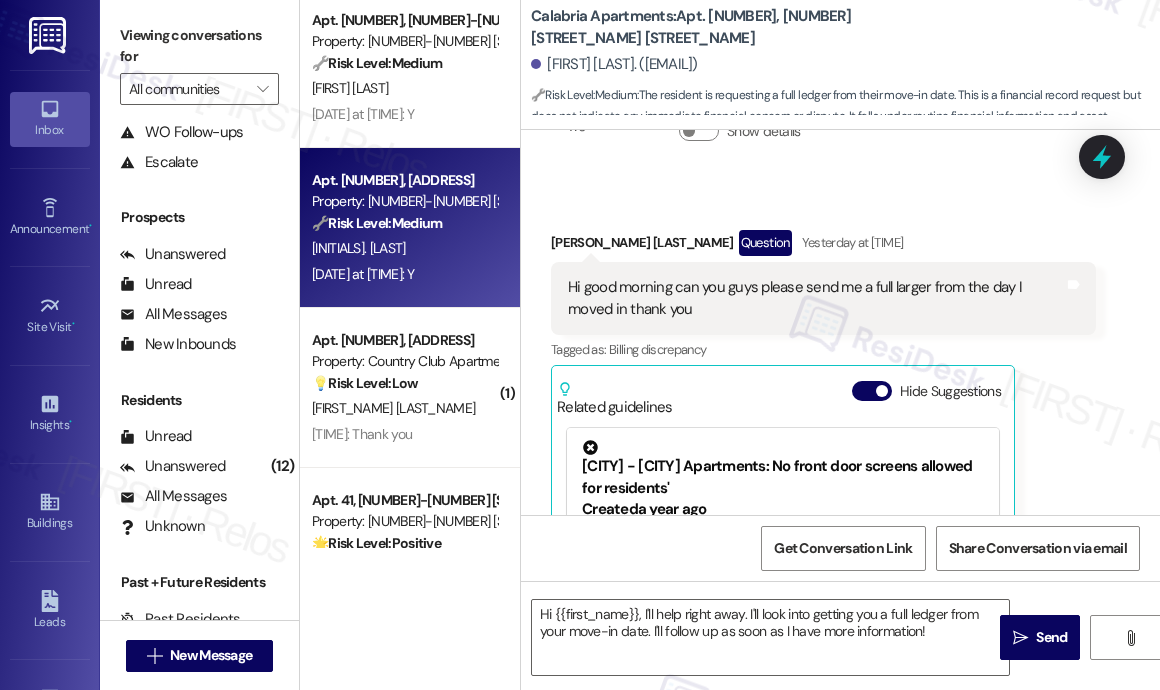 type on "Fetching suggested responses. Please feel free to read through the conversation in the meantime." 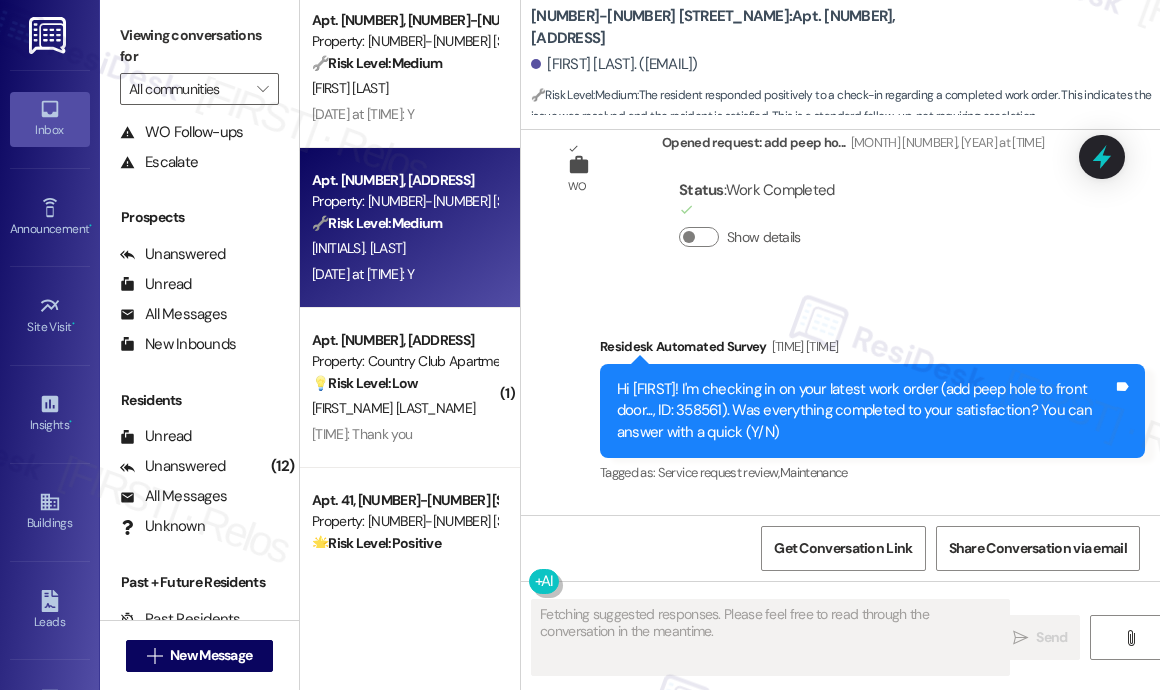 scroll, scrollTop: 1536, scrollLeft: 0, axis: vertical 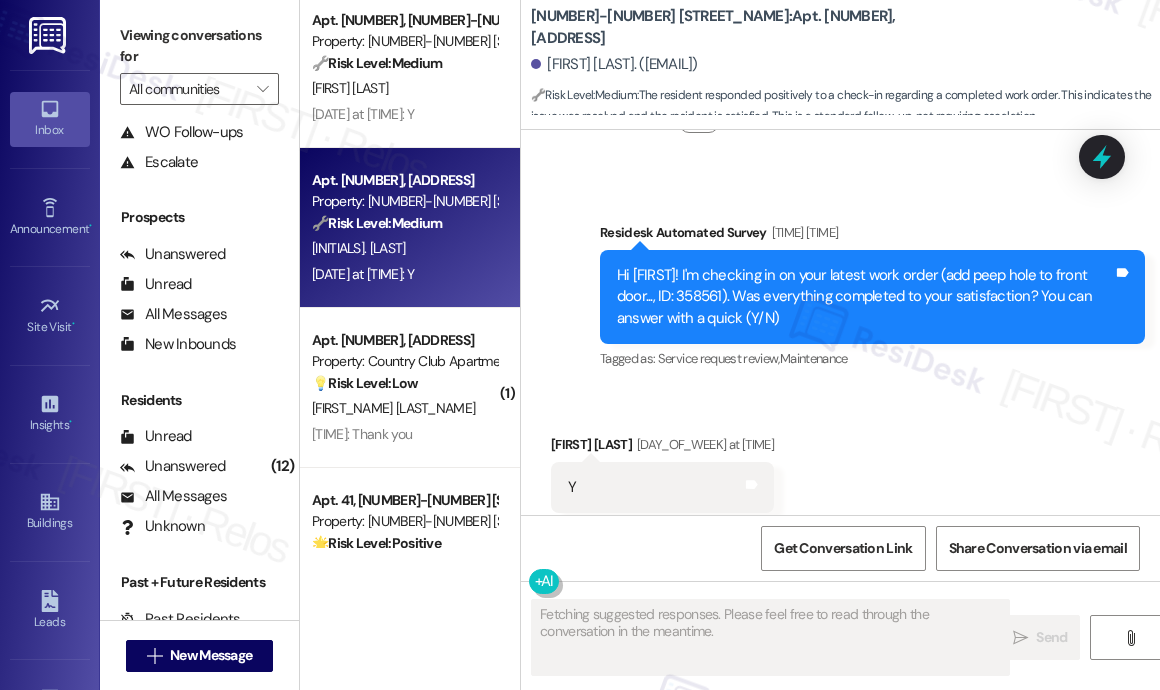 click on "Received via SMS [NAME] Yesterday at [TIME] Y Tags and notes Tagged as: Positive response Click to highlight conversations about Positive response" at bounding box center [840, 473] 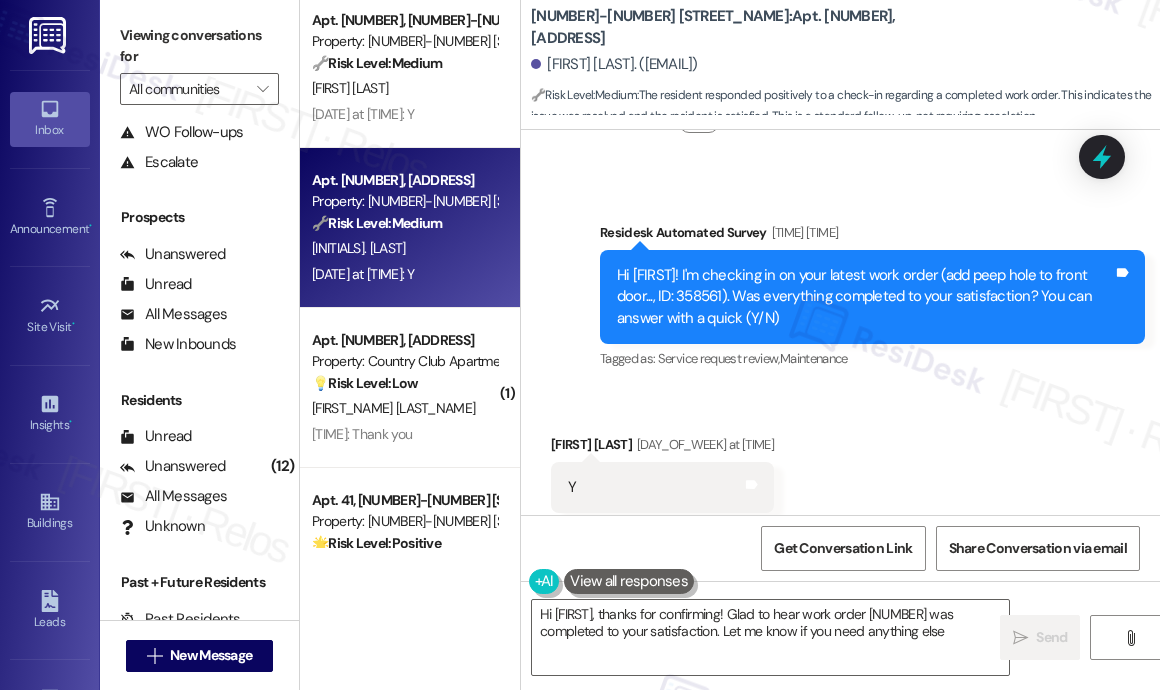 type on "Hi [FIRST], thanks for confirming! Glad to hear the work order [NUMBER] was completed to your satisfaction. Let me know if you need anything else!" 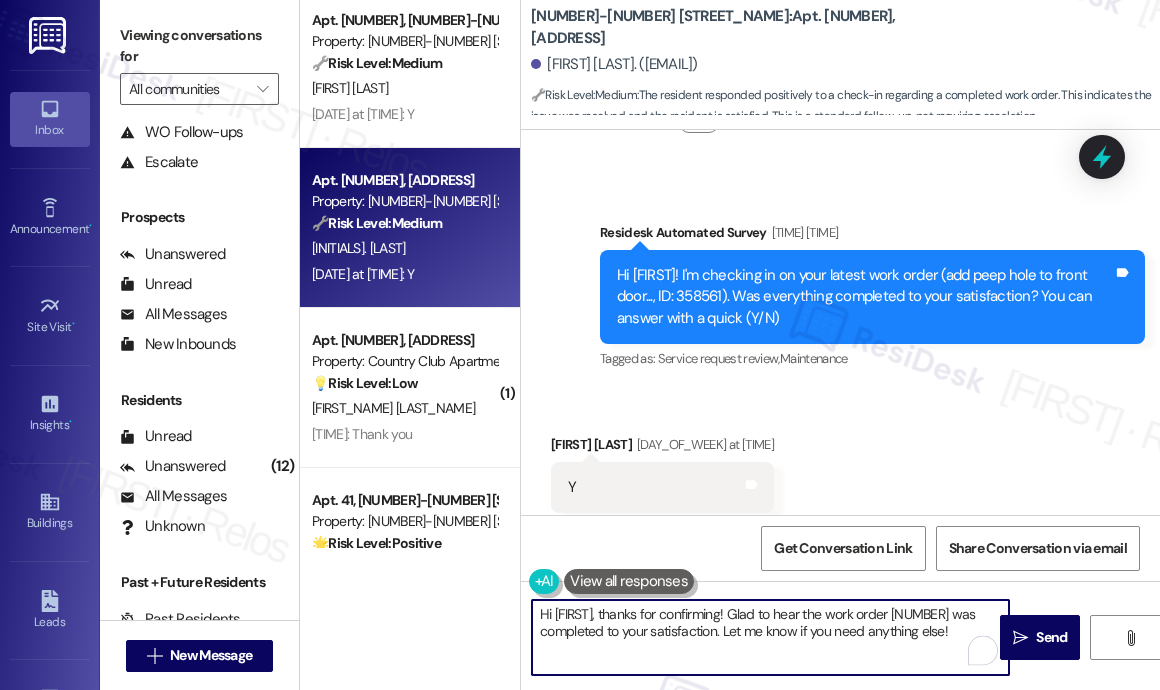 drag, startPoint x: 962, startPoint y: 639, endPoint x: 517, endPoint y: 617, distance: 445.5435 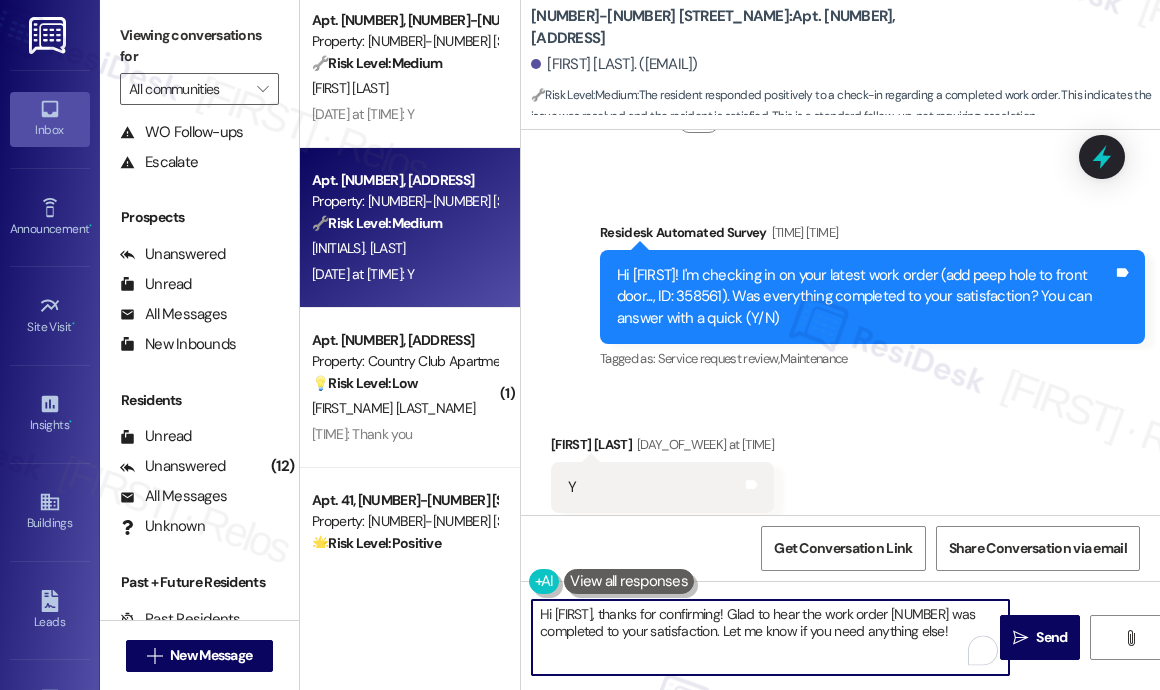 click on "Apt. [NUMBER], [NUMBER]-[NUMBER] [STREET]. Property: Beach Hill Apartments ⚠️  Risk Level:  High The resident is reporting that pest control and a fan repair have not been completed after a previous request. This indicates a potentially worsening pest issue and an unresolved maintenance problem, requiring urgent attention to prevent further damage or discomfort. The mention of 'too many' cockroaches suggests a potential health and safety concern. [FIRST] [LAST] [FIRST] [LAST] Yesterday at [TIME]: Okay, thank you. What day?  Yesterday at [TIME]: Okay, thank you. What day?  Apt. [NUMBER], [NUMBER] [STREET]. Property: Paramount Residences ⚠️  Risk Level:  High The resident is reporting public urination in the garage, which is a sanitation and security concern. While random, the resident indicates a recent incident with visible and resentful liquid, indicating a potential health hazard and requiring site team intervention. [FIRST] [LAST] Apt. [NUMBER], [NUMBER]-[NUMBER] [STREET]. Property: [NUMBER]-[NUMBER] [STREET] 🔧 Medium (" at bounding box center [730, 345] 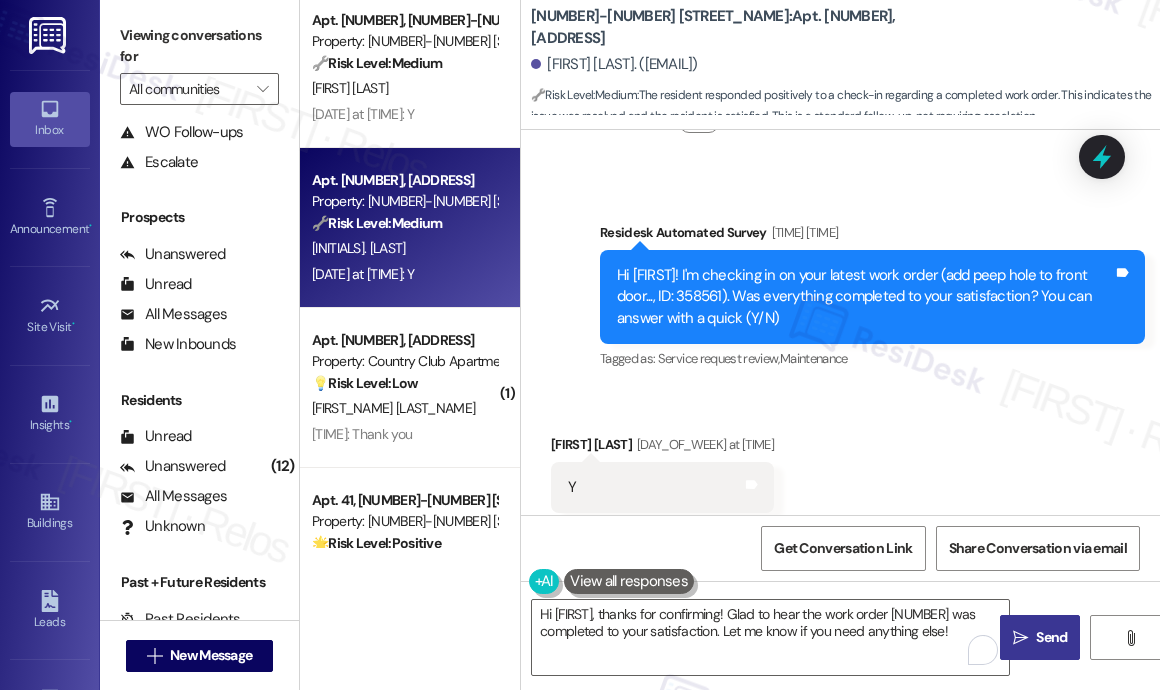 click on " Send" at bounding box center (1040, 637) 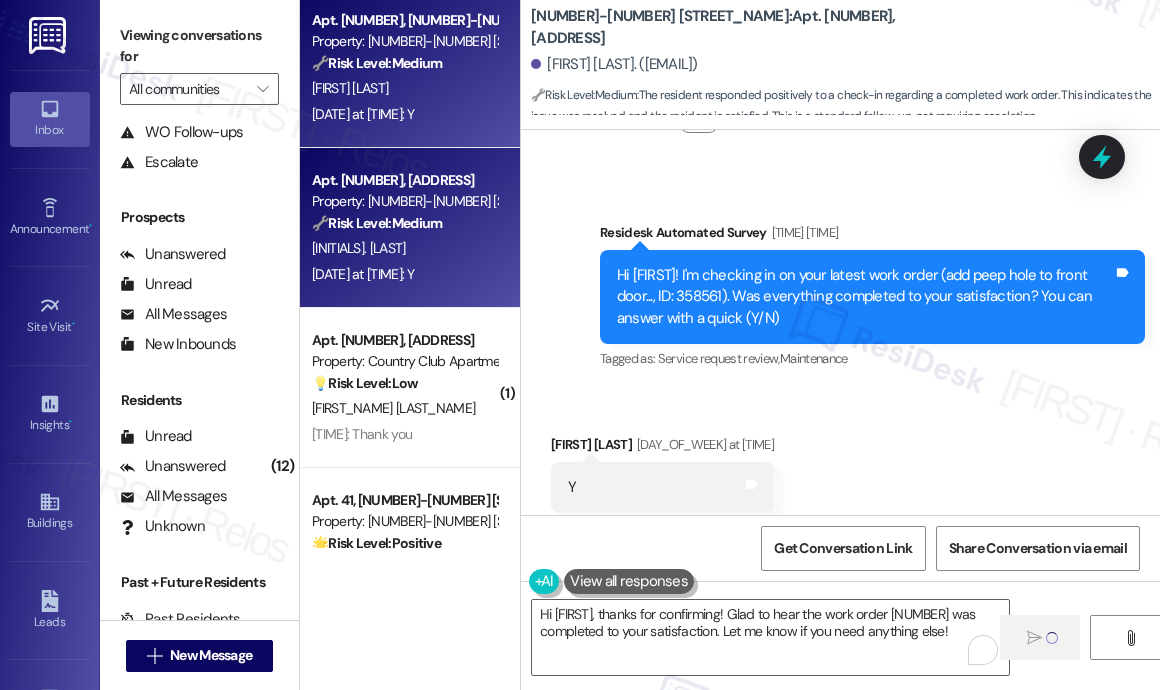 type 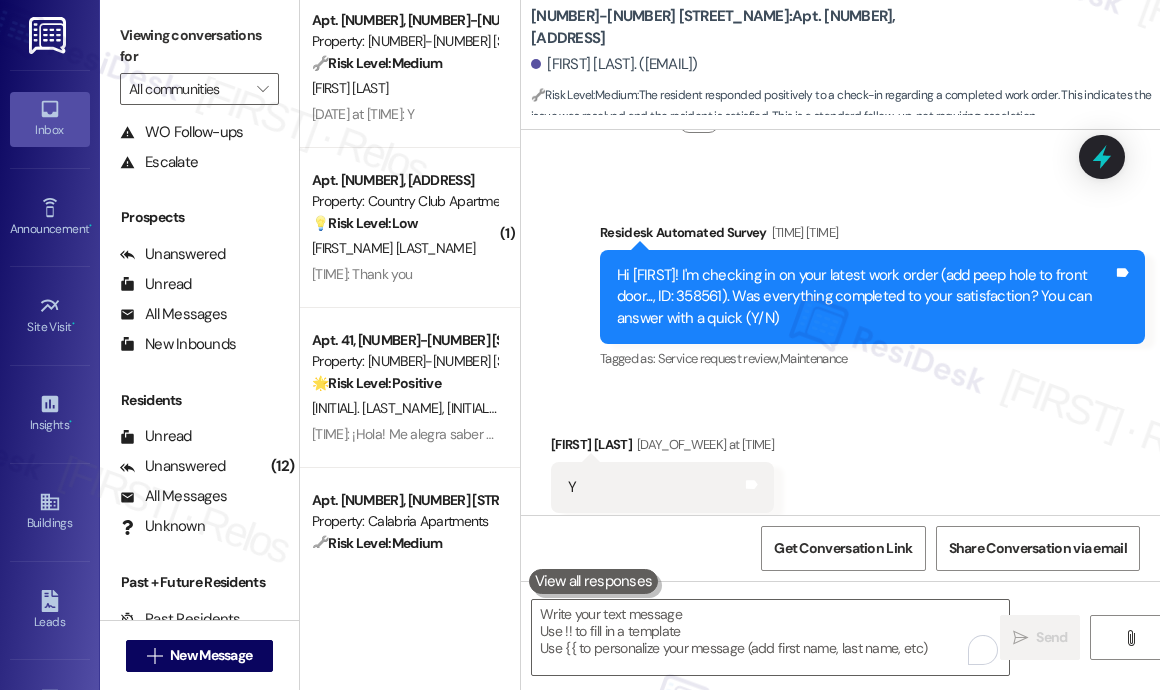 click on "[FIRST] [LAST]" at bounding box center [404, 88] 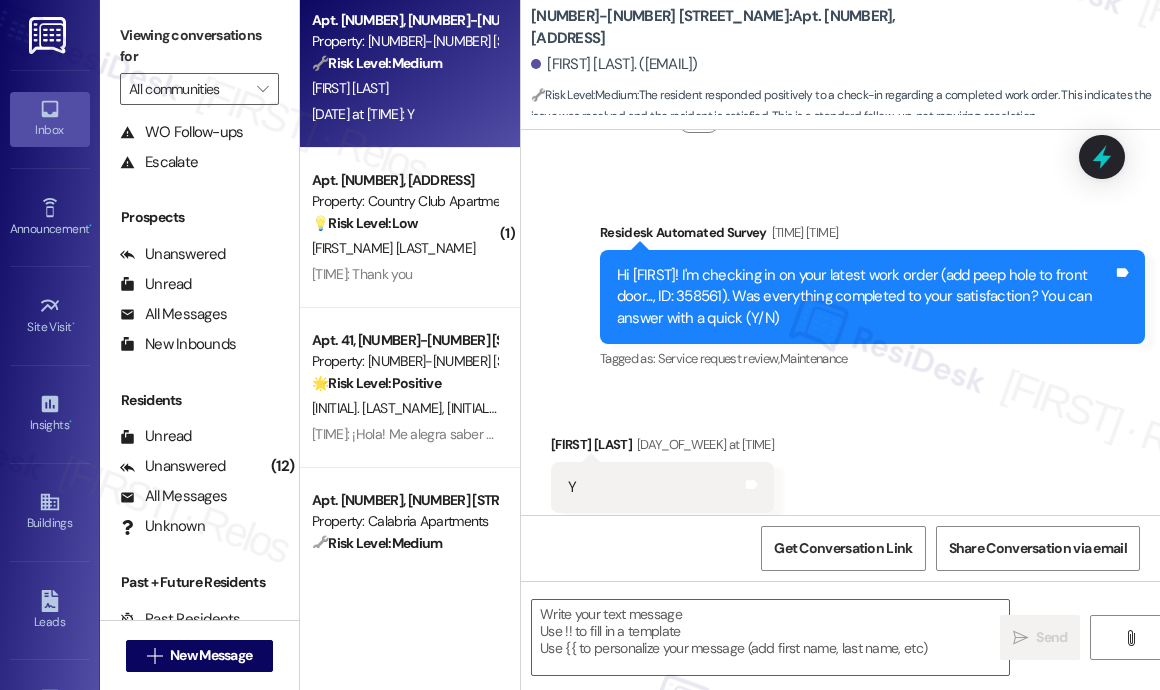 type on "Fetching suggested responses. Please feel free to read through the conversation in the meantime." 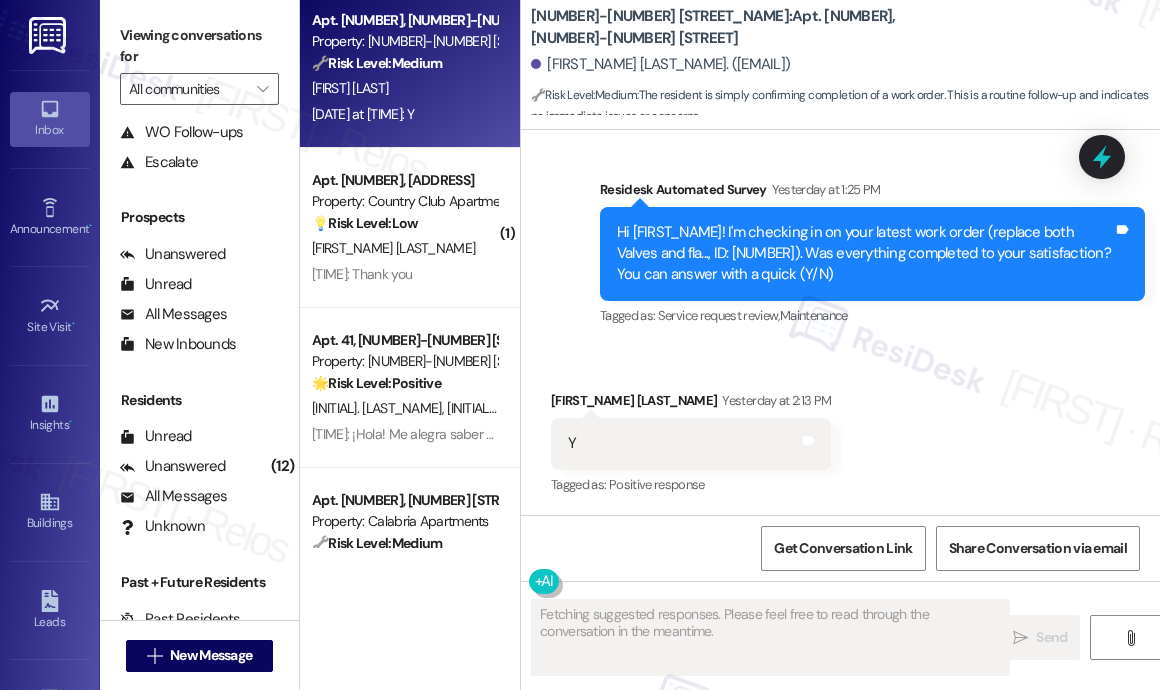 scroll, scrollTop: 10911, scrollLeft: 0, axis: vertical 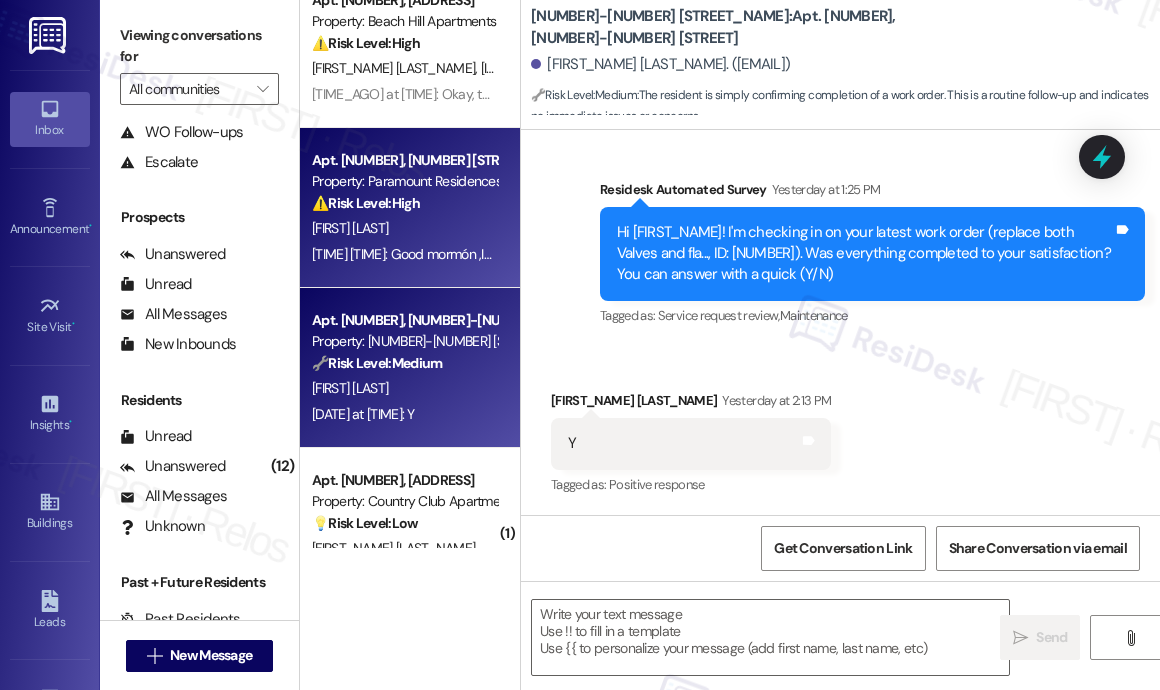 click on "[FIRST] [LAST]" at bounding box center [404, 228] 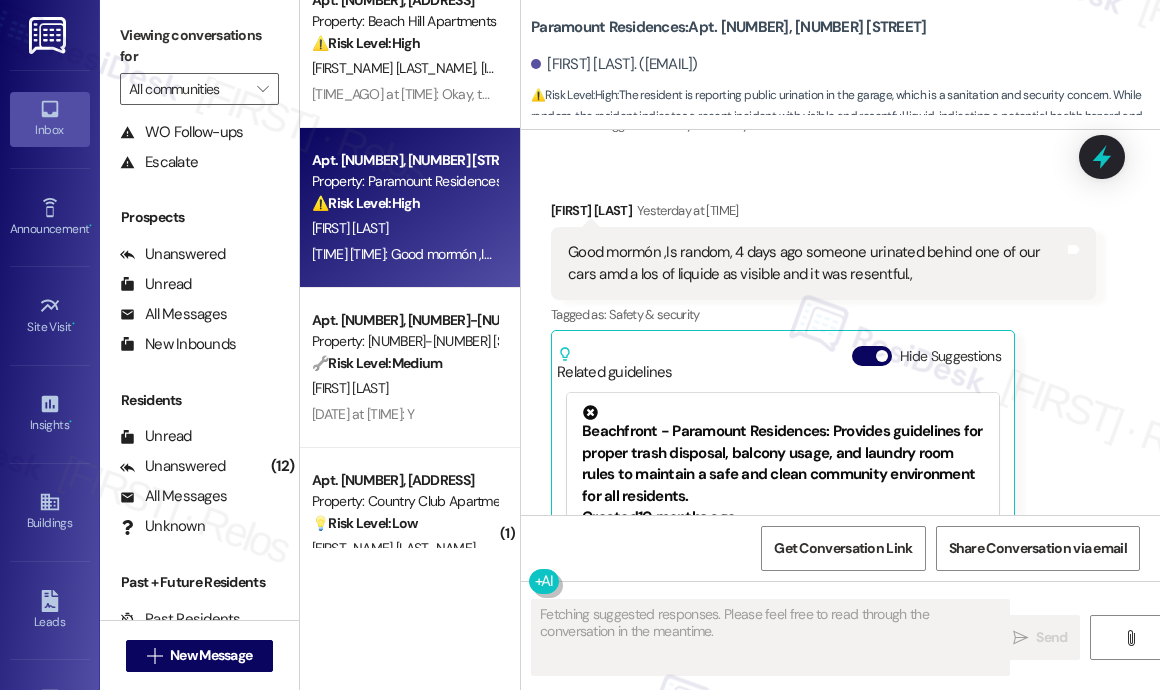 scroll, scrollTop: 17739, scrollLeft: 0, axis: vertical 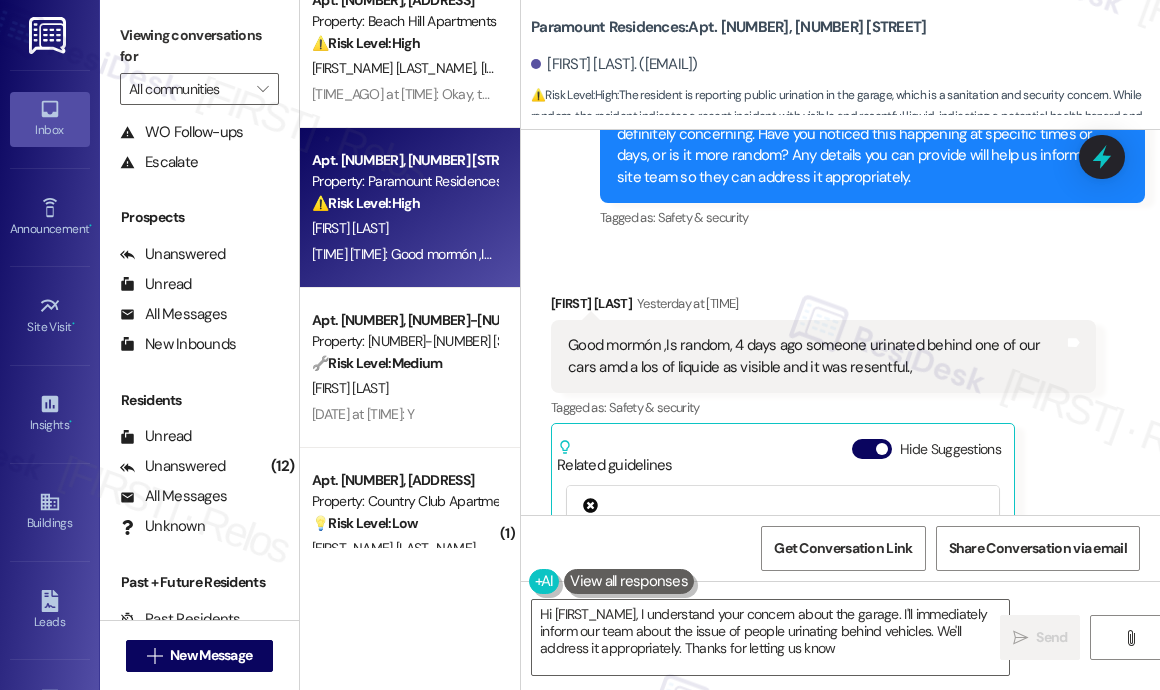 type on "Hi [FIRST], I understand your concern about the garage. I'll immediately inform our team about the issue of people urinating behind vehicles. We'll address it appropriately. Thanks for letting us know!" 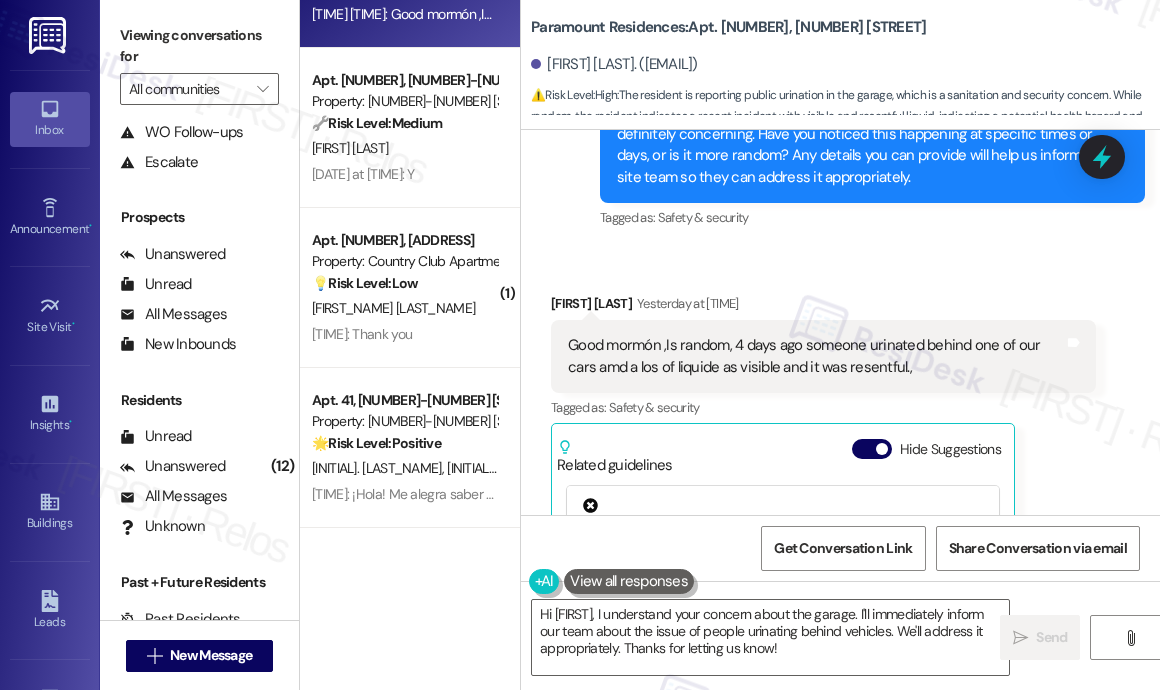 scroll, scrollTop: 600, scrollLeft: 0, axis: vertical 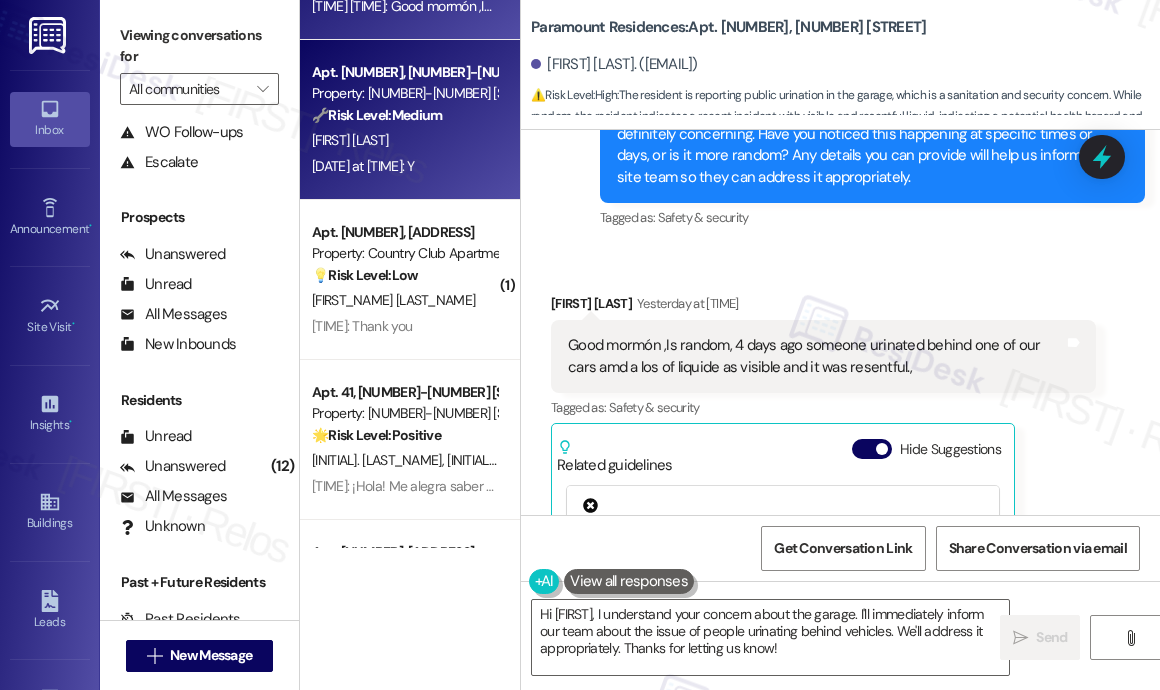 click on "Yesterday at [TIME]: Y Yesterday at [TIME]: Y" at bounding box center [404, 166] 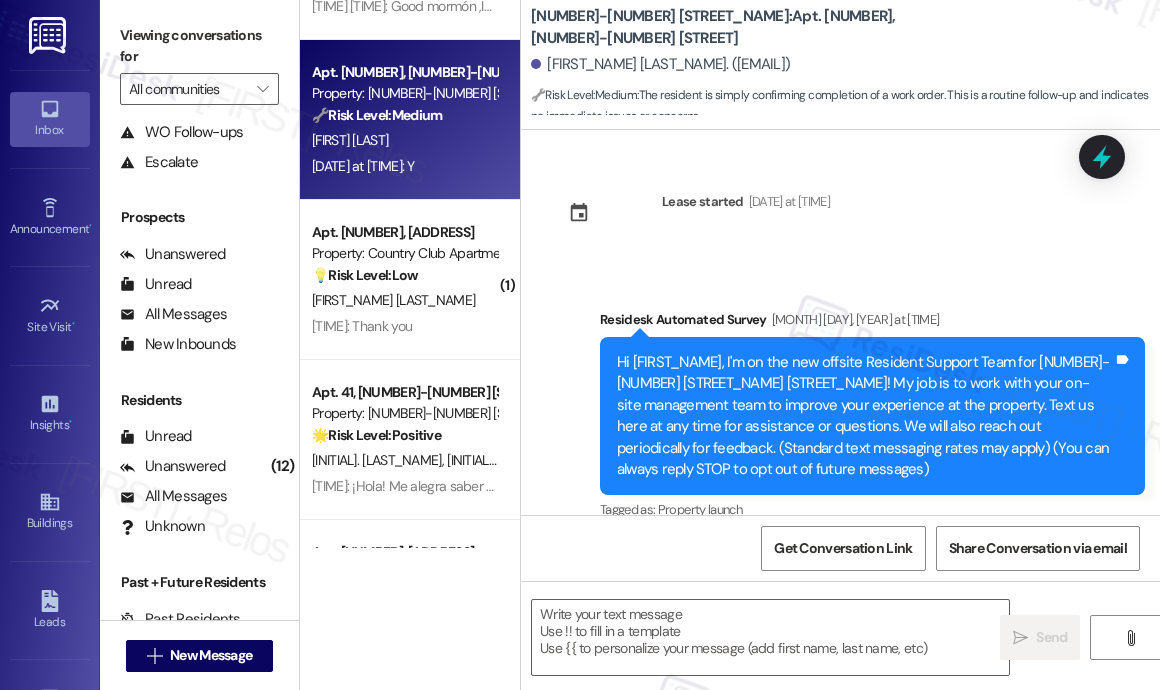 scroll, scrollTop: 10910, scrollLeft: 0, axis: vertical 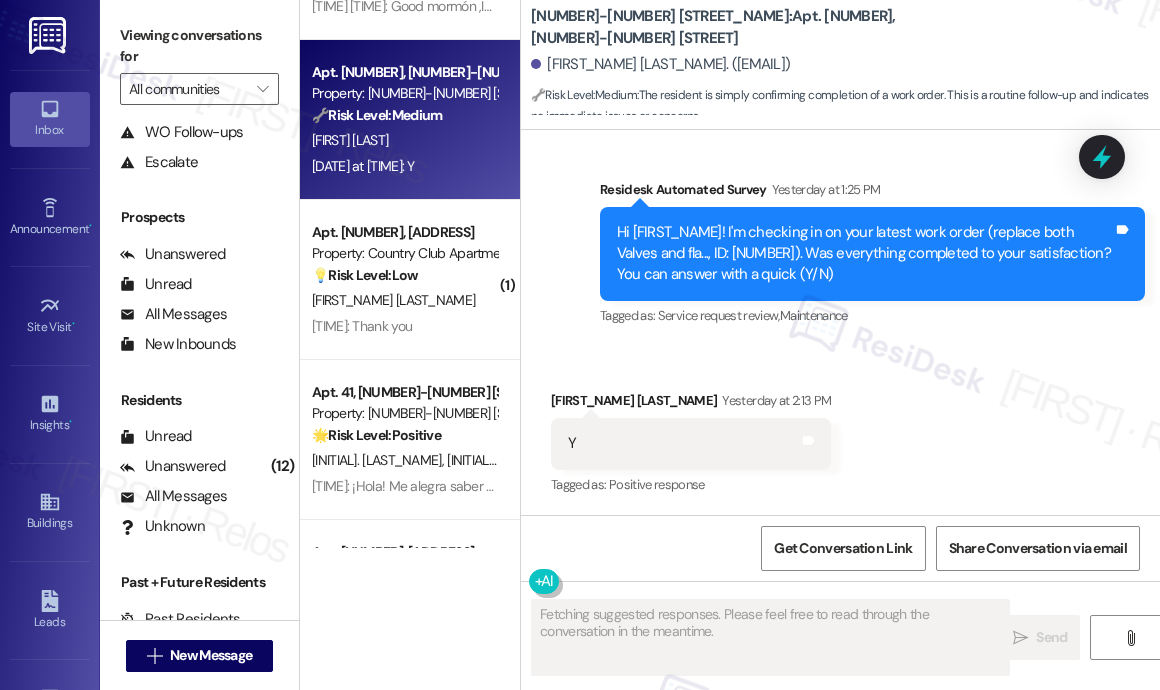 type on "Fetching suggested responses. Please feel free to read through the conversation in the meantime." 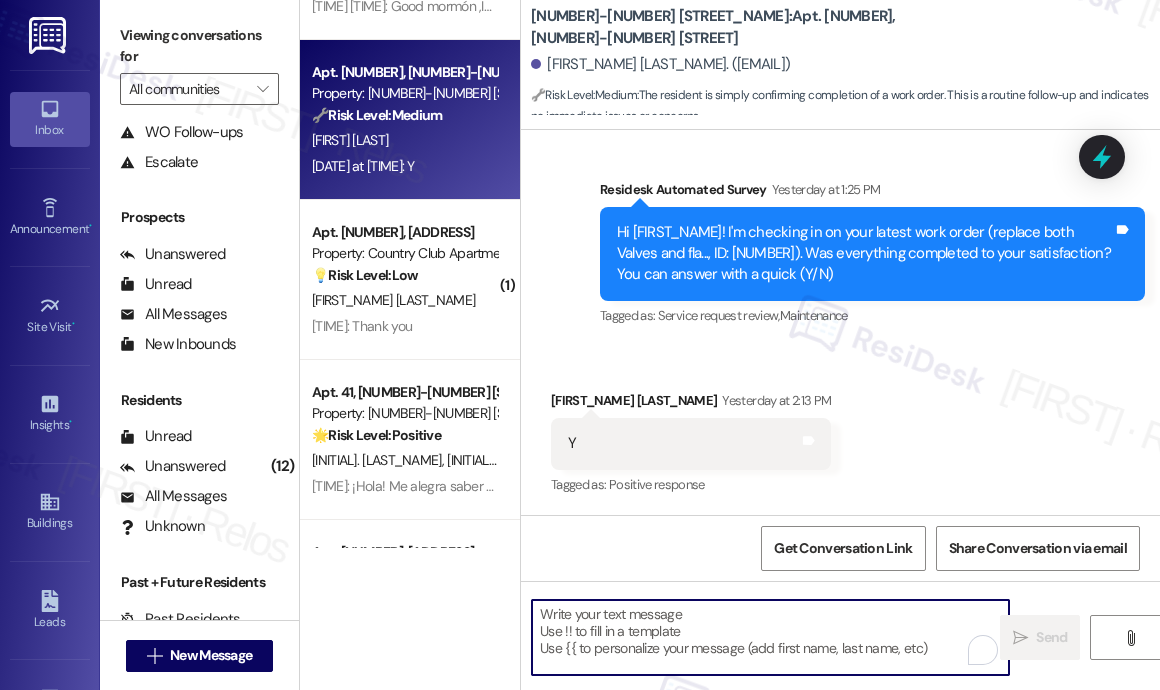 click at bounding box center (770, 637) 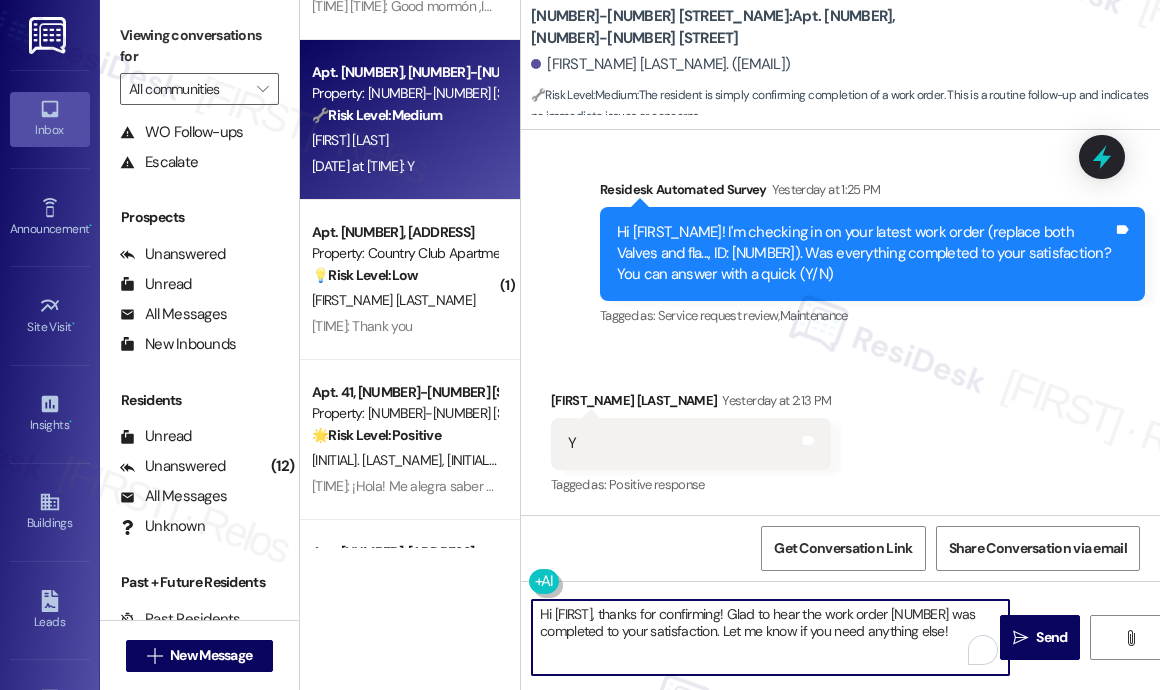 click on "Hi [FIRST], thanks for confirming! Glad to hear the work order [NUMBER] was completed to your satisfaction. Let me know if you need anything else!" at bounding box center (770, 637) 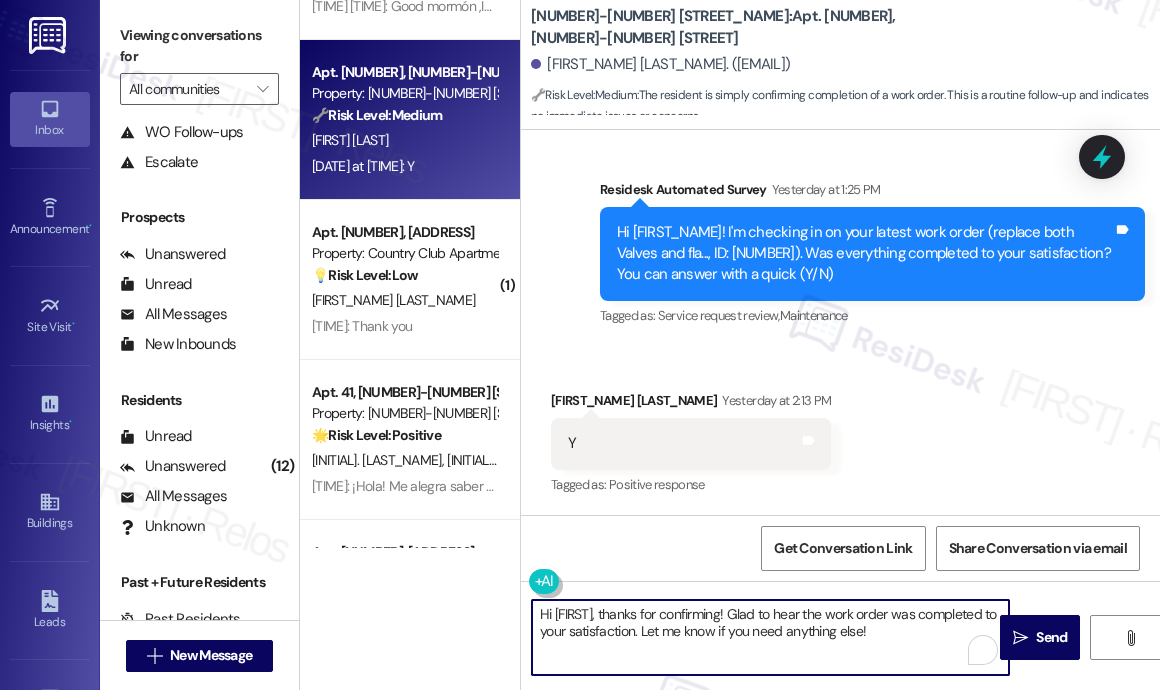 click on "Hi [FIRST], thanks for confirming! Glad to hear the work order was completed to your satisfaction. Let me know if you need anything else!" at bounding box center (770, 637) 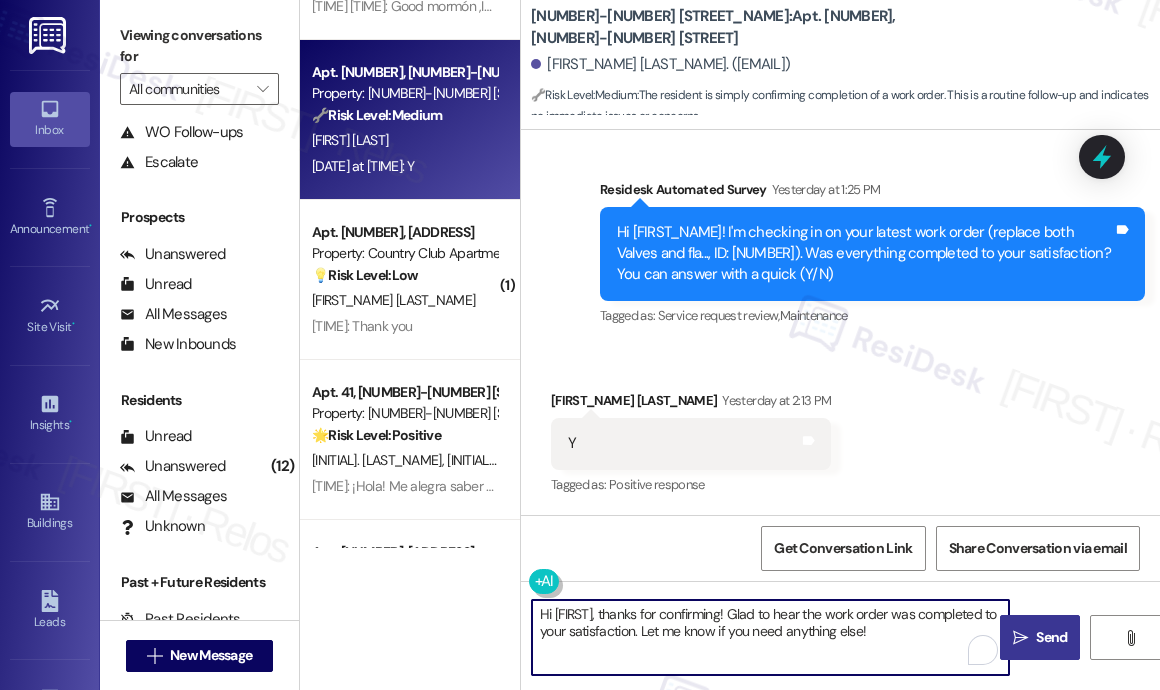 type on "Hi [FIRST], thanks for confirming! Glad to hear the work order was completed to your satisfaction. Let me know if you need anything else!" 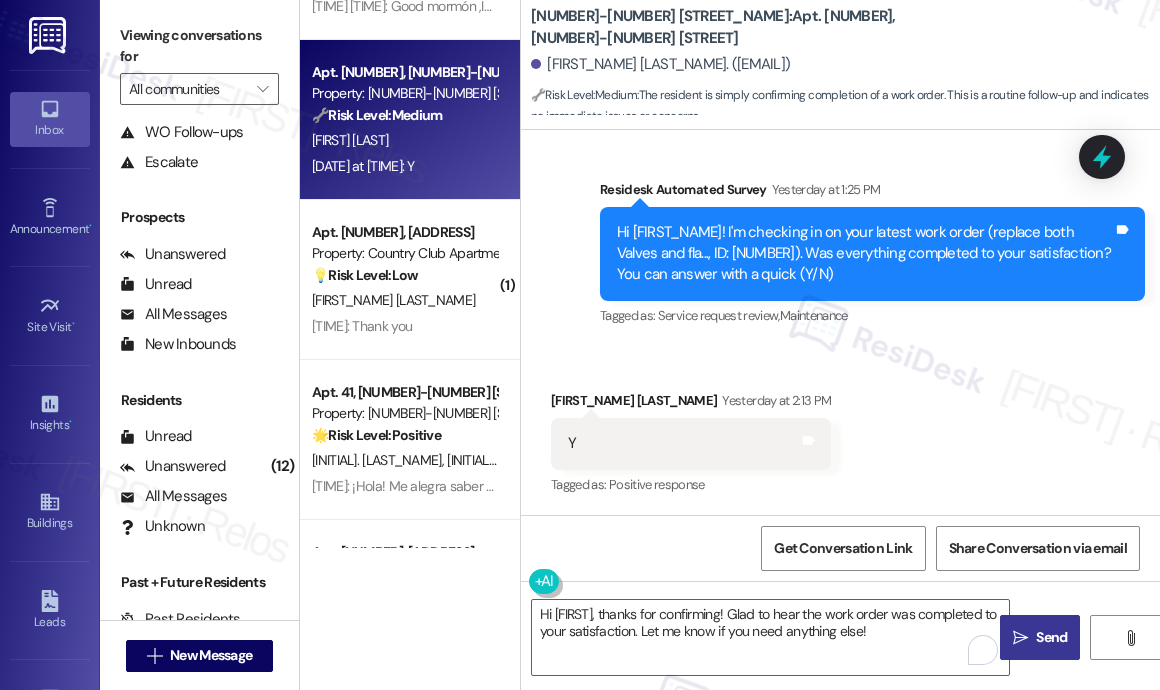 click on "Send" at bounding box center (1051, 637) 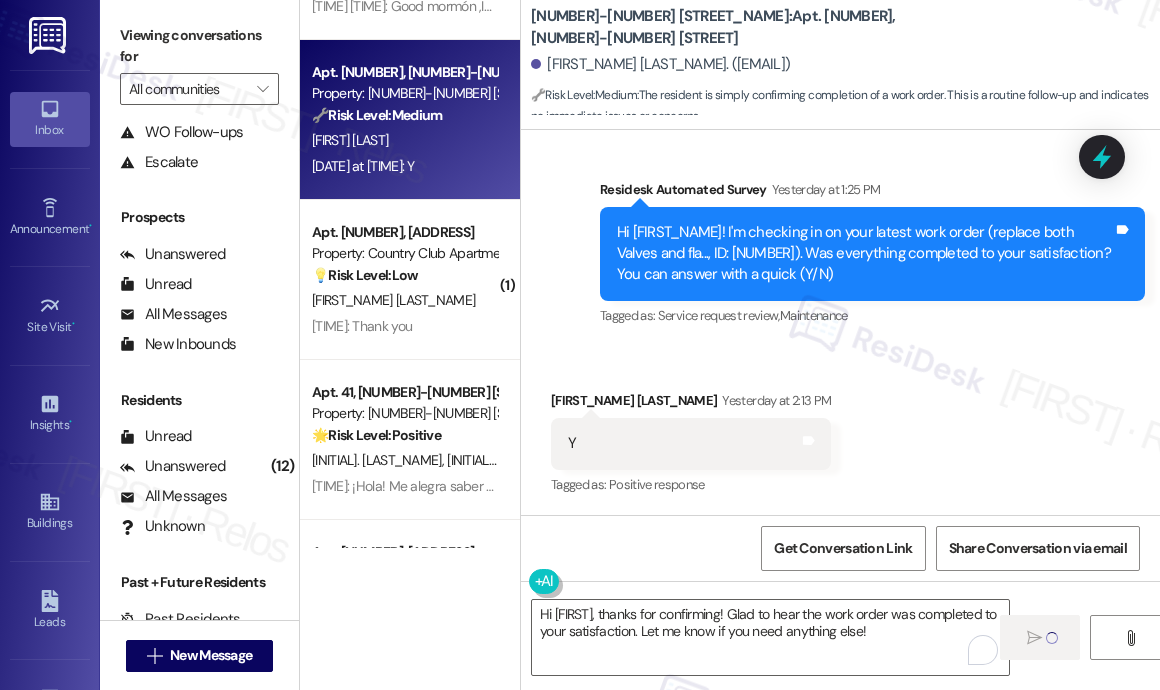 type 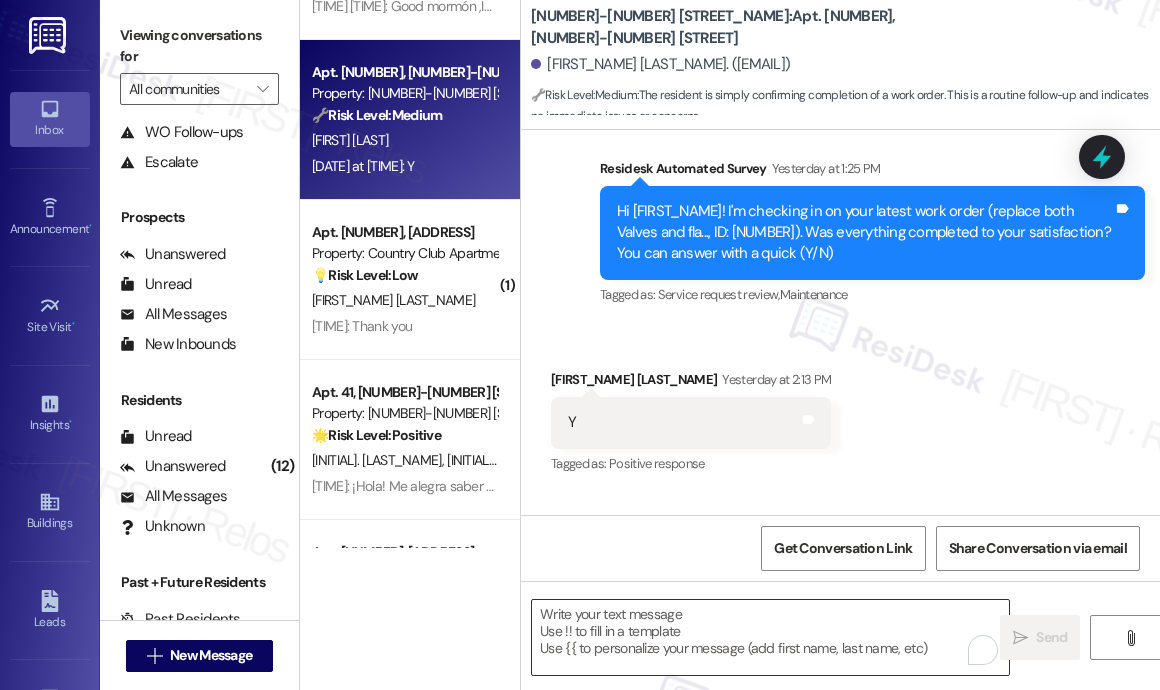 scroll, scrollTop: 412, scrollLeft: 0, axis: vertical 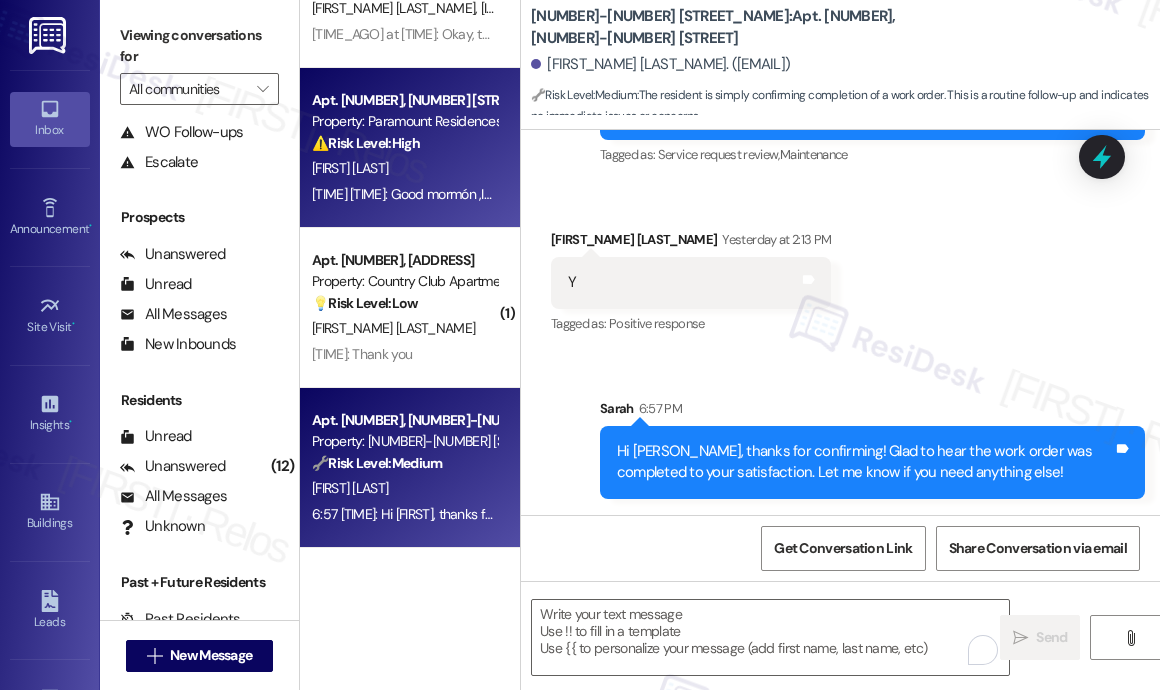 click on "[DAY_OF_WEEK] at [TIME]: [PERSON_NAME] ,Is random, [NUMBER] days ago someone urinated behind one of our cars amd a los of liquide as visible and it was resentful., [DAY_OF_WEEK] at [TIME]: [PERSON_NAME] ,Is random, [NUMBER] days ago someone urinated behind one of our cars amd a los of liquide as visible and it was resentful.," at bounding box center [727, 194] 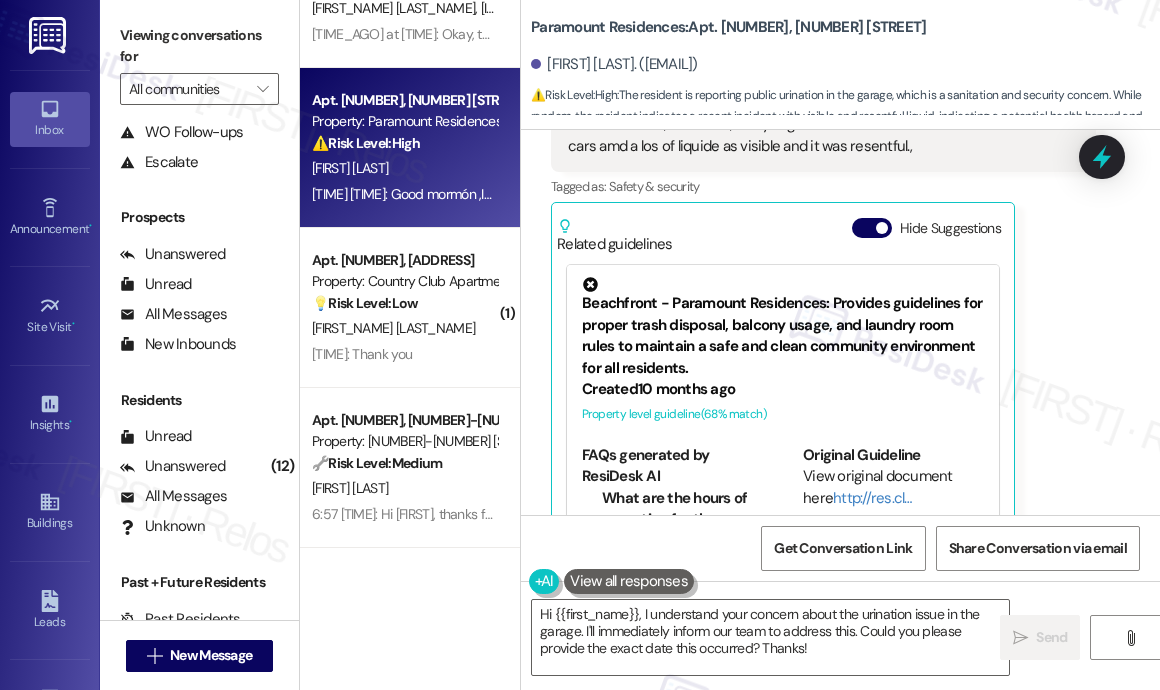 scroll, scrollTop: 17839, scrollLeft: 0, axis: vertical 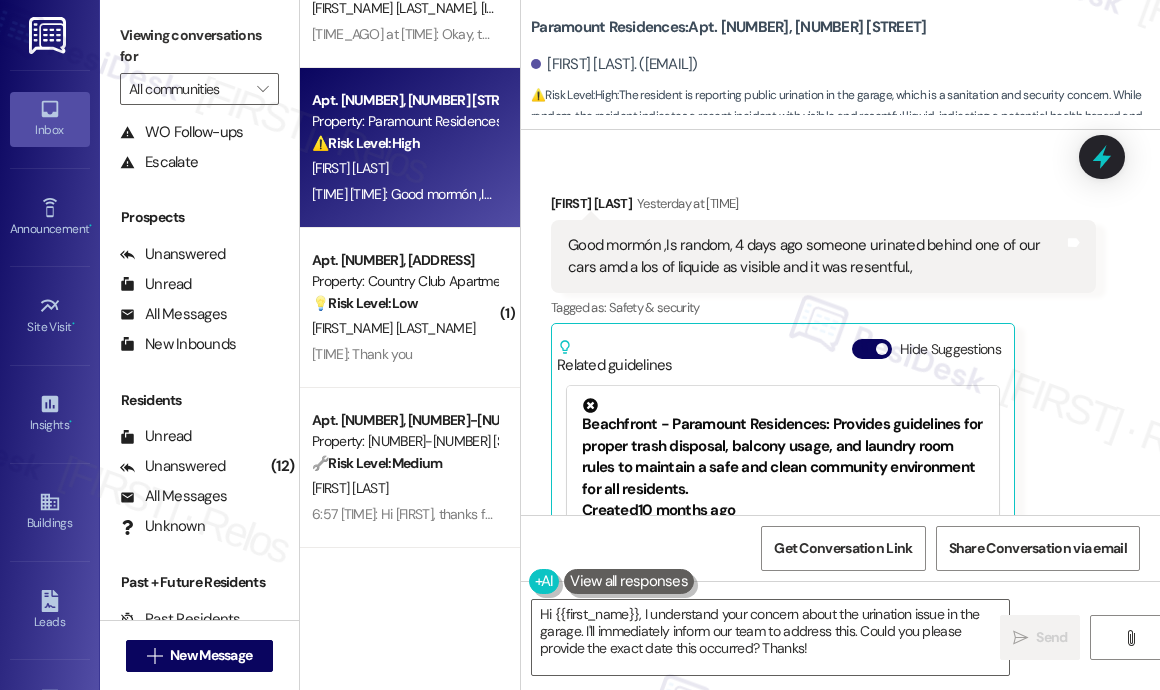 drag, startPoint x: 943, startPoint y: 311, endPoint x: 734, endPoint y: 288, distance: 210.26175 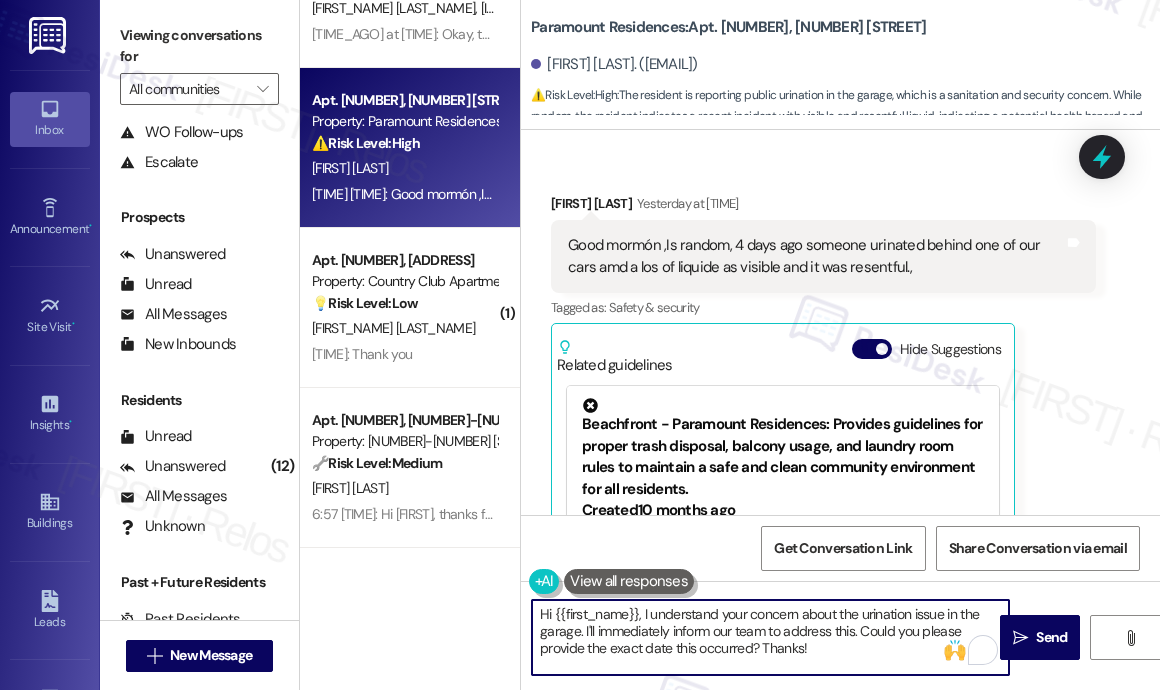drag, startPoint x: 864, startPoint y: 651, endPoint x: 641, endPoint y: 615, distance: 225.88715 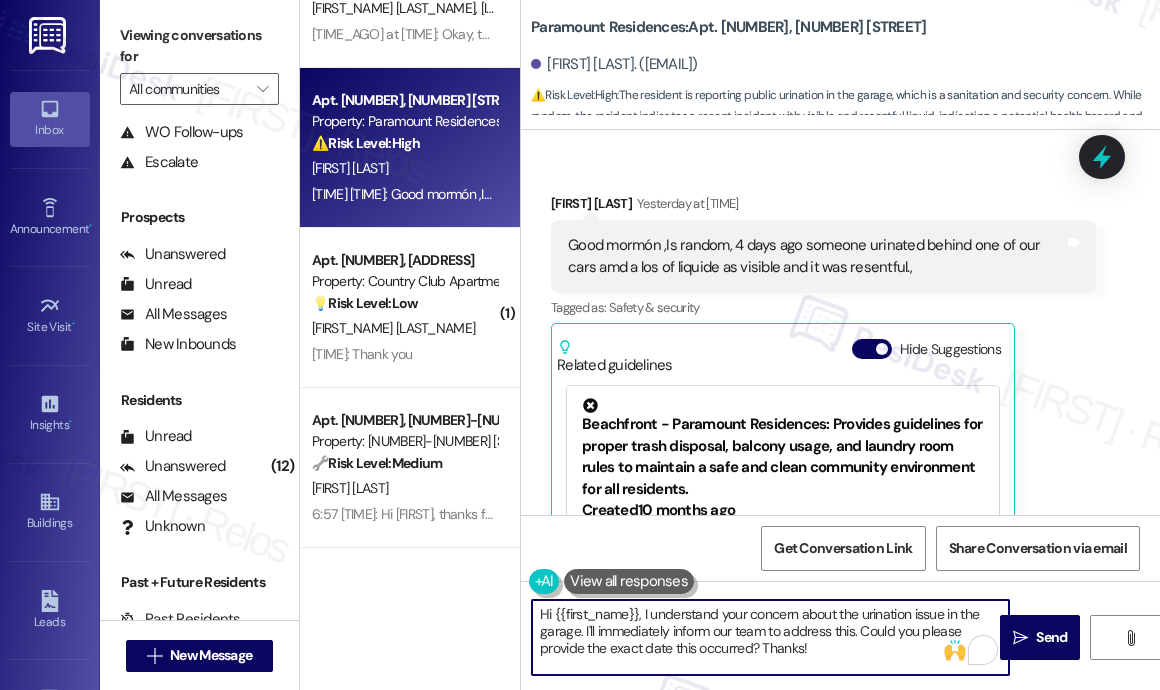 click on "Hi {{first_name}}, I understand your concern about the urination issue in the garage. I'll immediately inform our team to address this. Could you please provide the exact date this occurred? Thanks!" at bounding box center [770, 637] 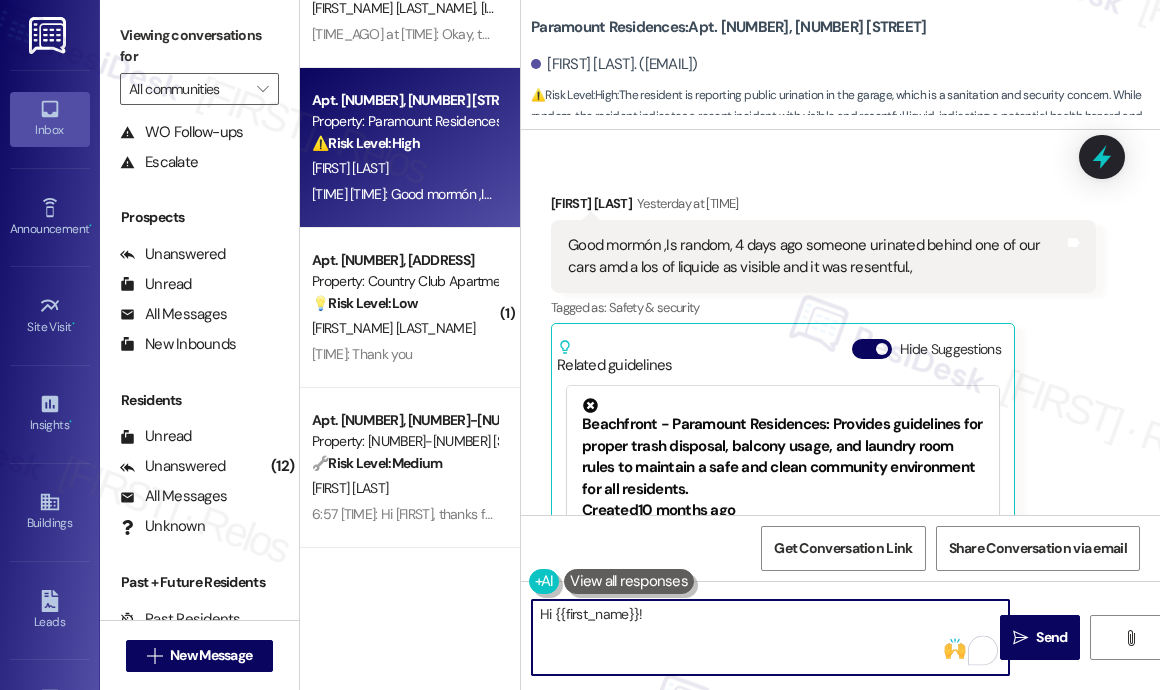 paste on "Thank you for reaching out — I’m really sorry to hear about what happened near your vehicle. That kind of incident is both unpleasant and unacceptable.
Just to help us follow up properly, do you happen to know around what time this occurred or if any cameras might cover the area where it happened? Also, have you noticed similar incidents before, or was this the first time? I’ll make sure the team is informed so they can address it accordingly." 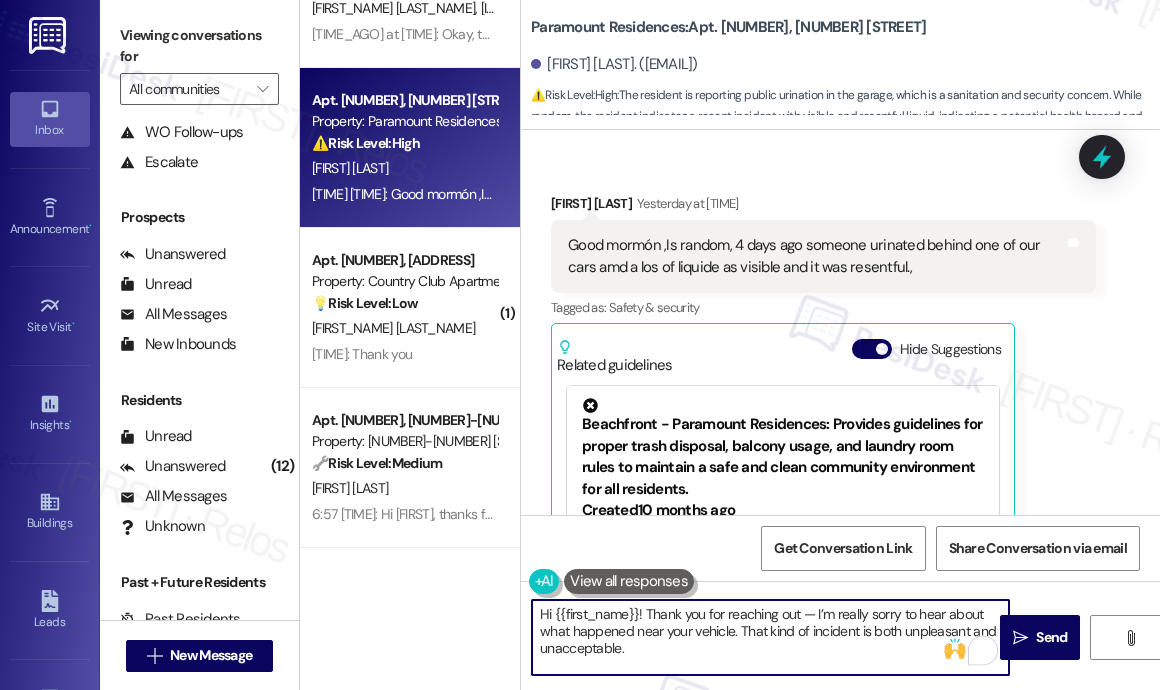 scroll, scrollTop: 67, scrollLeft: 0, axis: vertical 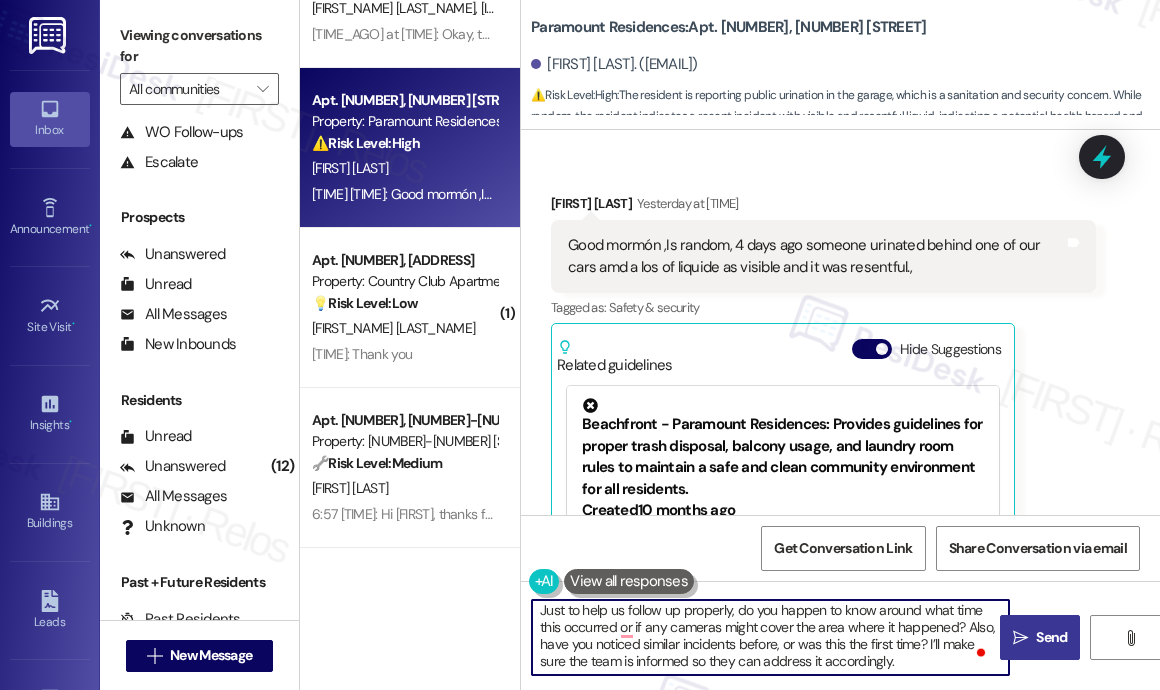 type on "Hi {{first_name}}! Thank you for reaching out — I’m really sorry to hear about what happened near your vehicle. That kind of incident is both unpleasant and unacceptable.
Just to help us follow up properly, do you happen to know around what time this occurred or if any cameras might cover the area where it happened? Also, have you noticed similar incidents before, or was this the first time? I’ll make sure the team is informed so they can address it accordingly." 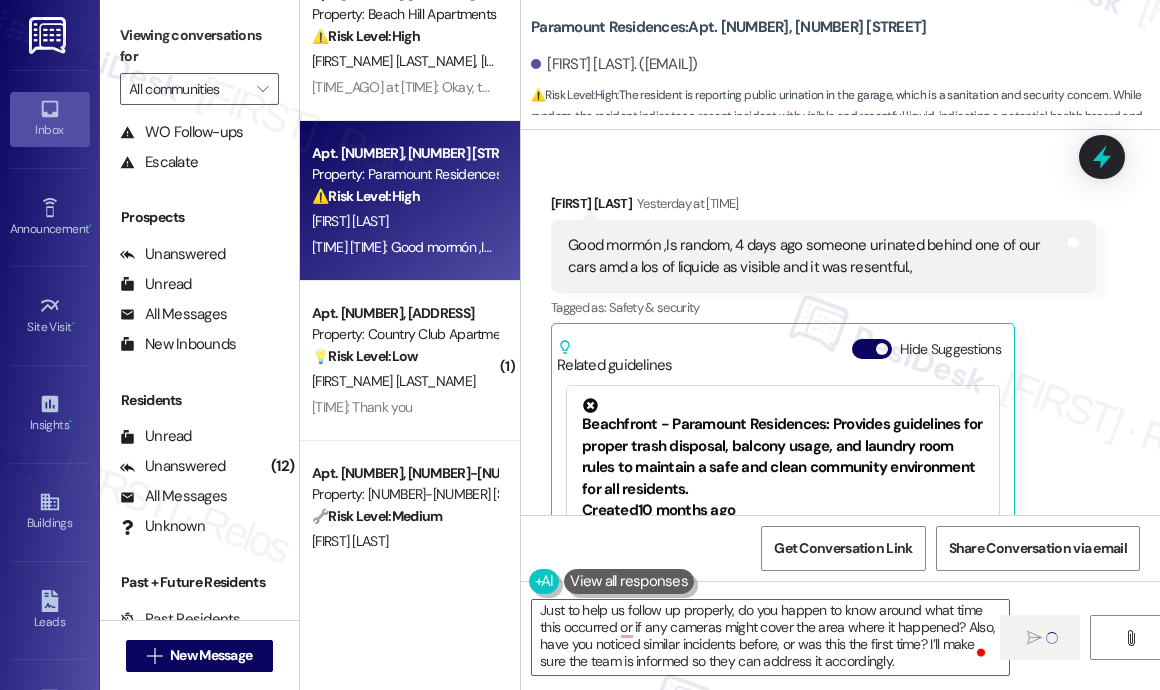 scroll, scrollTop: 212, scrollLeft: 0, axis: vertical 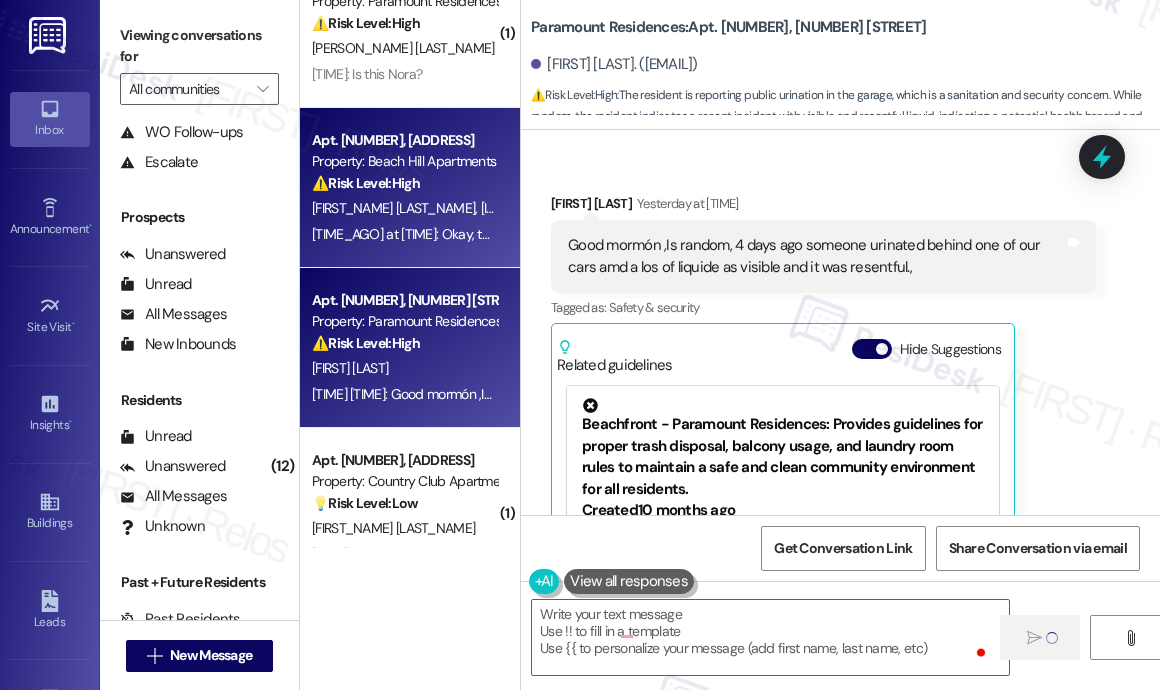 click on "[LAST_NAME] [LAST_NAME] [LAST_NAME]" at bounding box center [404, 208] 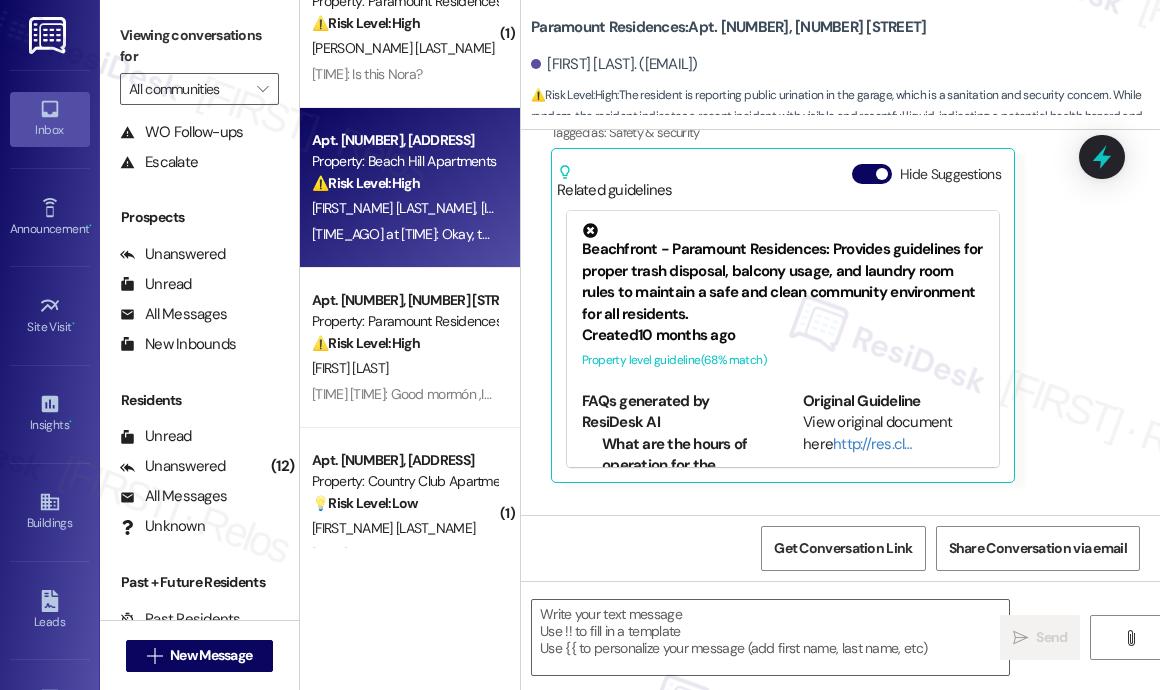 type on "Fetching suggested responses. Please feel free to read through the conversation in the meantime." 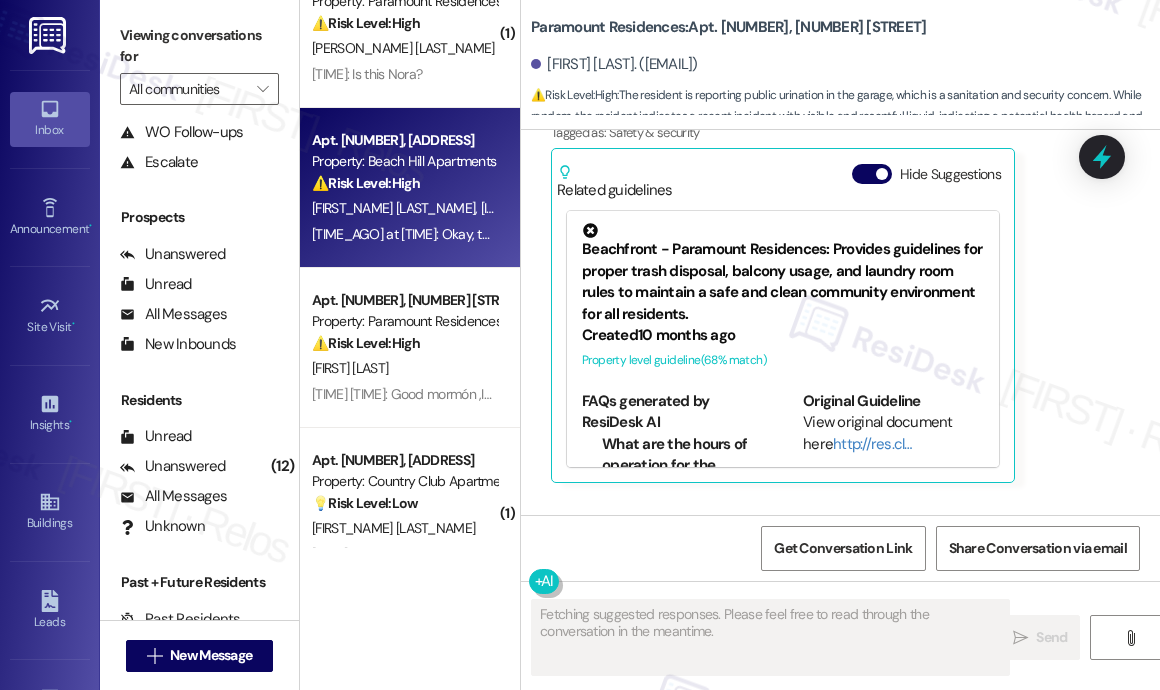 scroll, scrollTop: 18038, scrollLeft: 0, axis: vertical 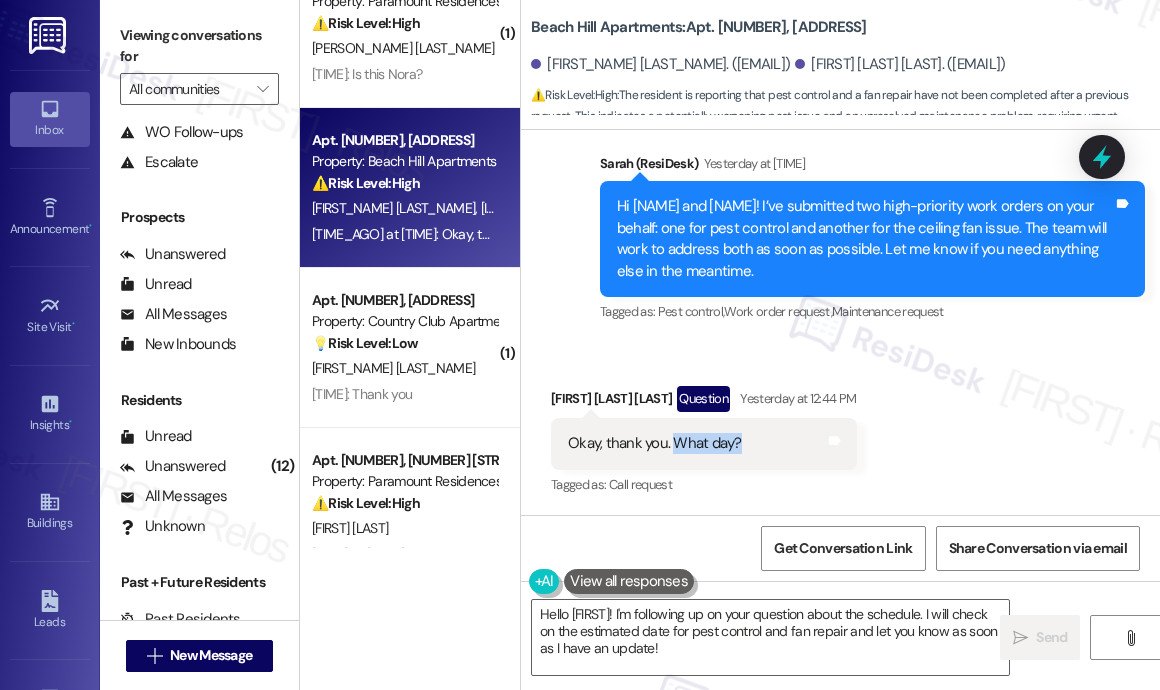 drag, startPoint x: 760, startPoint y: 436, endPoint x: 674, endPoint y: 443, distance: 86.28442 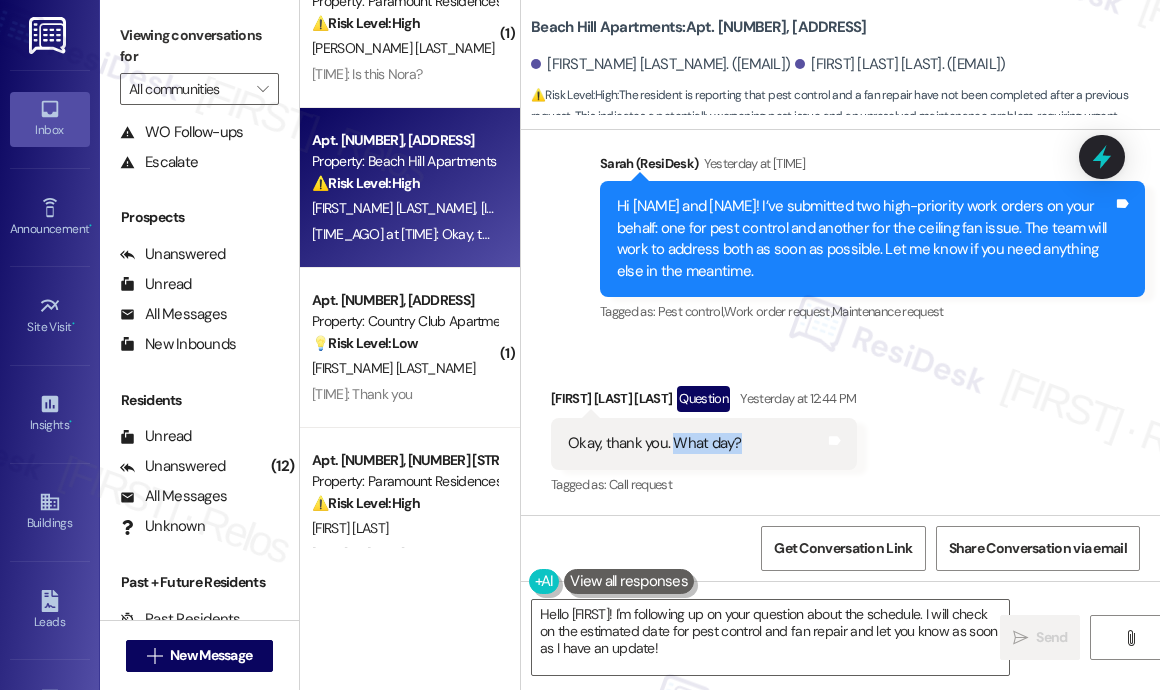 click on "Okay, thank you. What day?  Tags and notes" at bounding box center (704, 443) 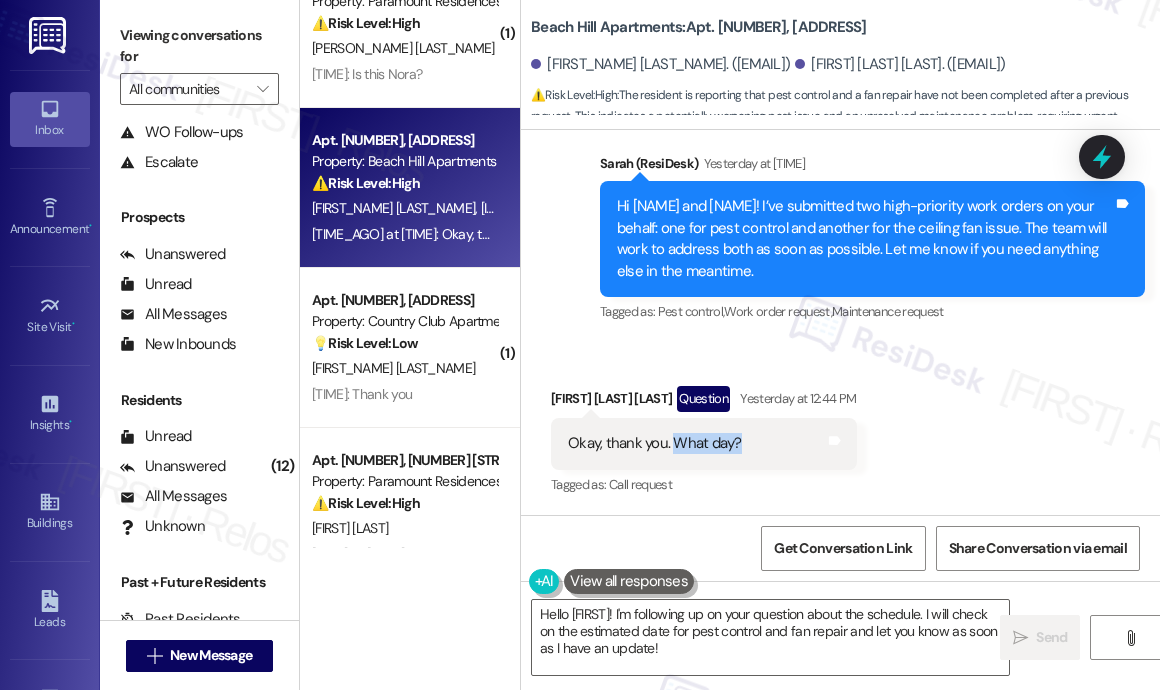 copy on "What day?" 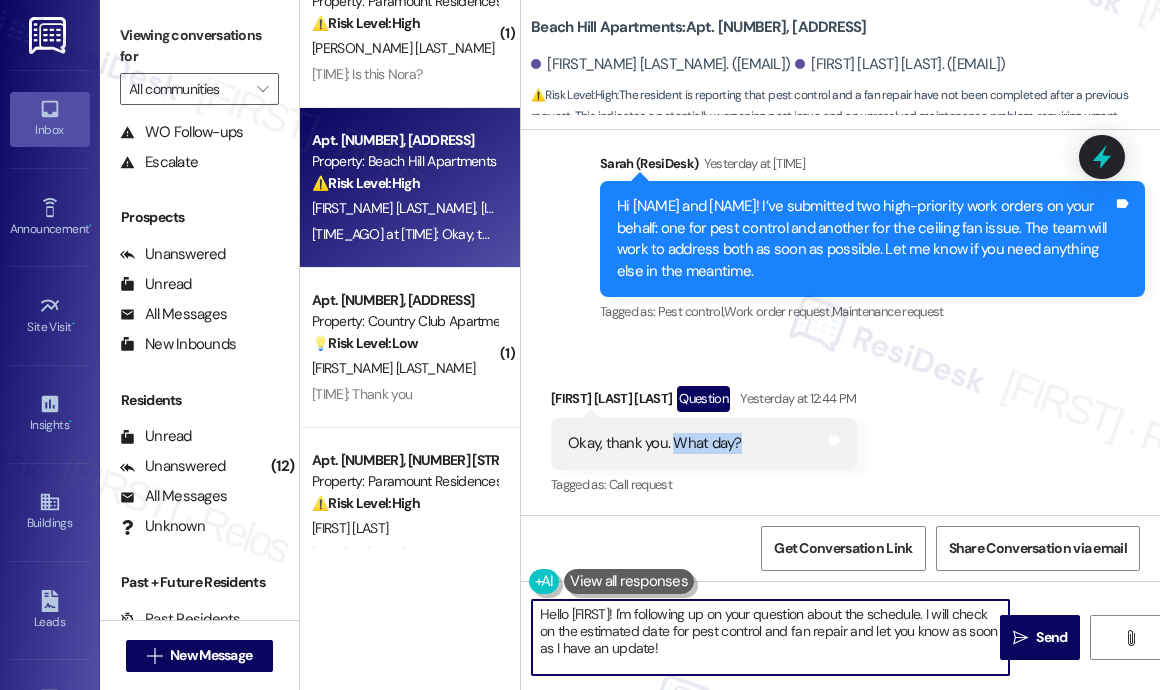 click on "Hello [FIRST]! I'm following up on your question about the schedule. I will check on the estimated date for pest control and fan repair and let you know as soon as I have an update!" at bounding box center [770, 637] 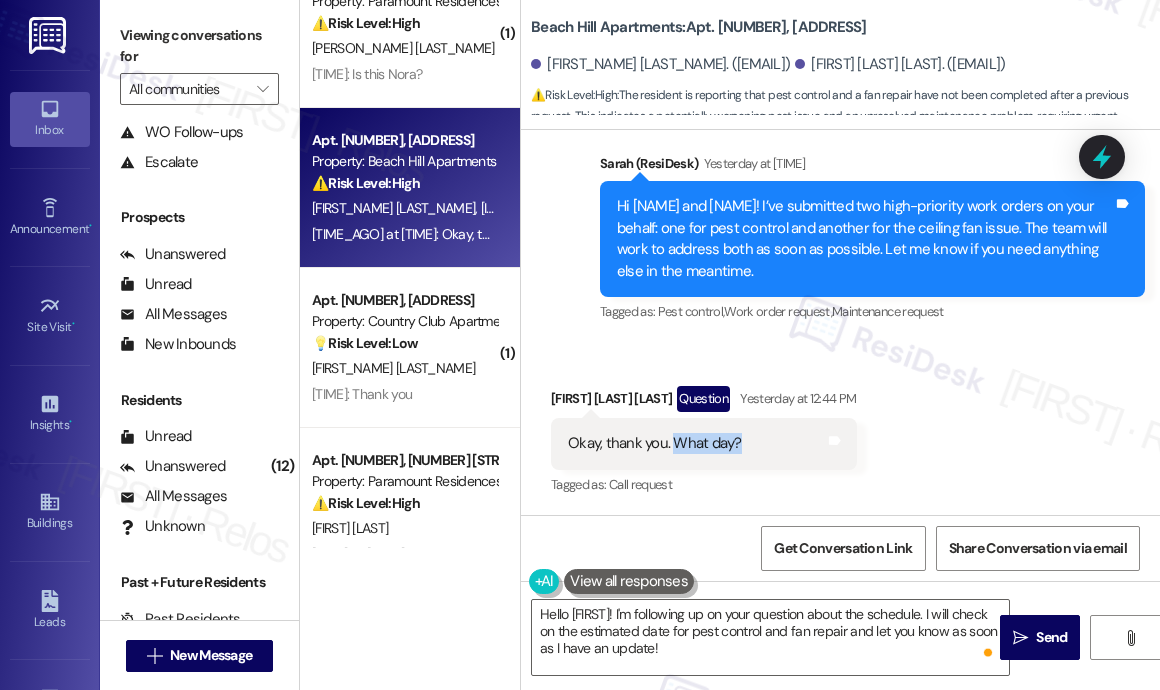 drag, startPoint x: 751, startPoint y: 443, endPoint x: 676, endPoint y: 443, distance: 75 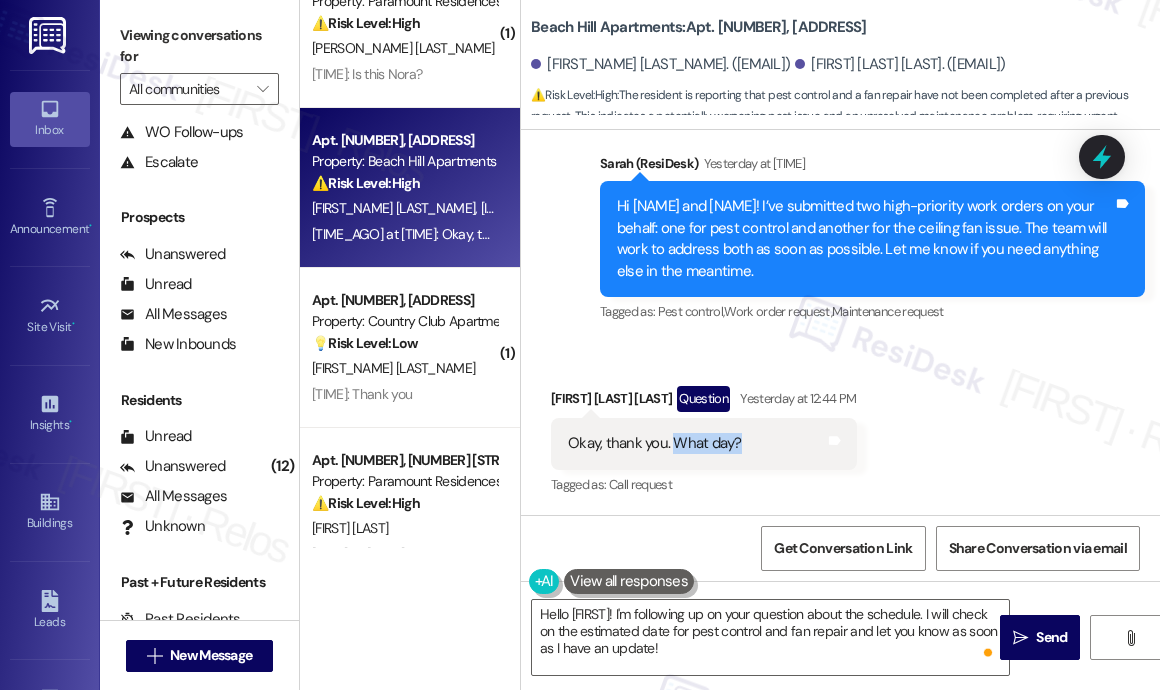click on "Okay, thank you. What day?  Tags and notes" at bounding box center [704, 443] 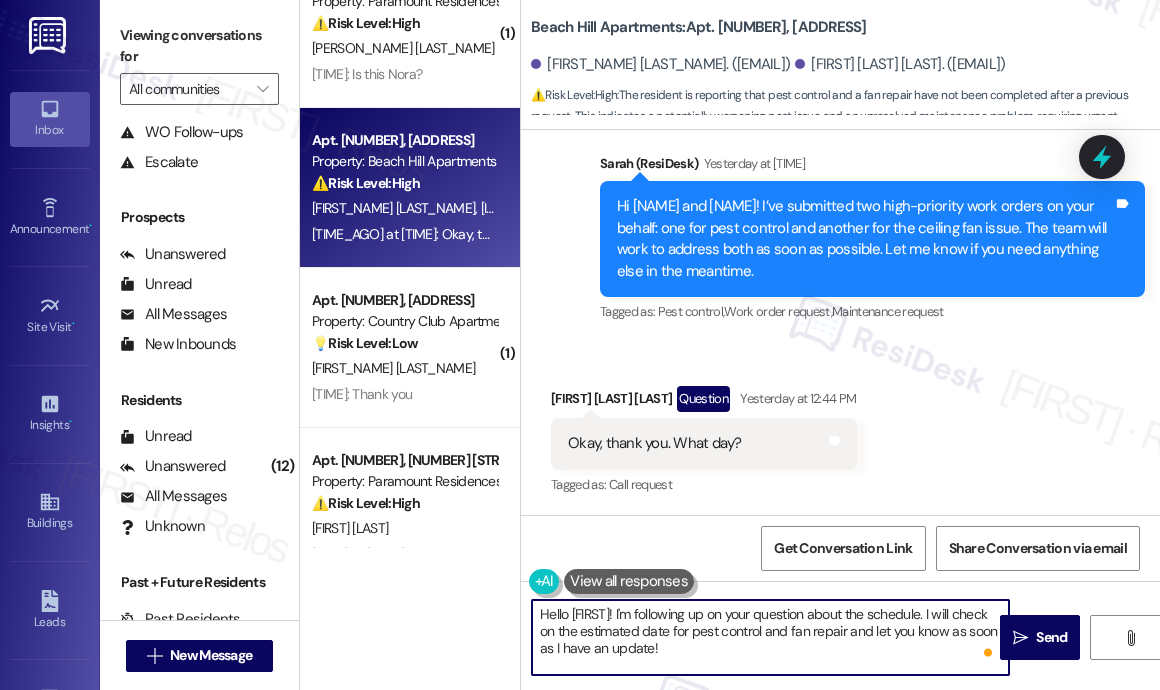 drag, startPoint x: 752, startPoint y: 648, endPoint x: 659, endPoint y: 611, distance: 100.08996 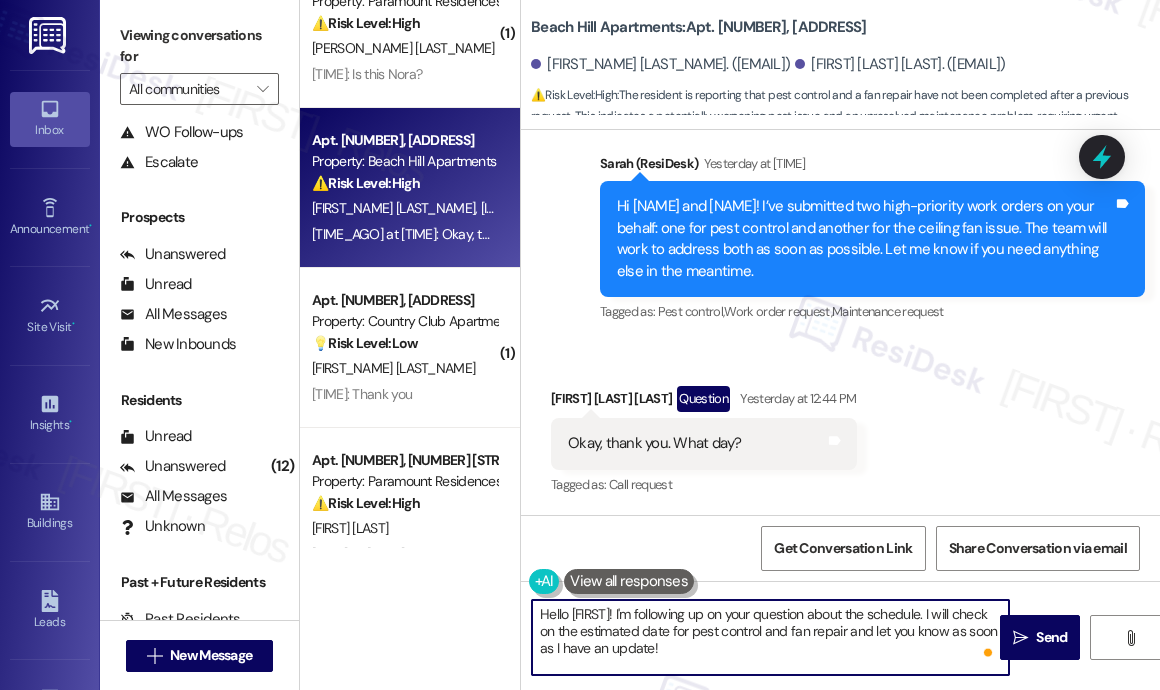 click on "Hello [FIRST]! I'm following up on your question about the schedule. I will check on the estimated date for pest control and fan repair and let you know as soon as I have an update!" at bounding box center (770, 637) 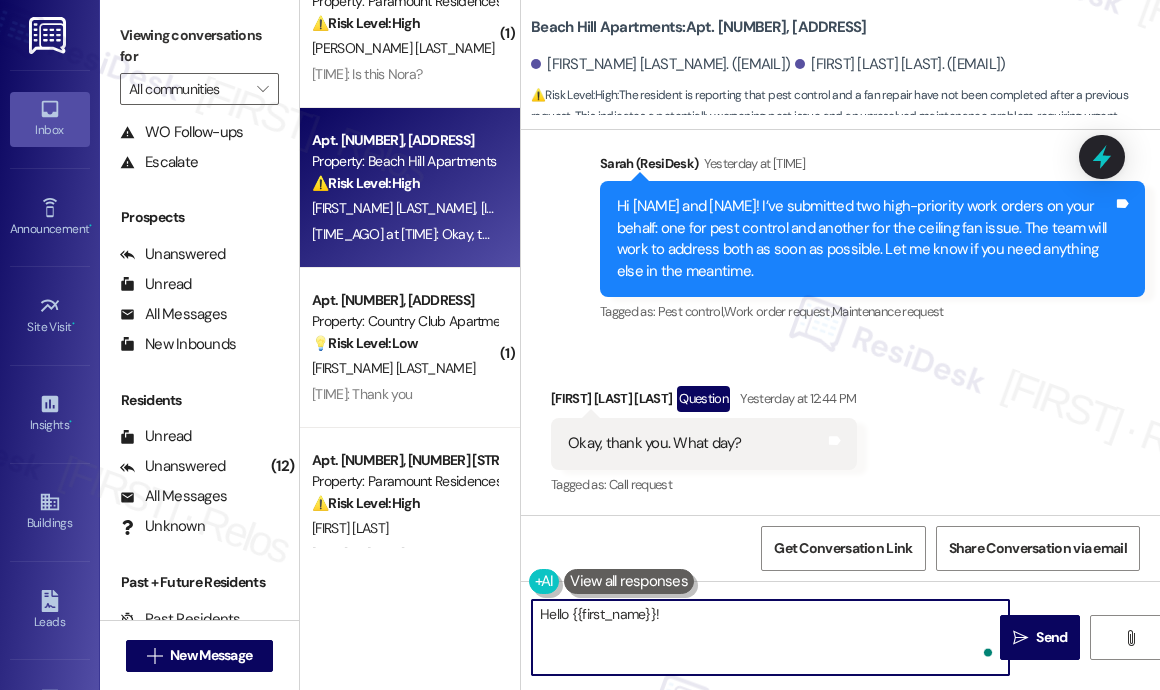 paste on "Thanks for following up! Just to confirm — have you not heard anything from the maintenance team yet regarding your request? Let me know so I can follow up on it right away for you." 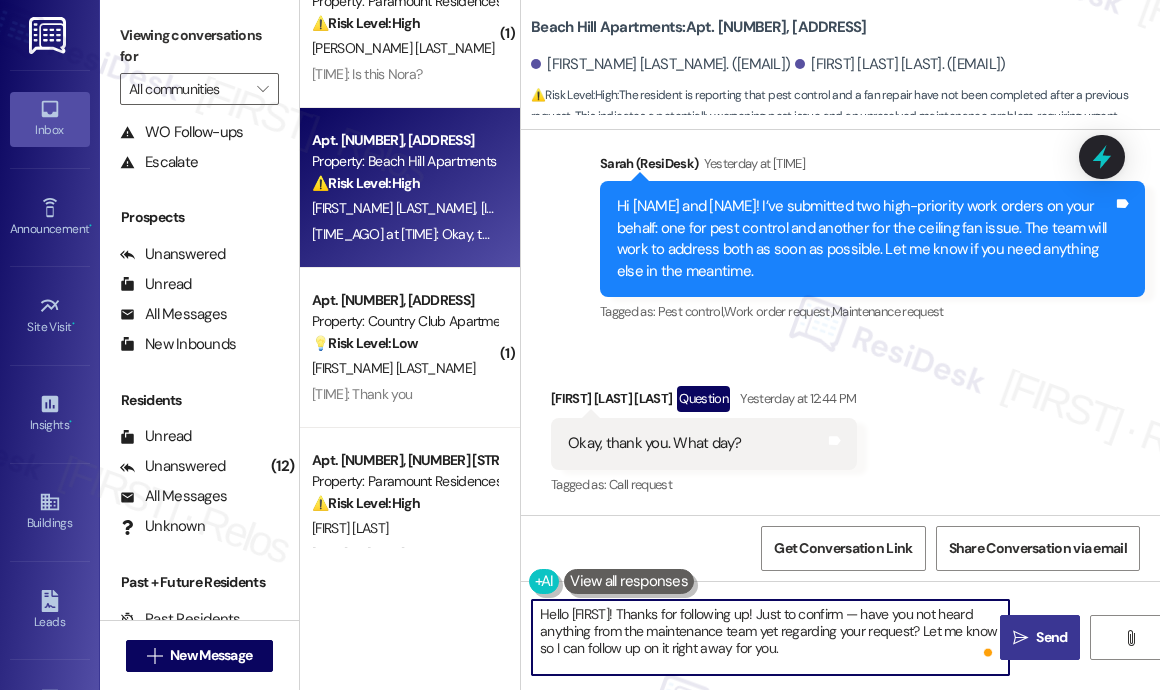 type on "Hello [FIRST]! Thanks for following up! Just to confirm — have you not heard anything from the maintenance team yet regarding your request? Let me know so I can follow up on it right away for you." 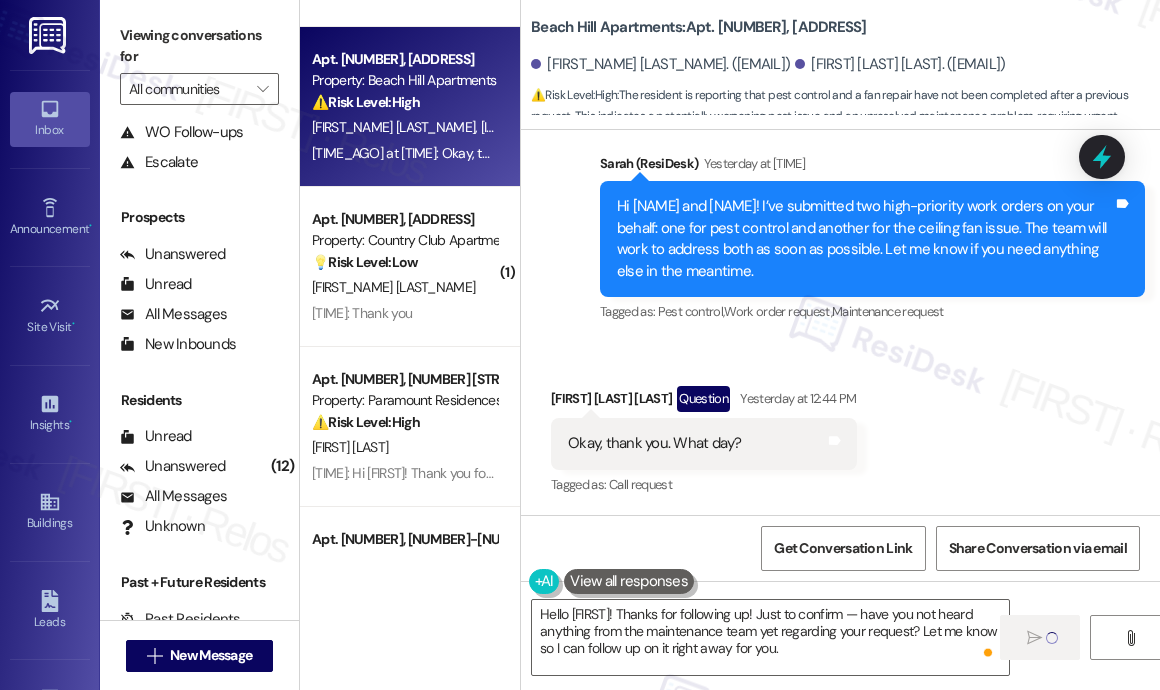 scroll, scrollTop: 412, scrollLeft: 0, axis: vertical 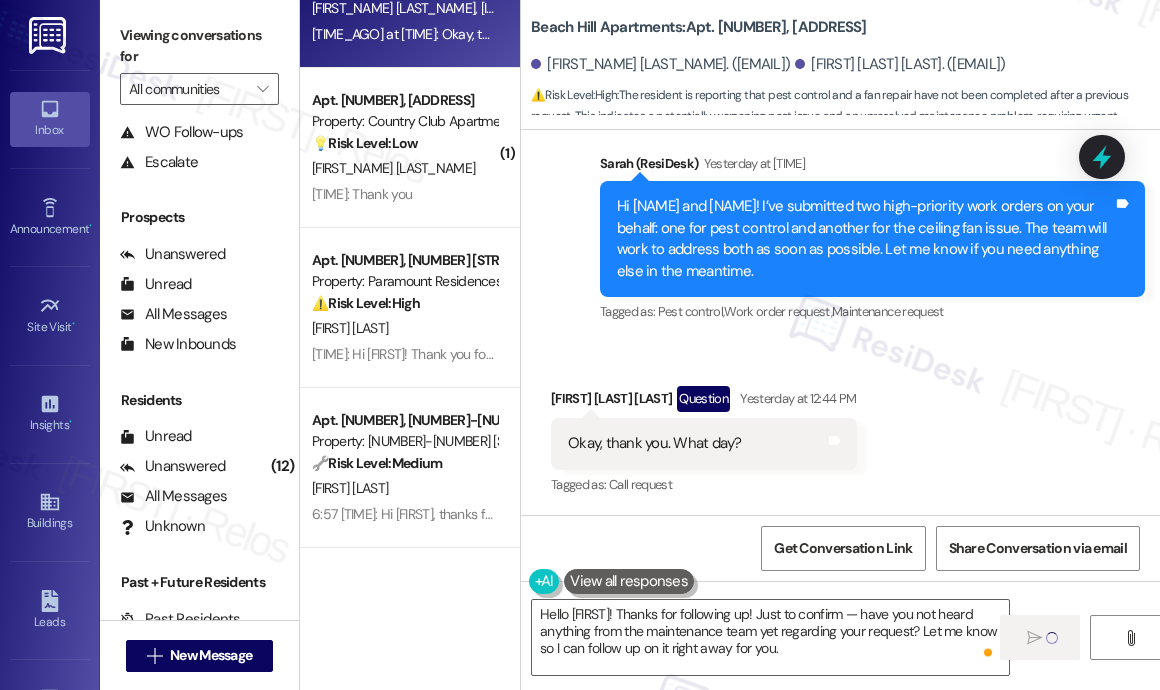 type 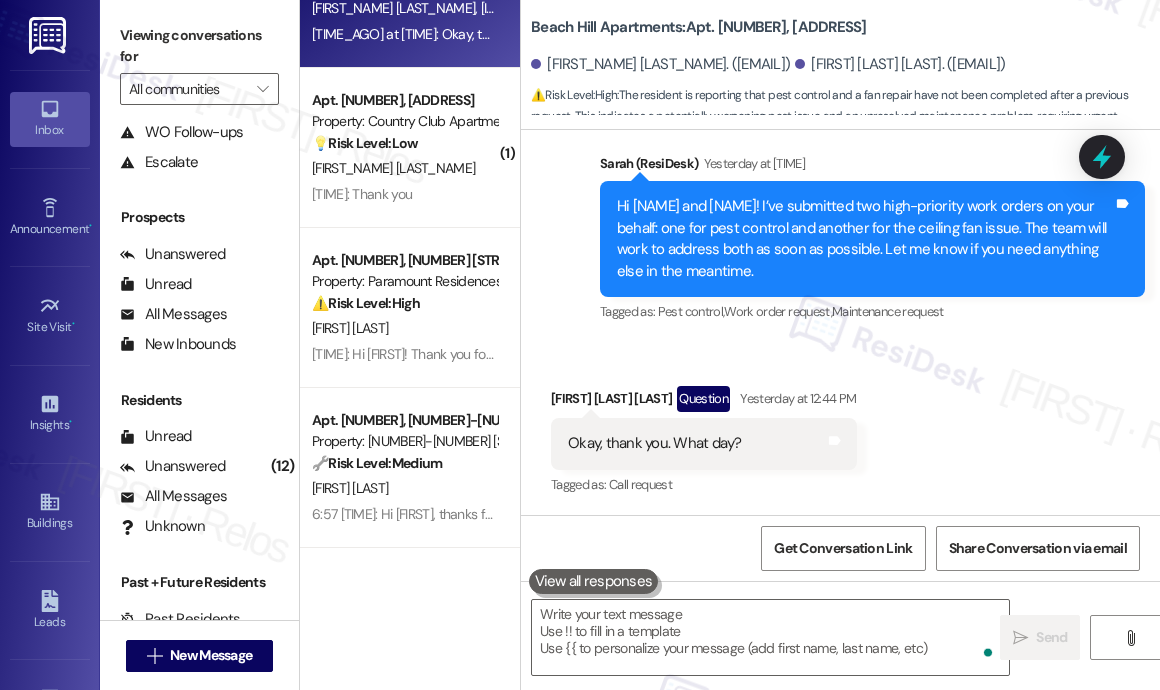 scroll, scrollTop: 4705, scrollLeft: 0, axis: vertical 